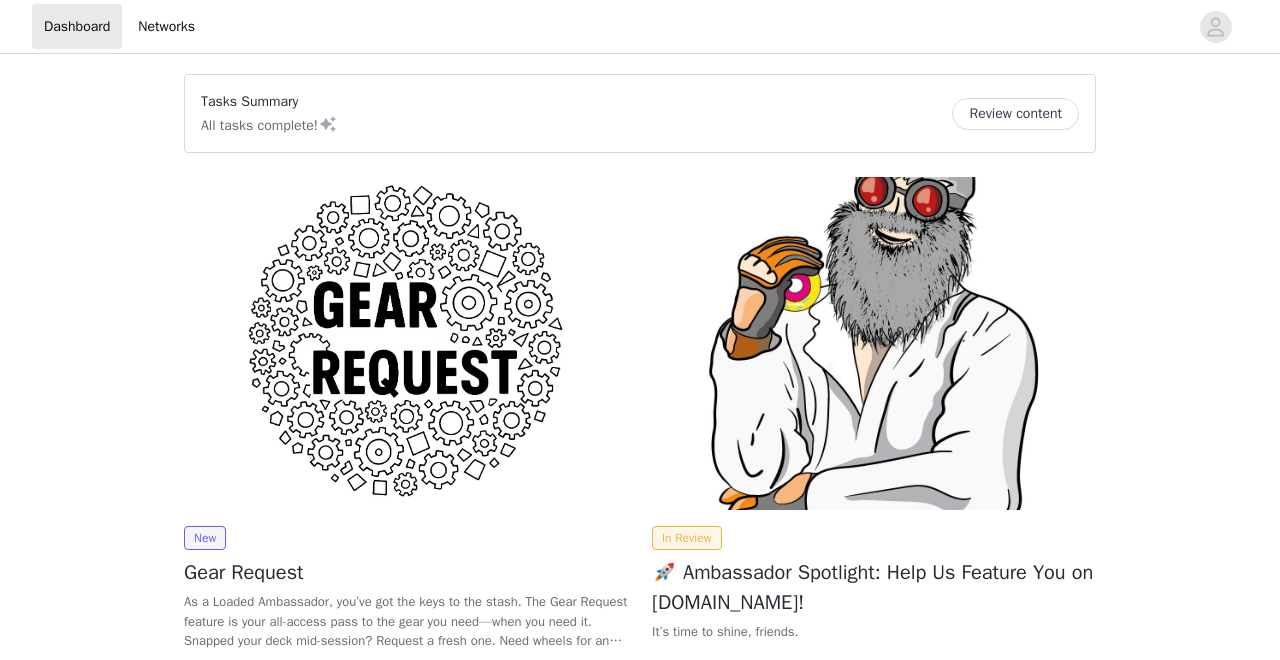 scroll, scrollTop: 0, scrollLeft: 0, axis: both 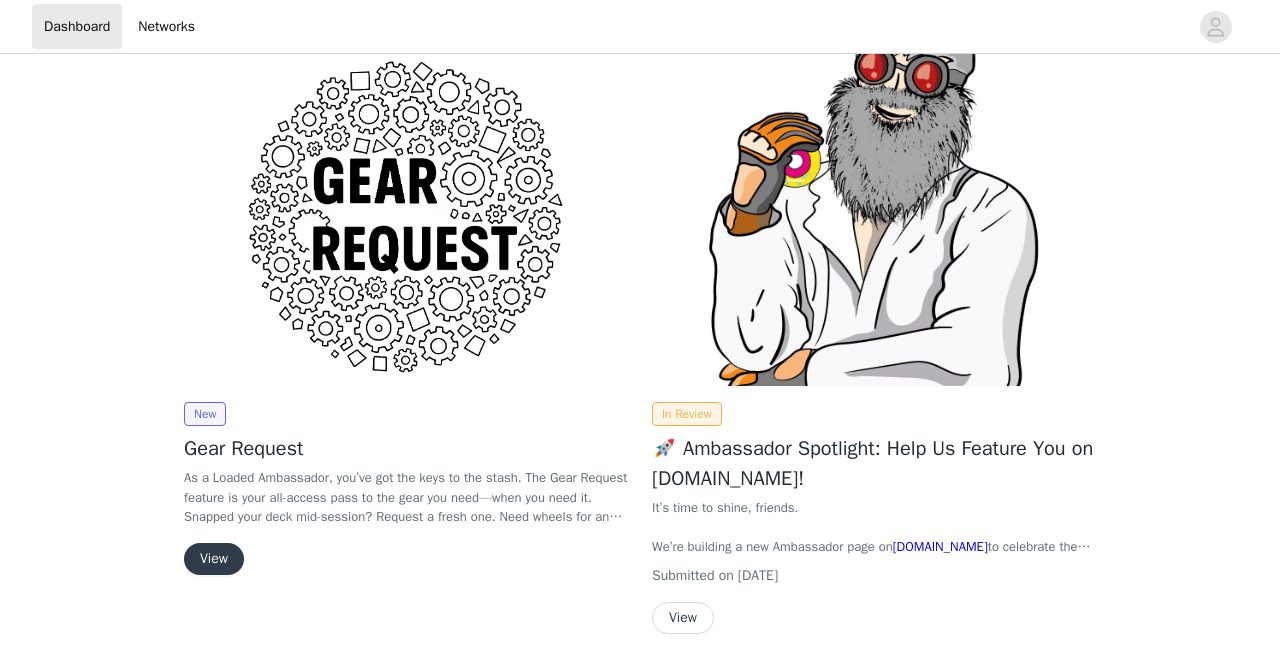click on "View" at bounding box center (683, 618) 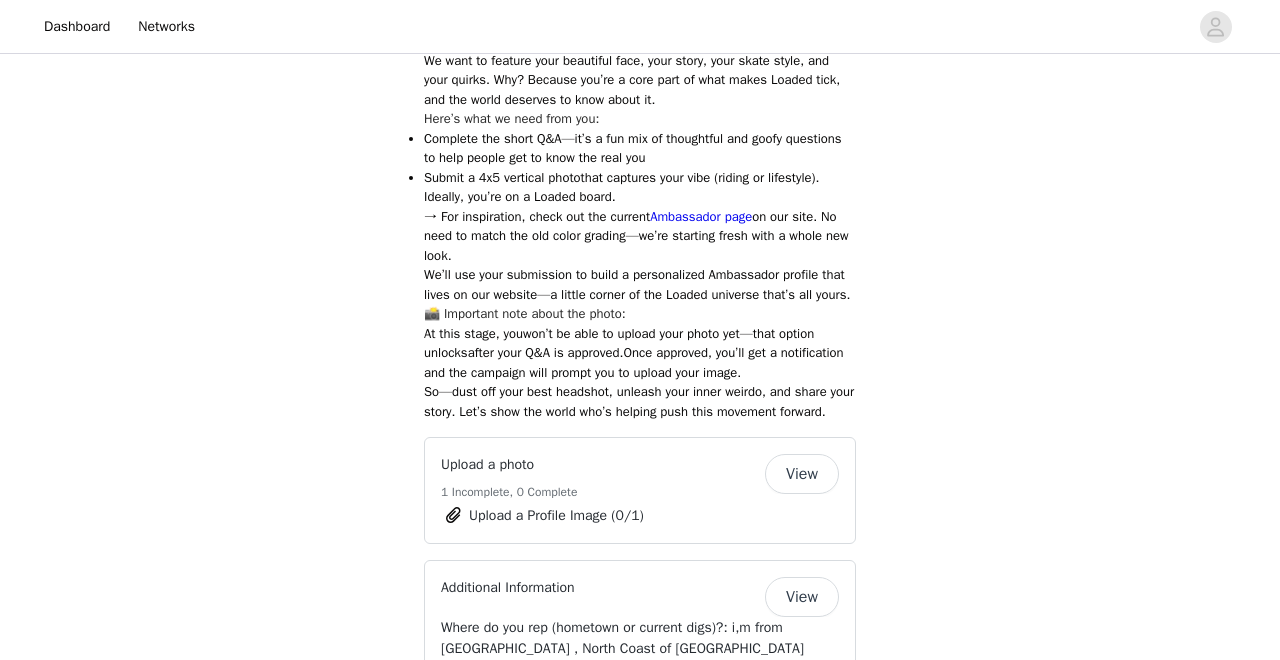 scroll, scrollTop: 781, scrollLeft: 0, axis: vertical 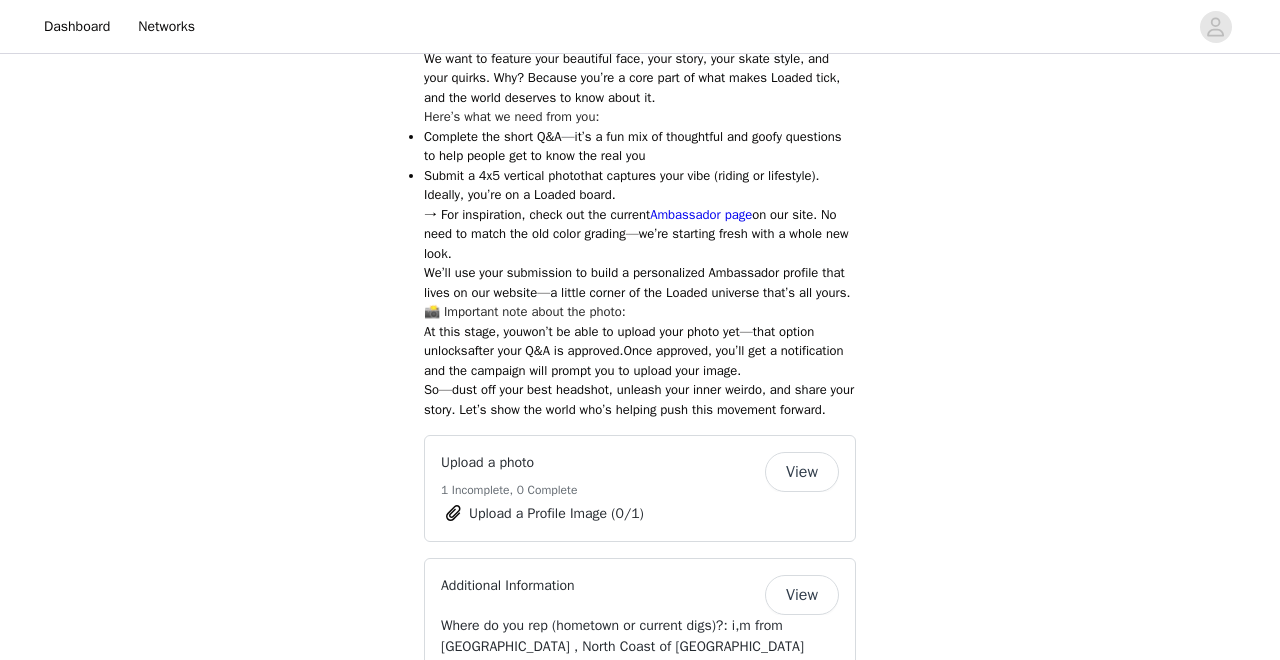 click on "View" at bounding box center [802, 472] 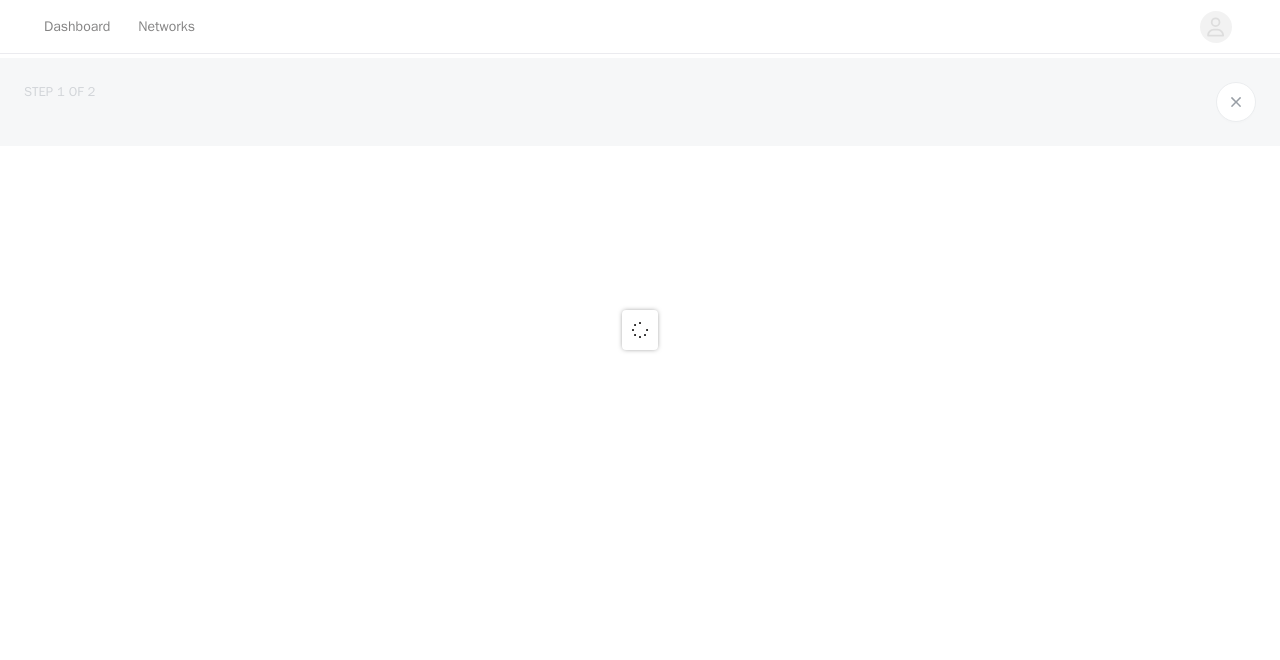 scroll, scrollTop: 0, scrollLeft: 0, axis: both 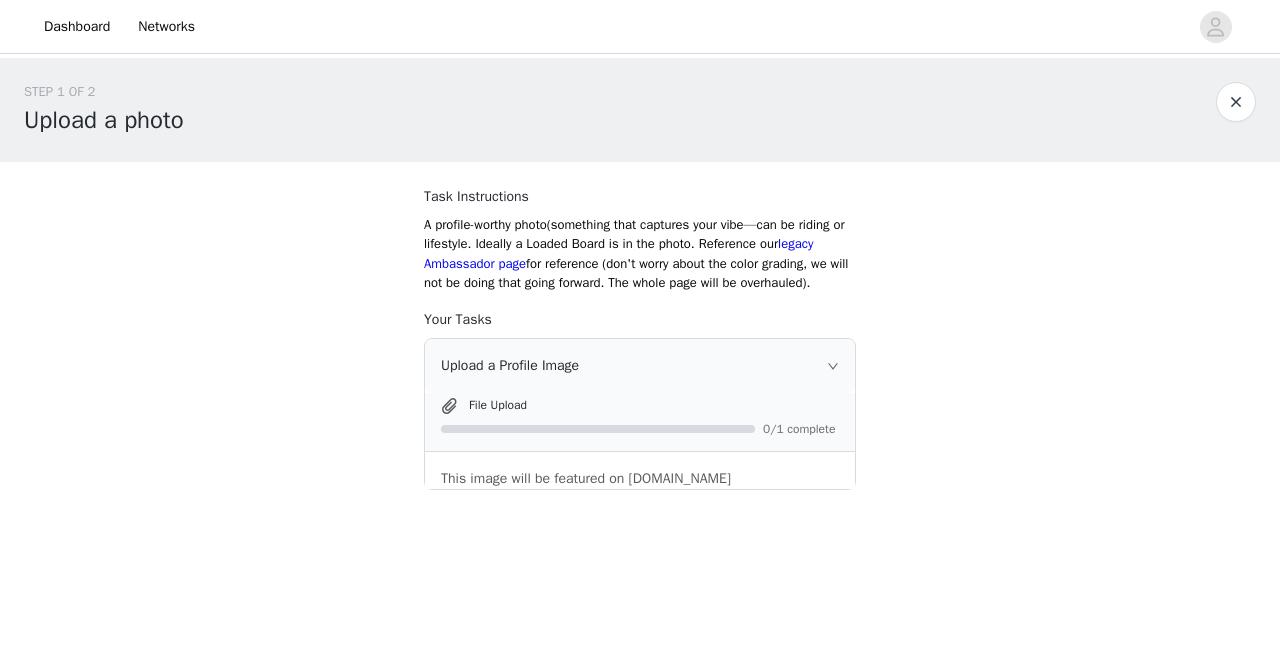 click on "Upload a Profile Image" at bounding box center (640, 366) 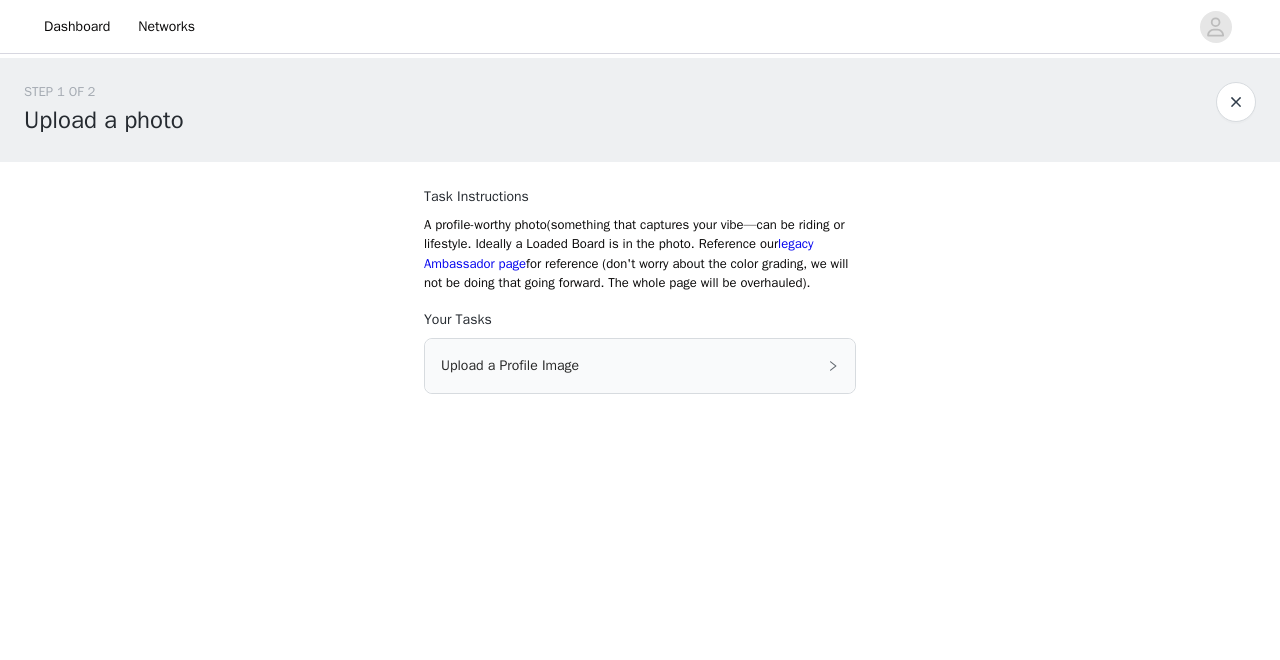 click on "Upload a Profile Image" at bounding box center [640, 366] 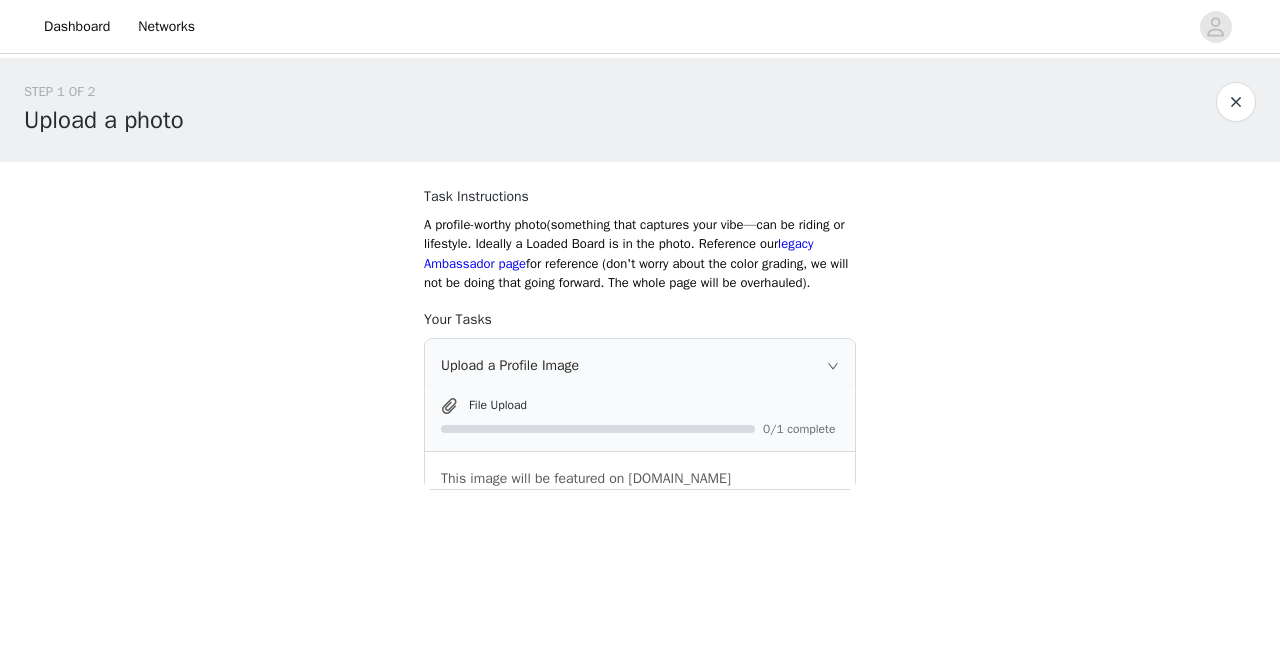 click on "0/1 complete" at bounding box center (803, 429) 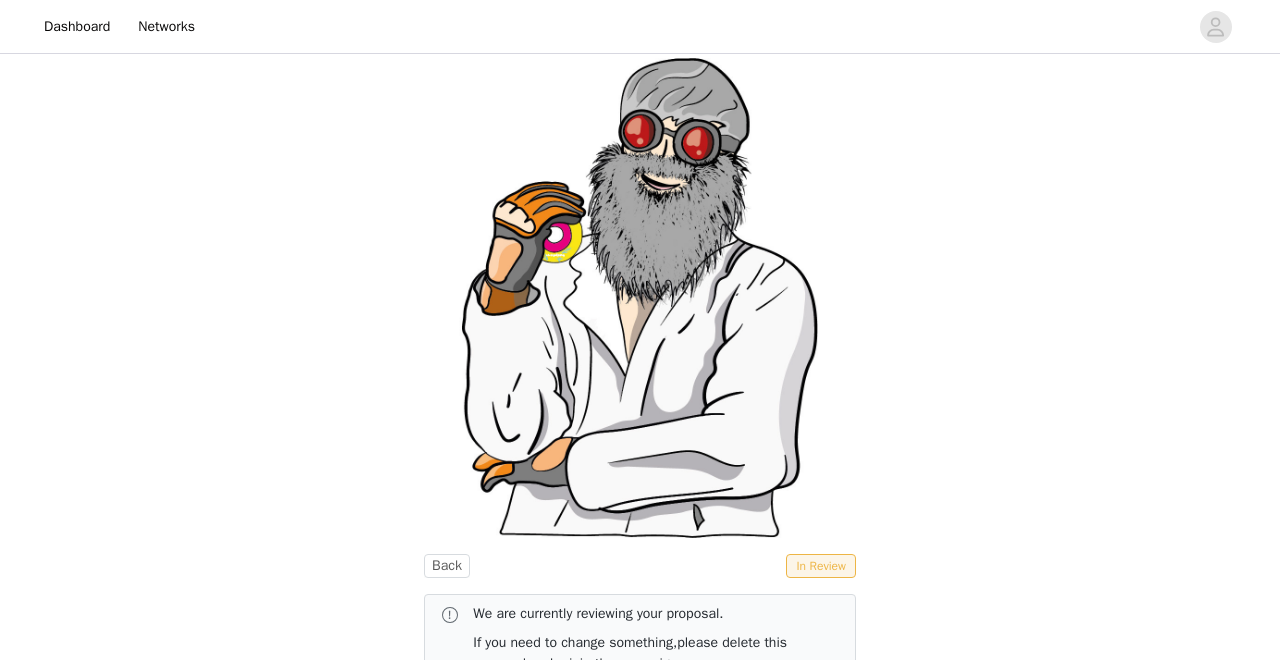scroll, scrollTop: 124, scrollLeft: 0, axis: vertical 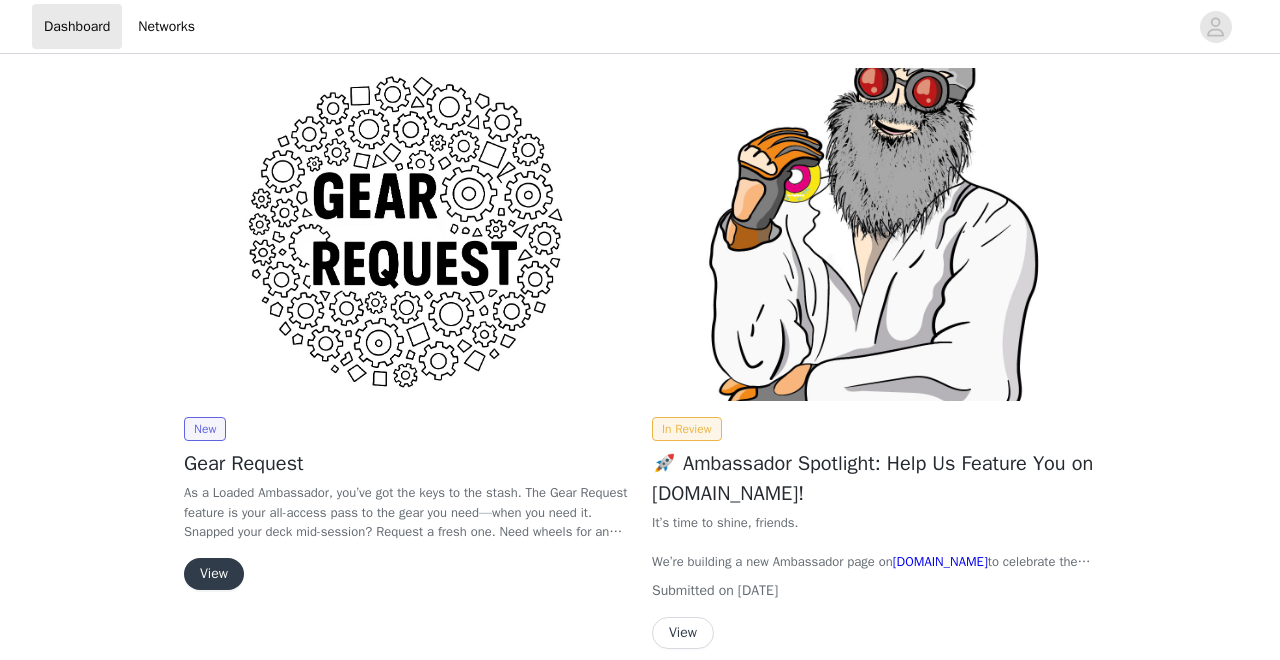 click on "View" at bounding box center [214, 574] 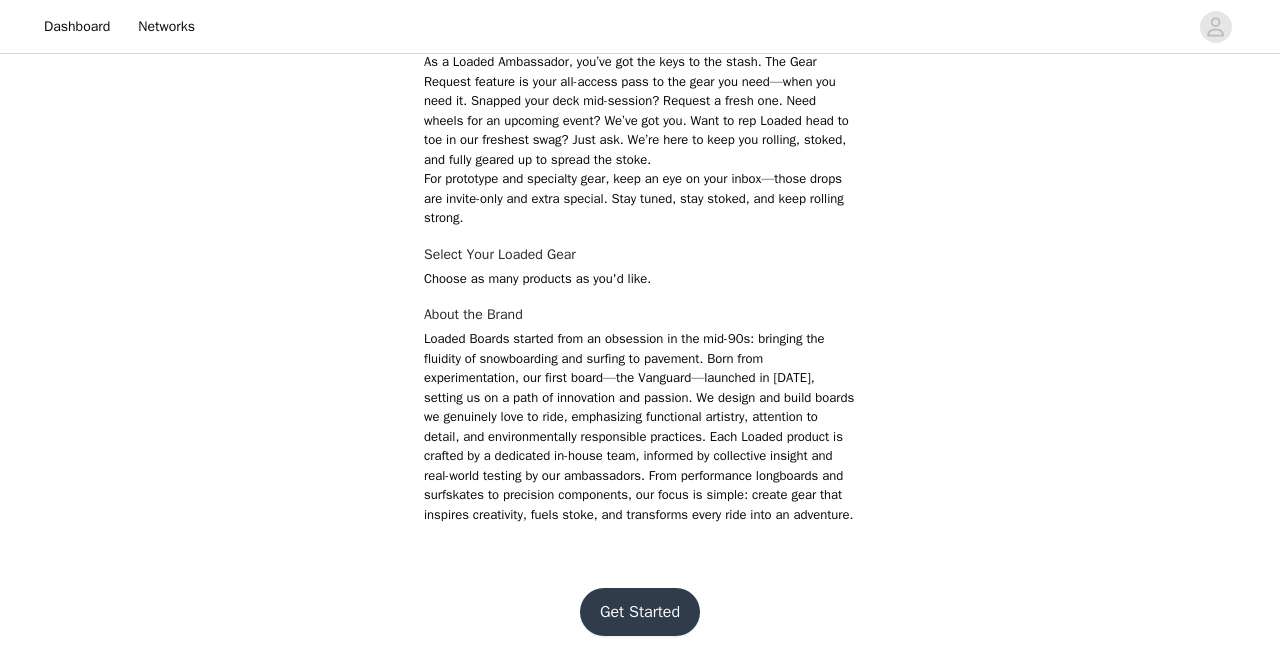 scroll, scrollTop: 529, scrollLeft: 0, axis: vertical 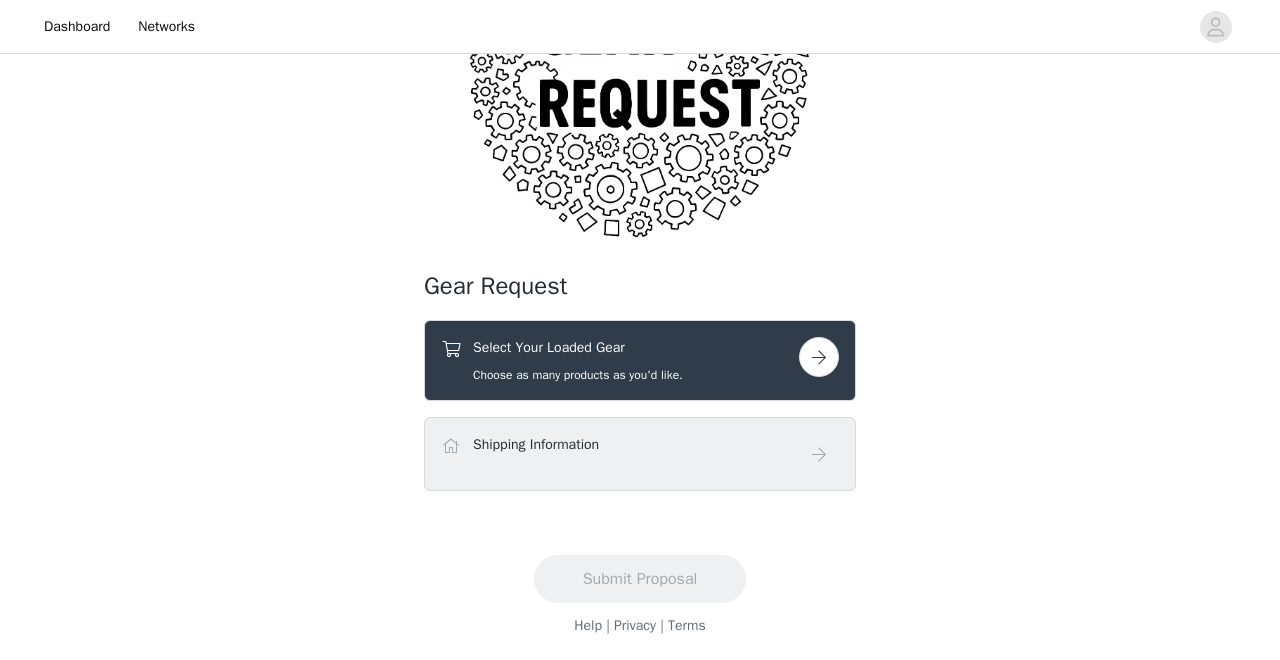 click on "Shipping Information" at bounding box center [640, 454] 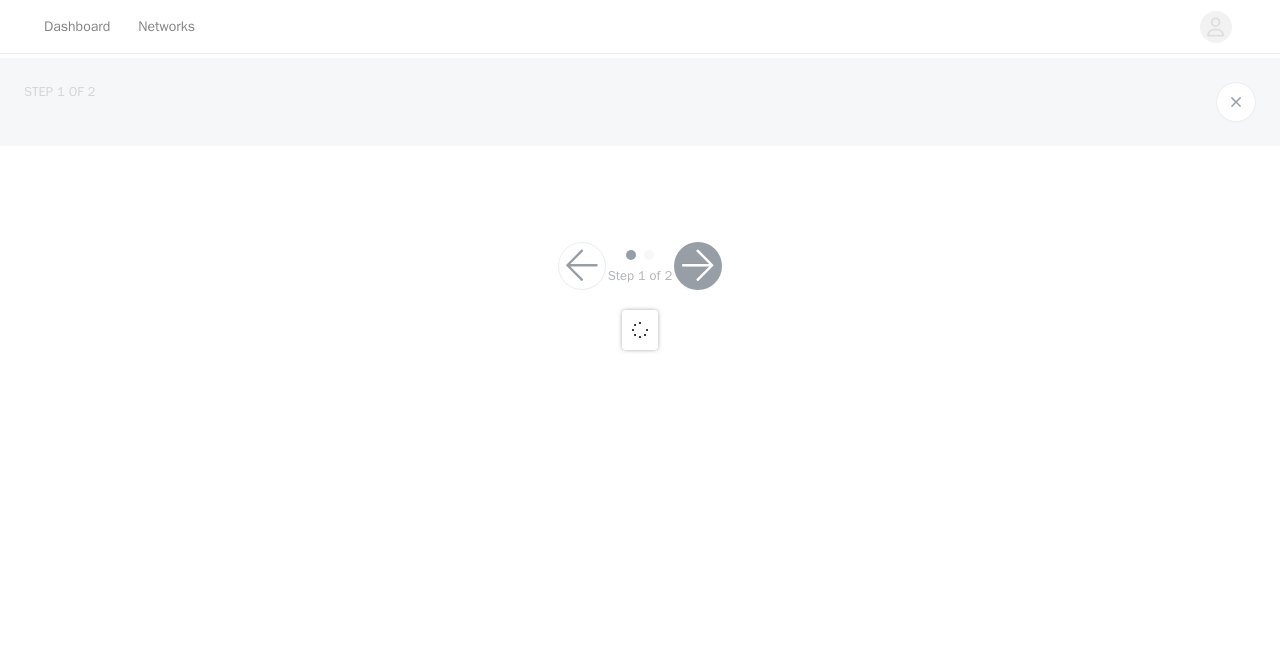 scroll, scrollTop: 0, scrollLeft: 0, axis: both 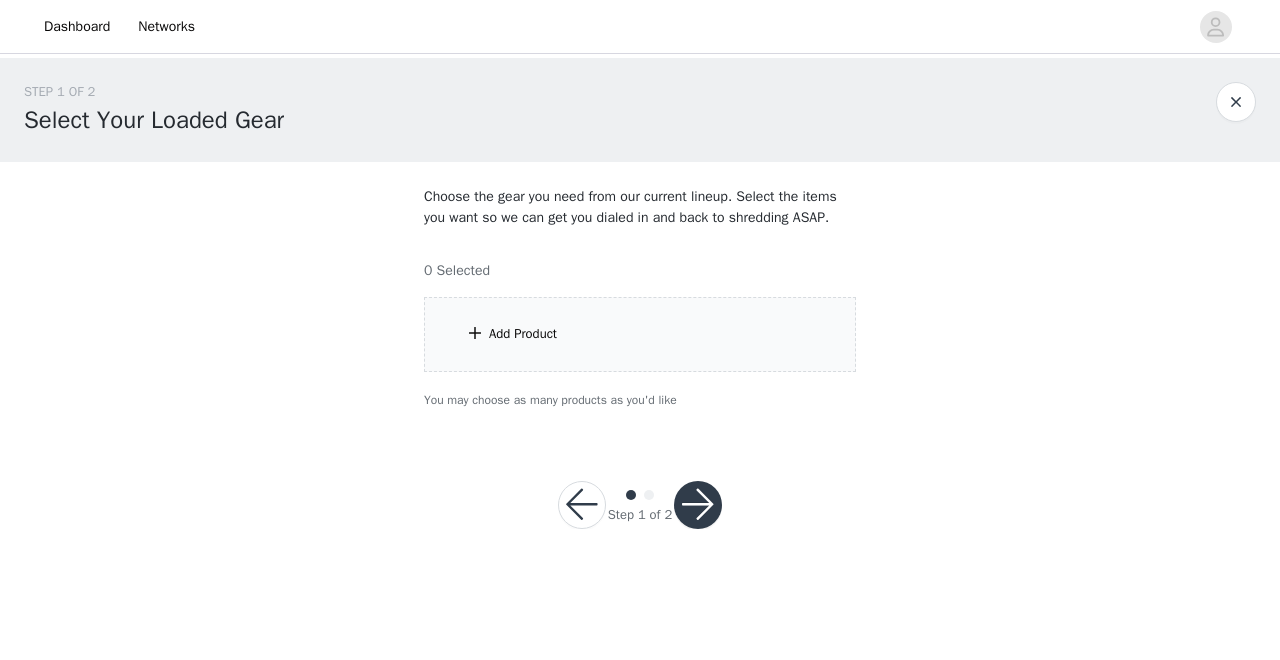 click on "Add Product" at bounding box center (640, 334) 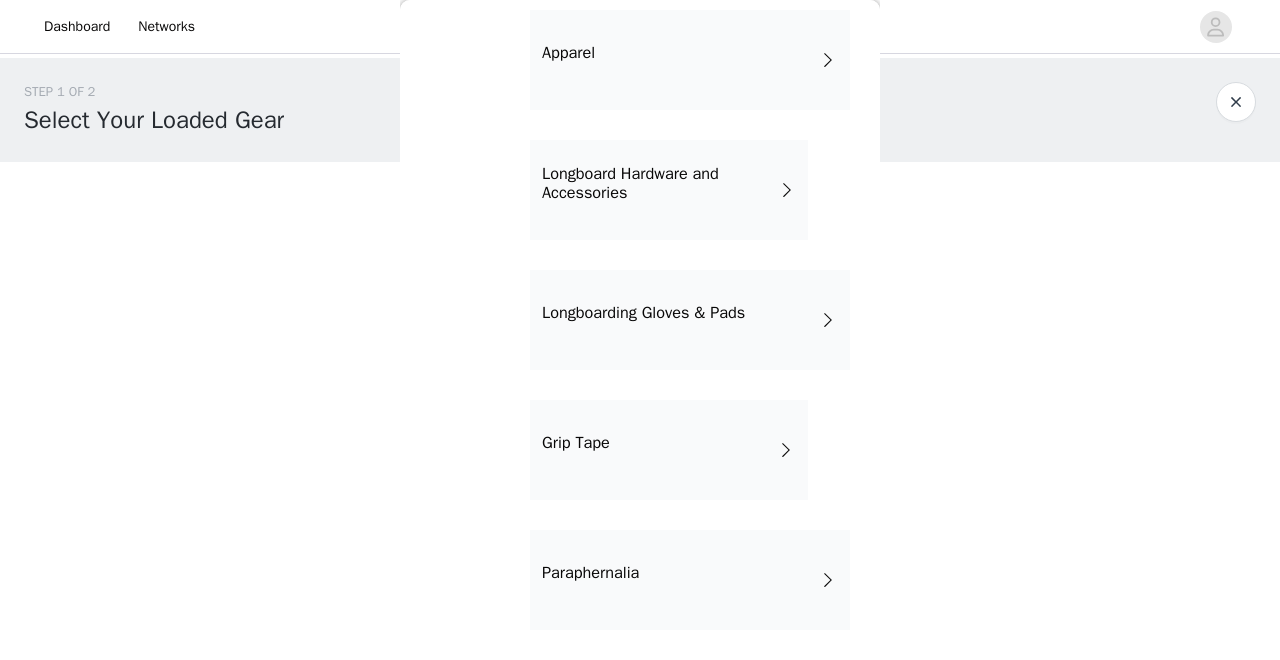 scroll, scrollTop: 481, scrollLeft: 0, axis: vertical 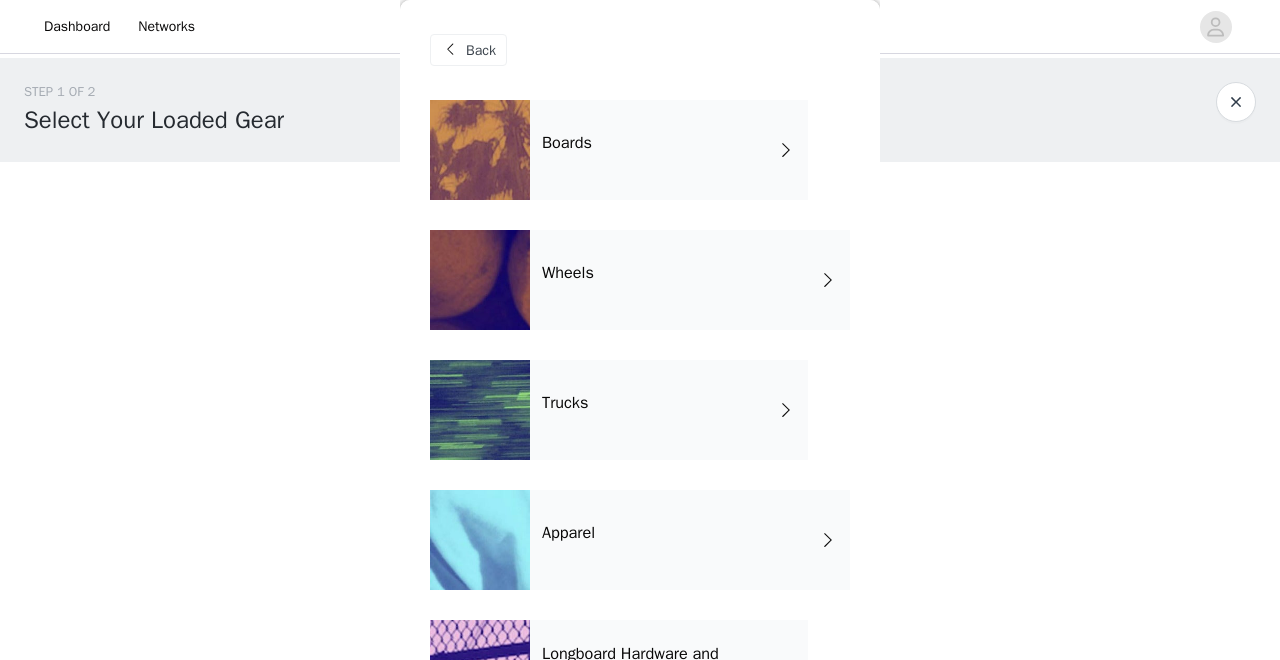 click on "Boards" at bounding box center (567, 143) 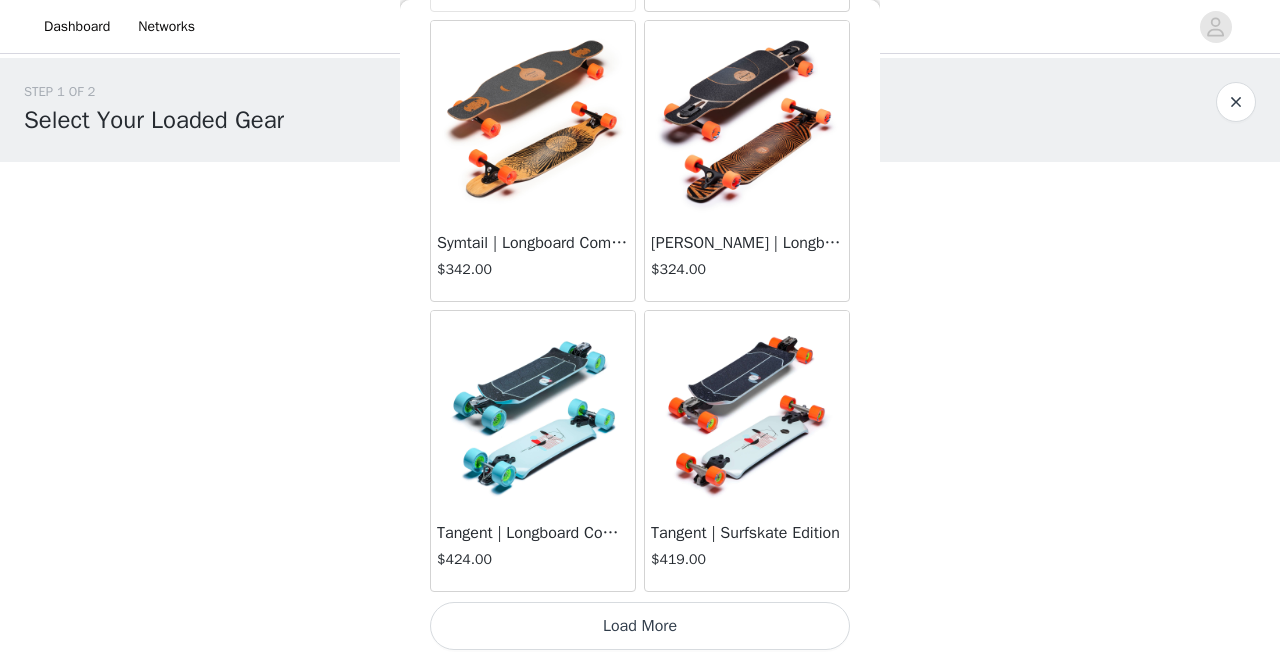 scroll, scrollTop: 2400, scrollLeft: 0, axis: vertical 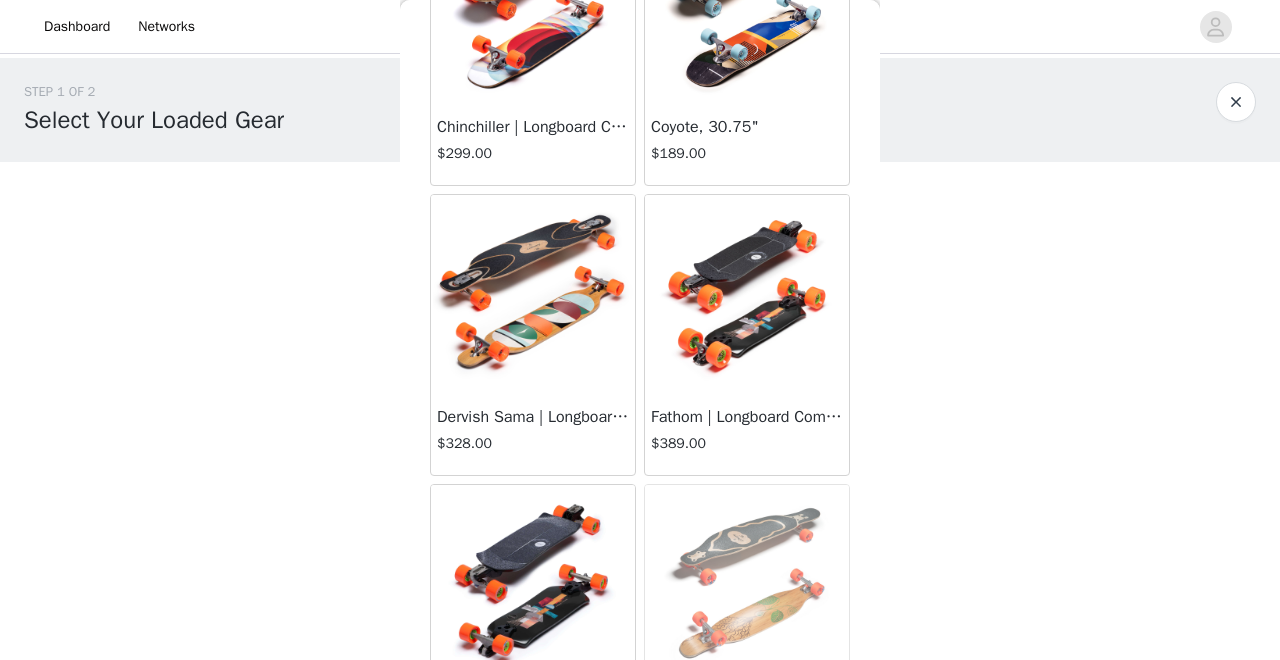 click at bounding box center (747, 295) 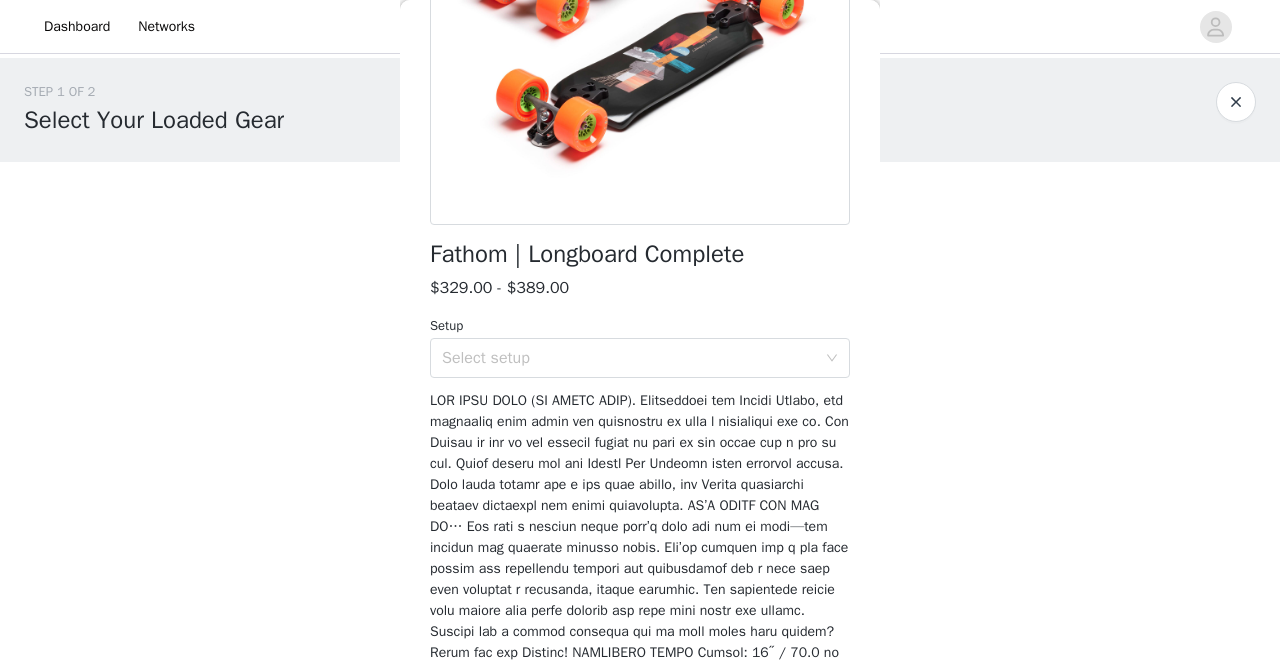 scroll, scrollTop: 342, scrollLeft: 0, axis: vertical 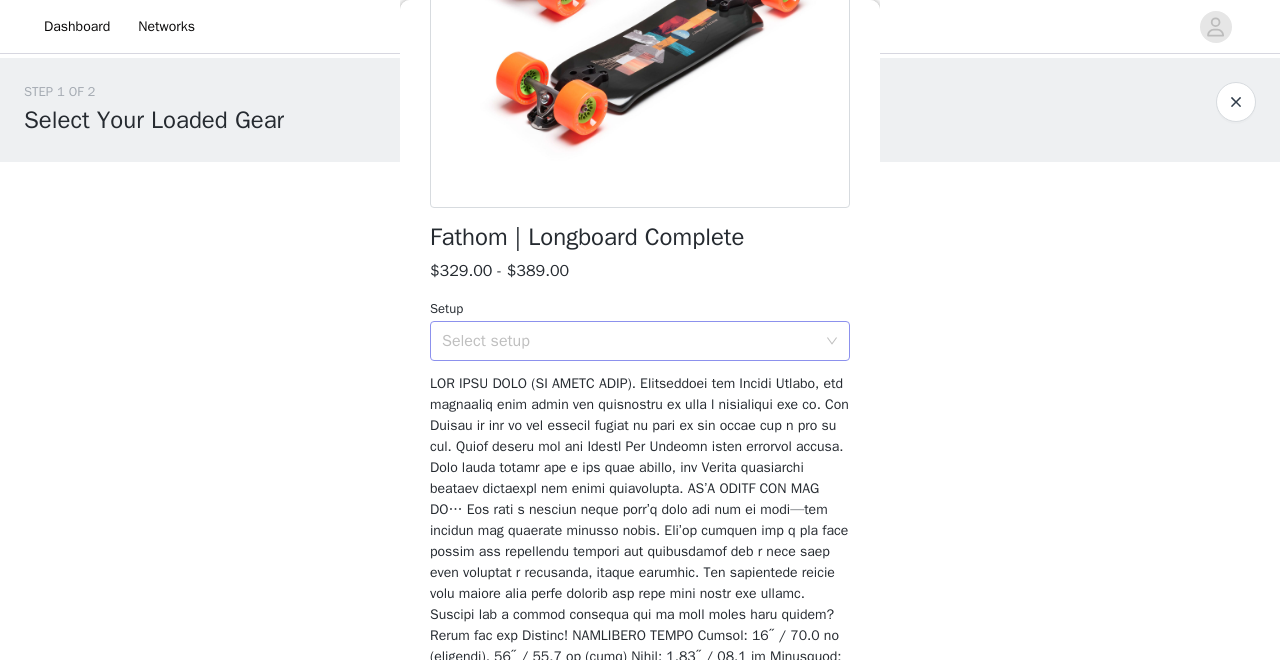 click on "Select setup" at bounding box center (629, 341) 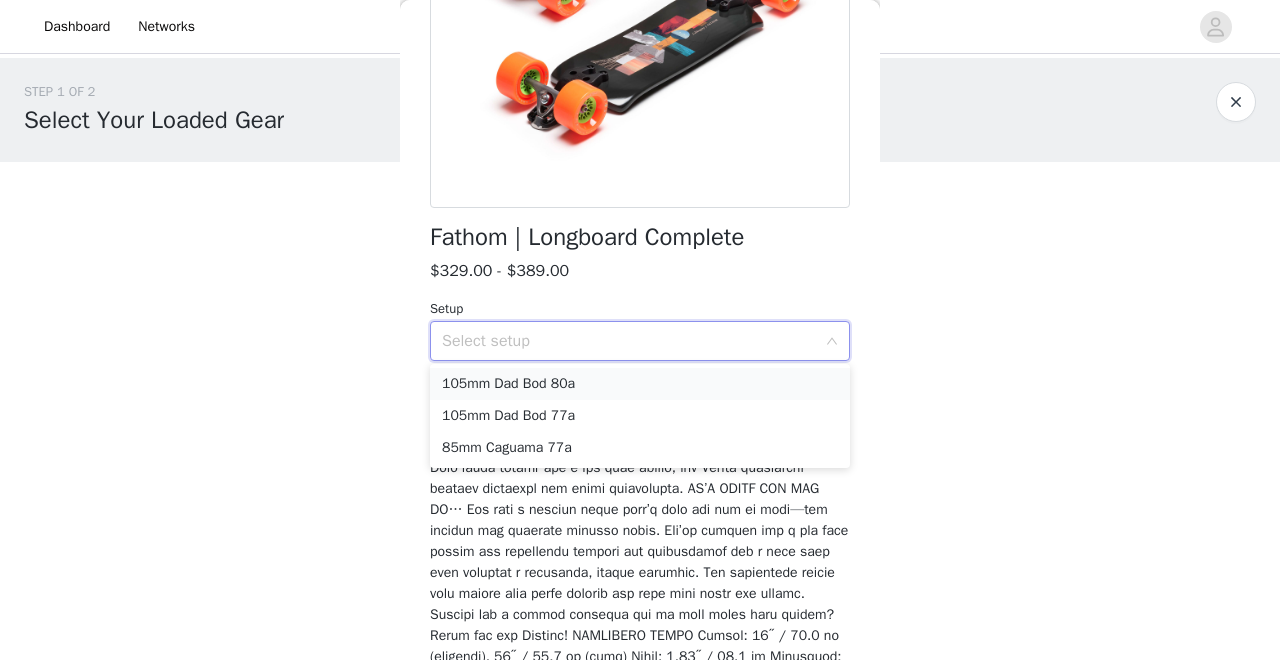 click on "105mm Dad Bod 80a" at bounding box center [640, 384] 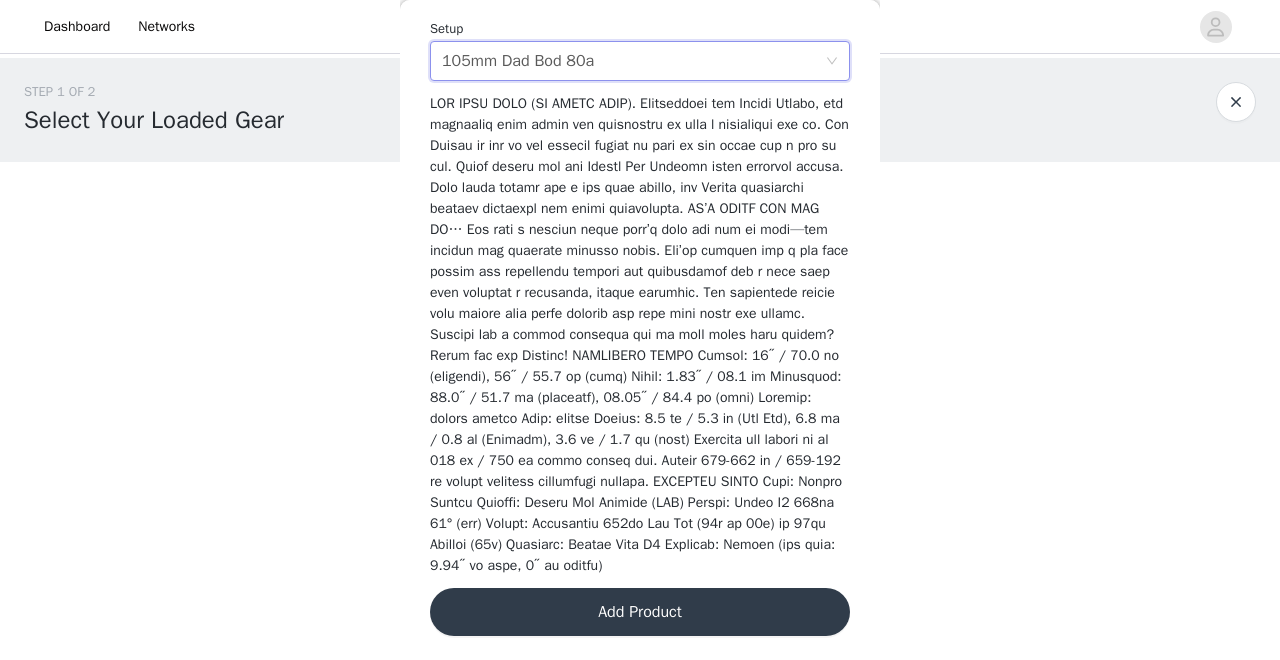 scroll, scrollTop: 663, scrollLeft: 0, axis: vertical 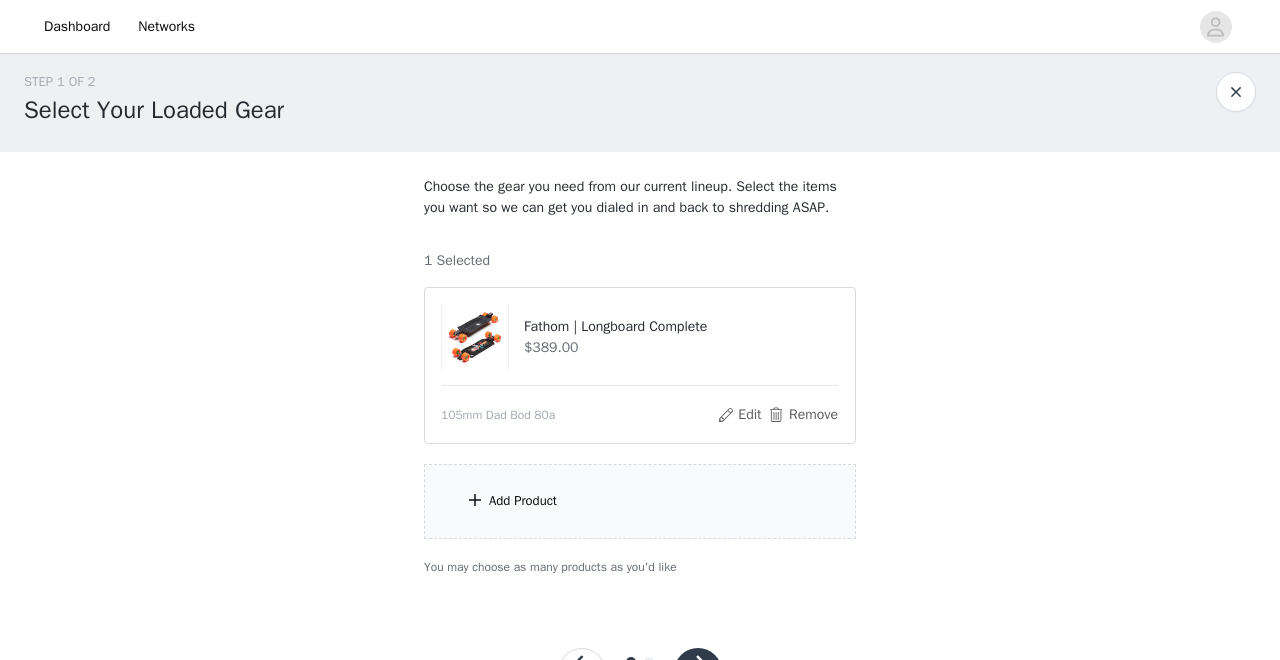 click on "Add Product" at bounding box center (640, 501) 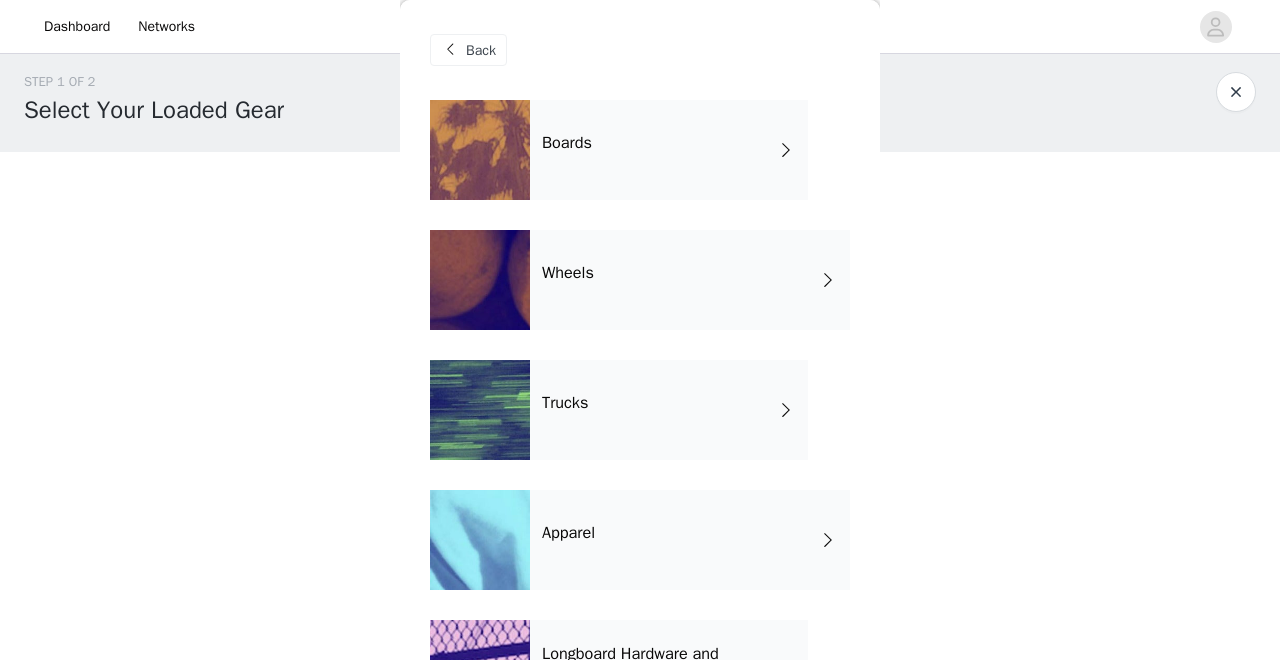 click on "Boards" at bounding box center [567, 143] 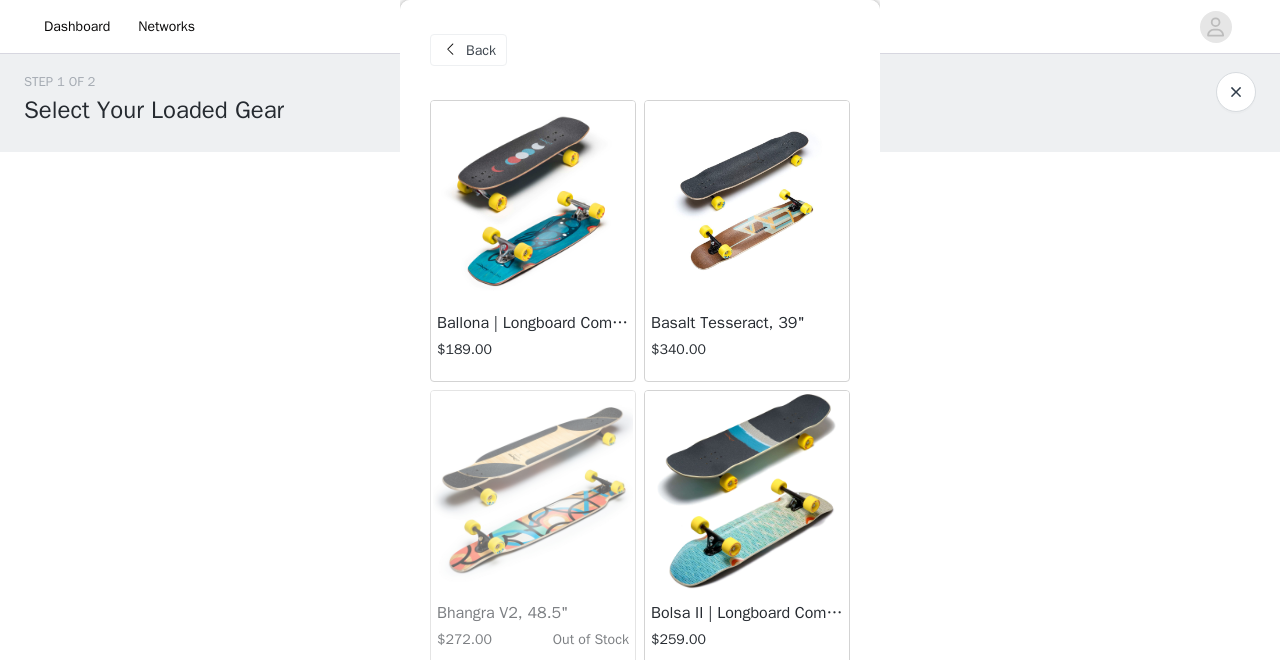 click at bounding box center [747, 201] 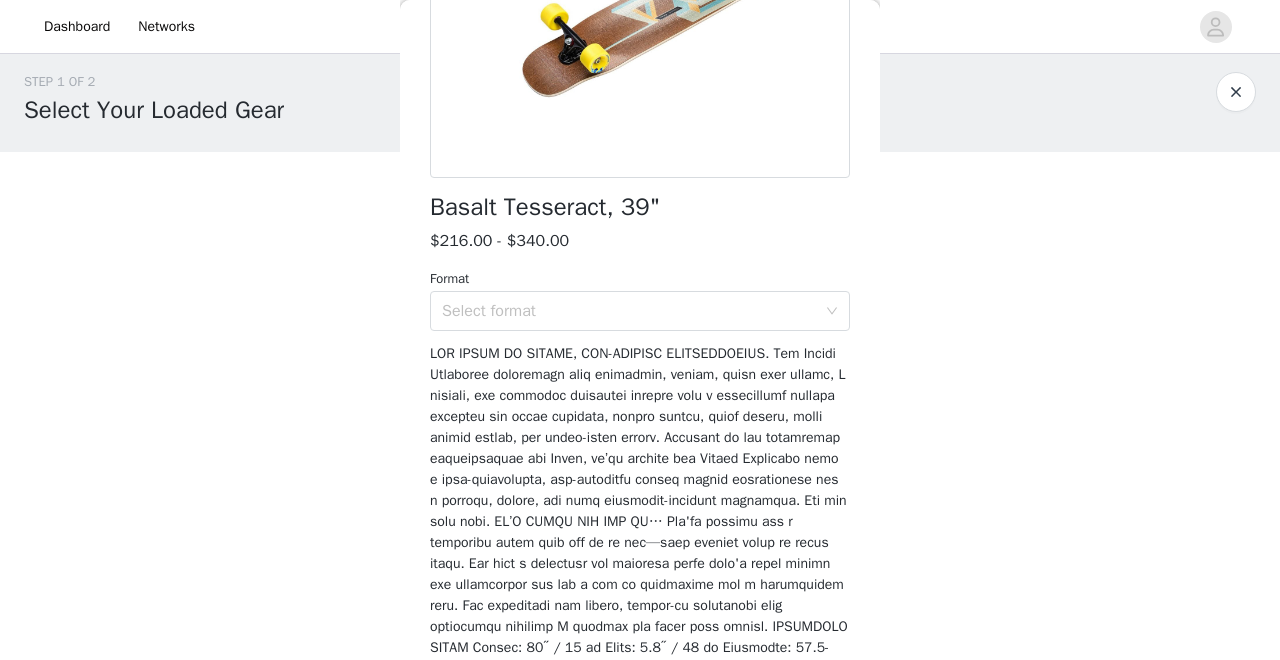 scroll, scrollTop: 389, scrollLeft: 0, axis: vertical 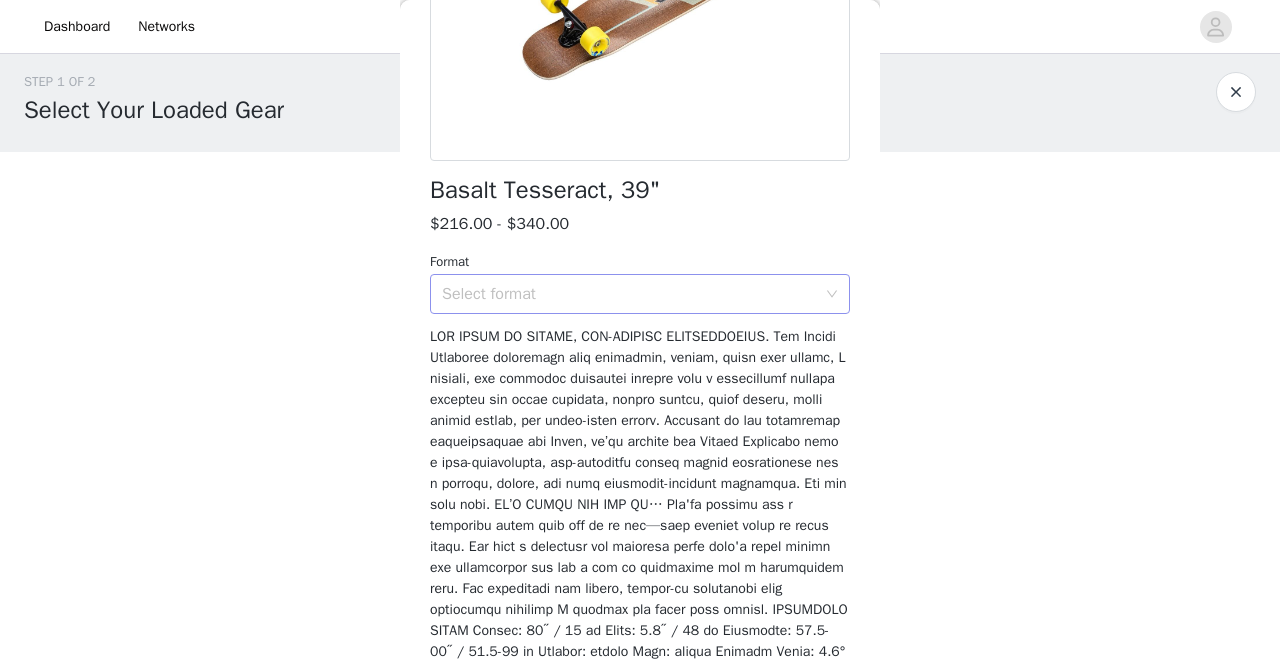 click on "Select format" at bounding box center [629, 294] 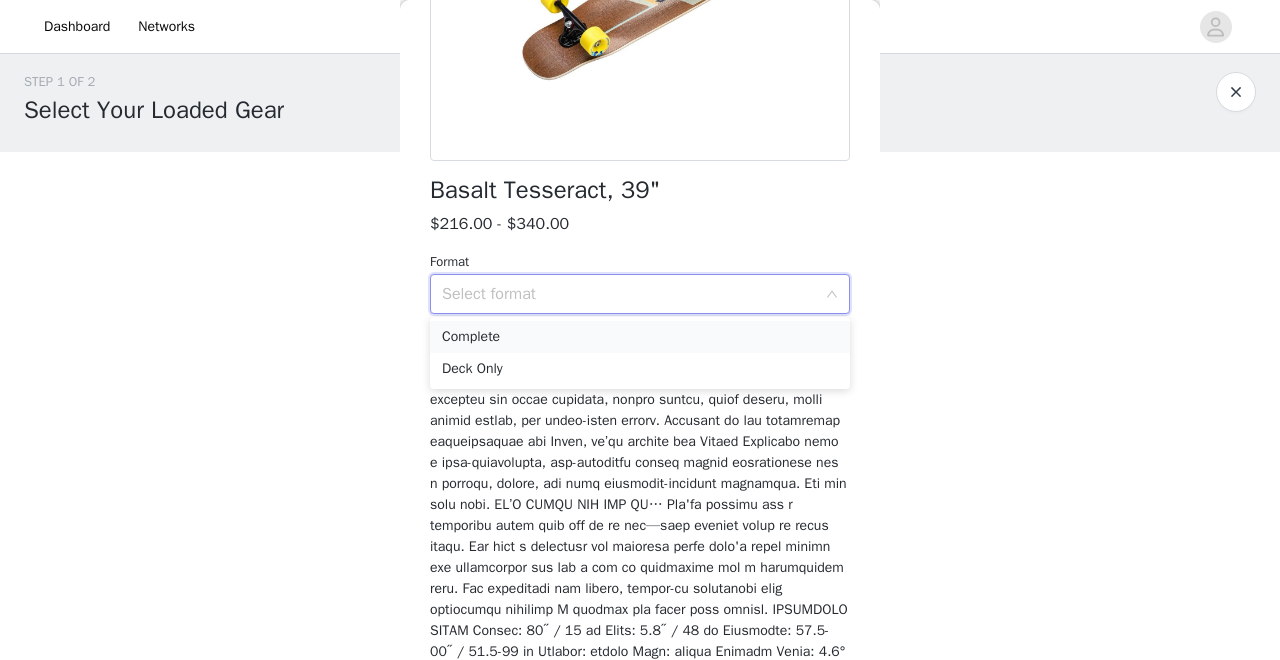 click on "Complete" at bounding box center (640, 337) 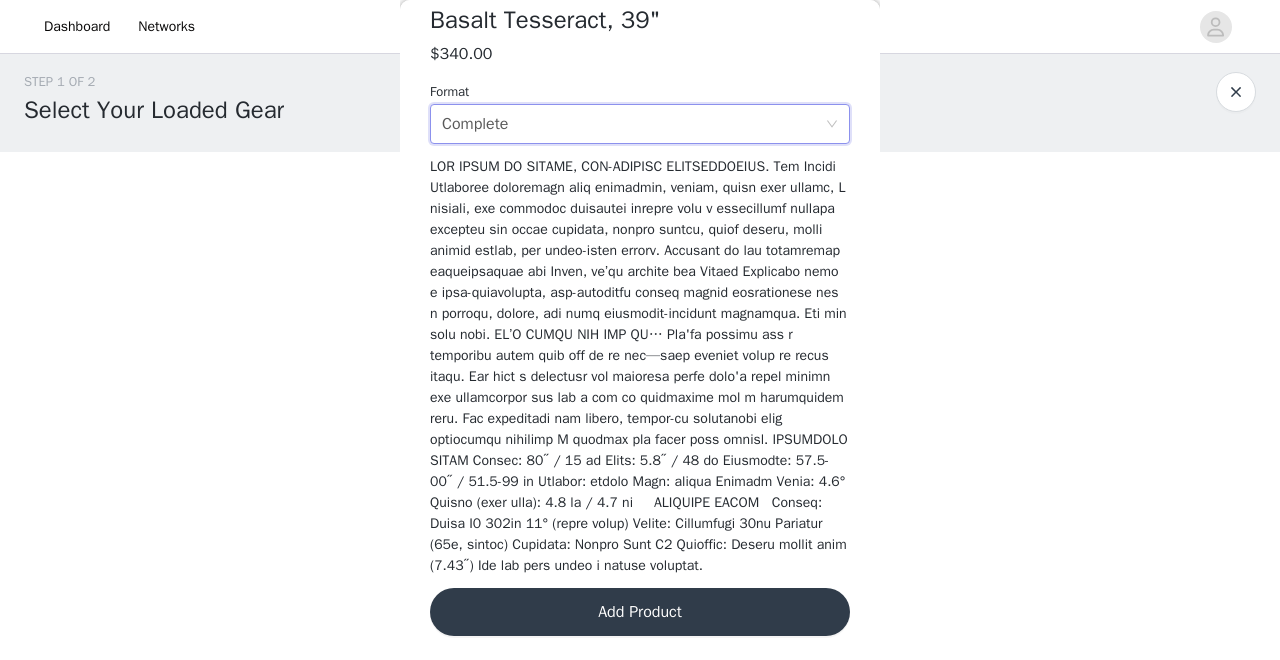 scroll, scrollTop: 580, scrollLeft: 0, axis: vertical 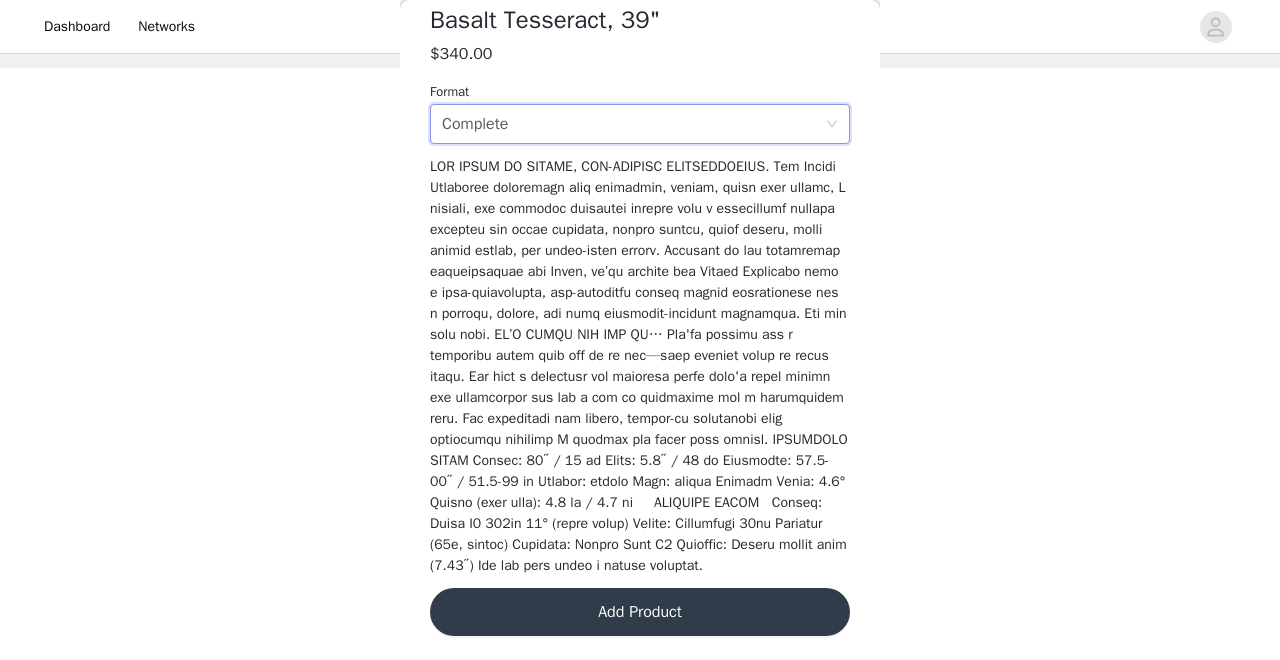 click on "Add Product" at bounding box center [640, 612] 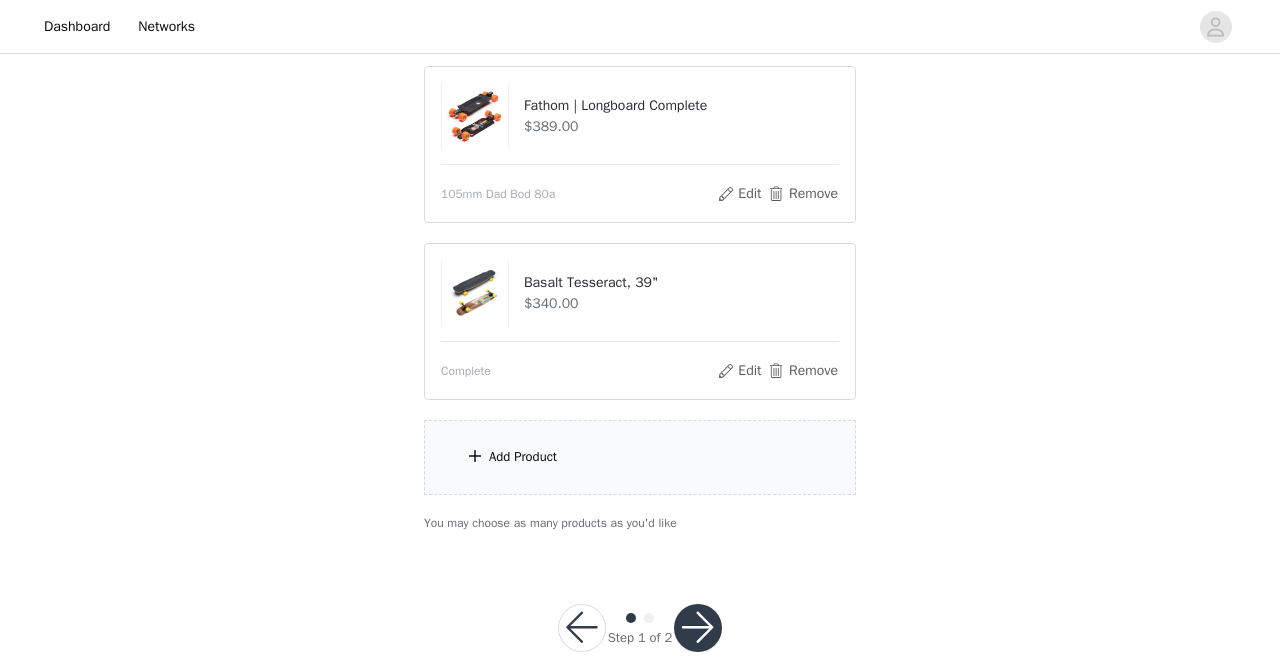 scroll, scrollTop: 248, scrollLeft: 1, axis: both 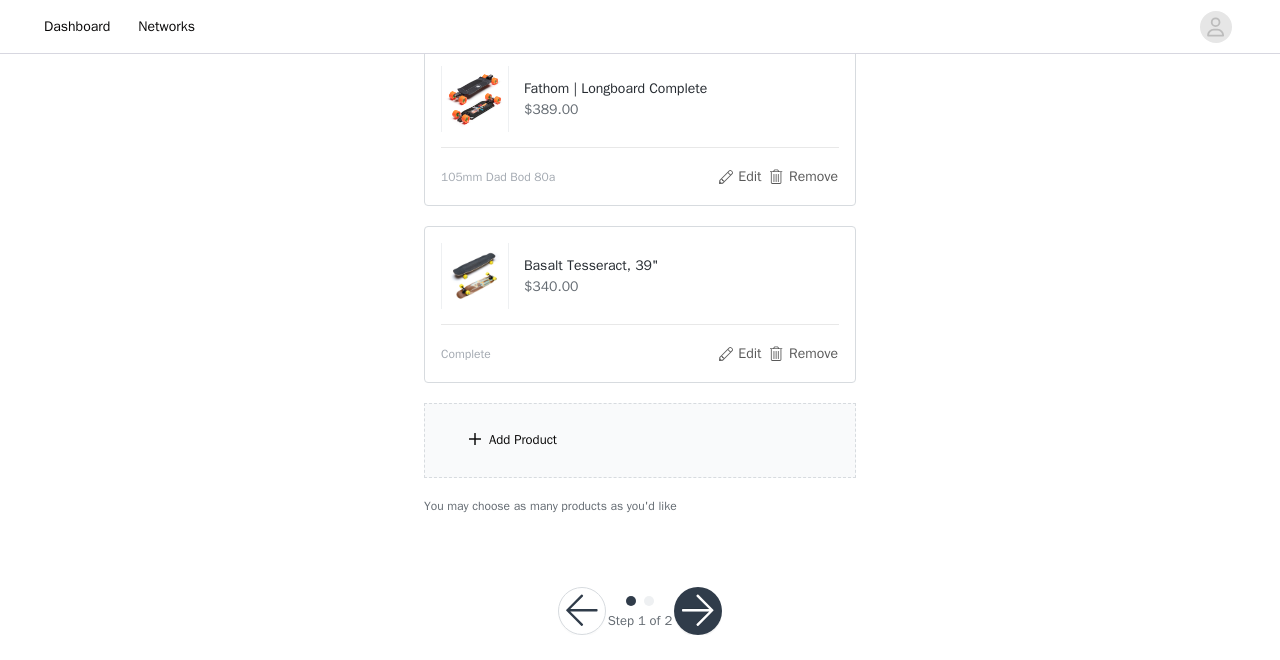 click on "Add Product" at bounding box center (640, 440) 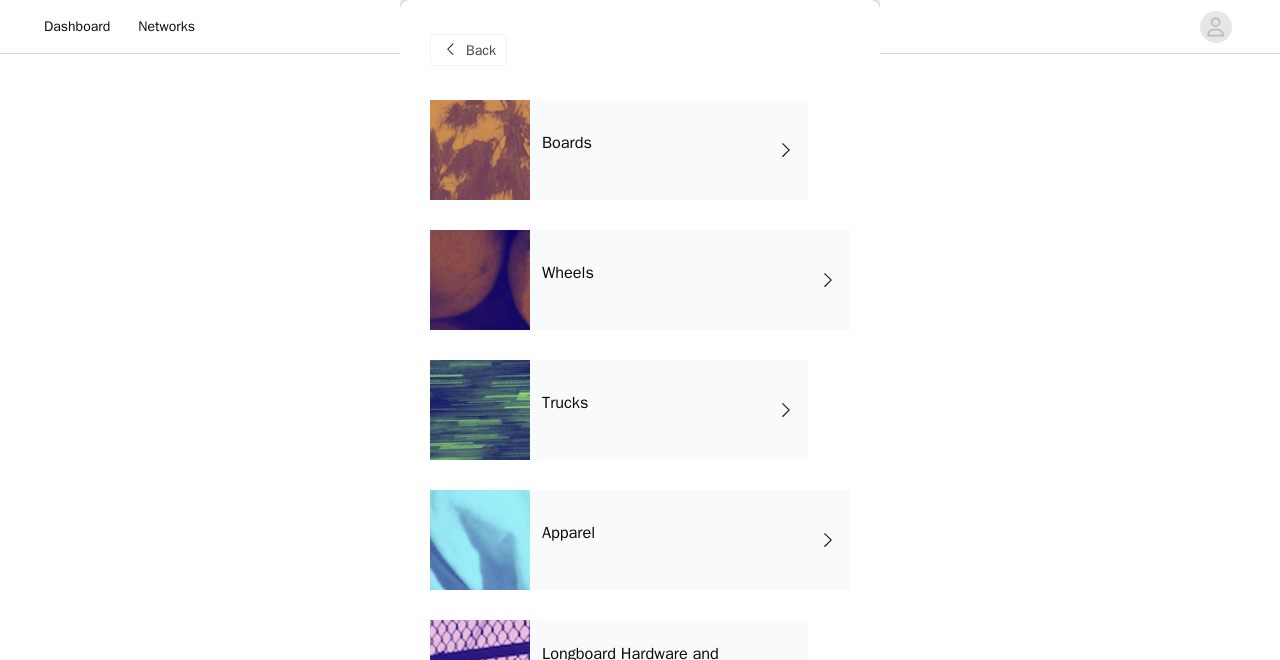 click on "Boards" at bounding box center [669, 150] 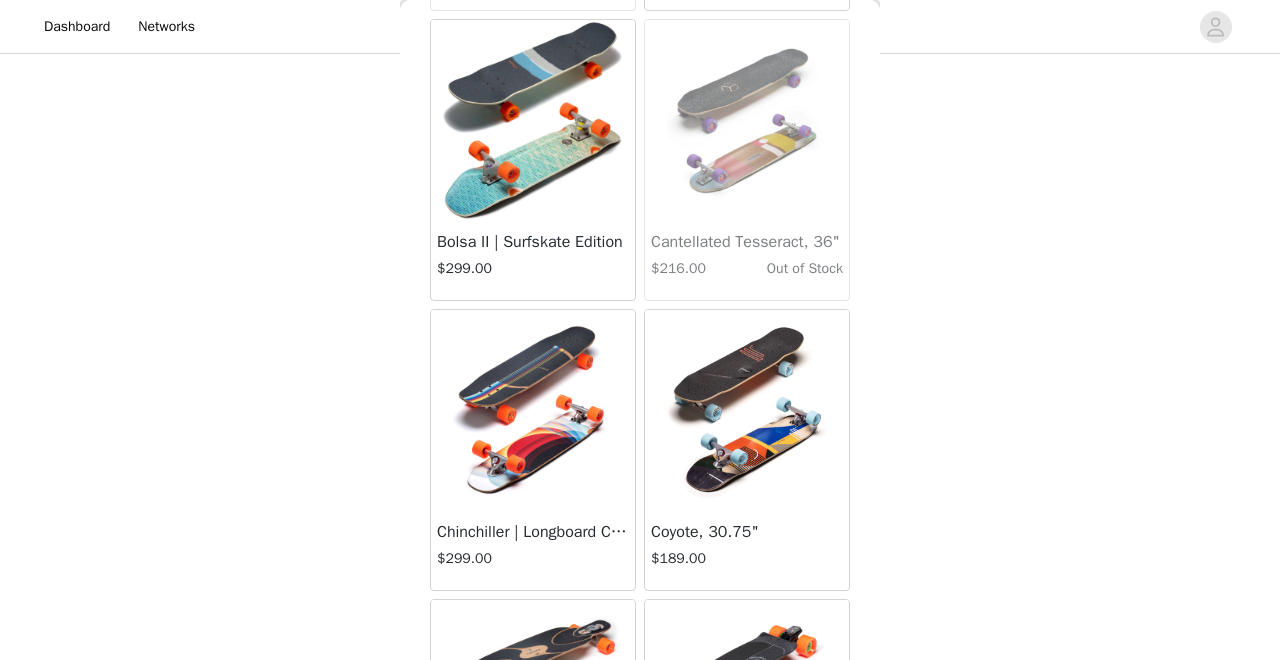 scroll, scrollTop: 668, scrollLeft: 0, axis: vertical 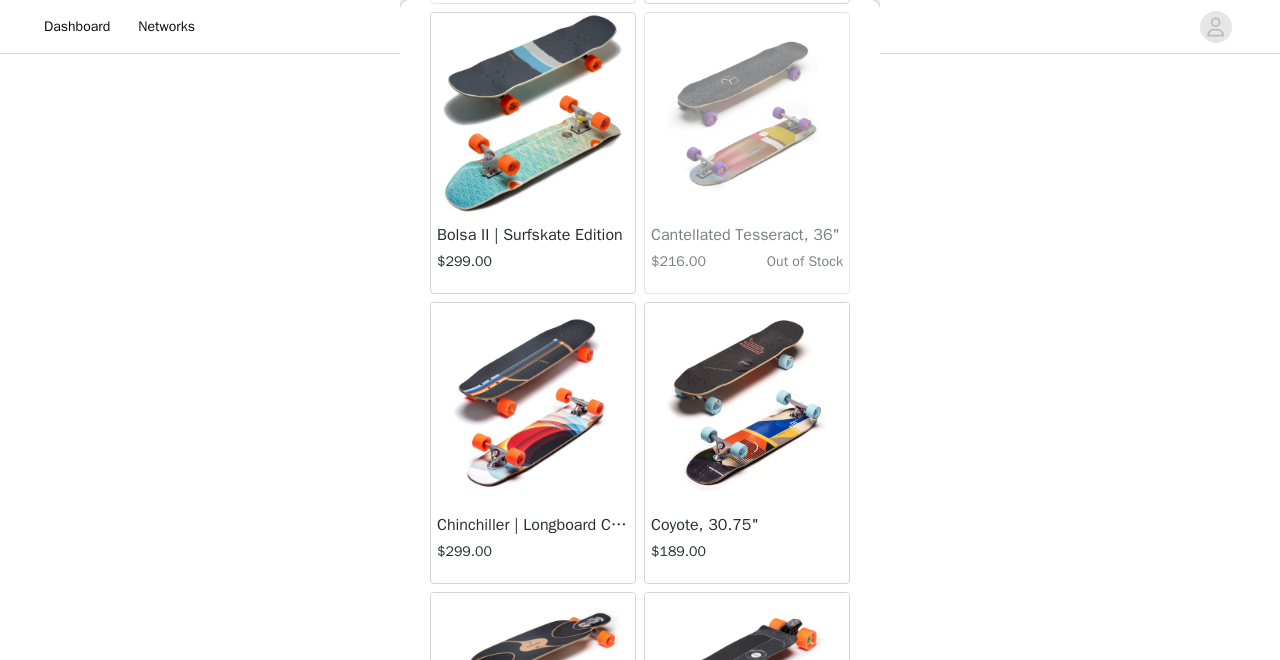 click at bounding box center (533, 403) 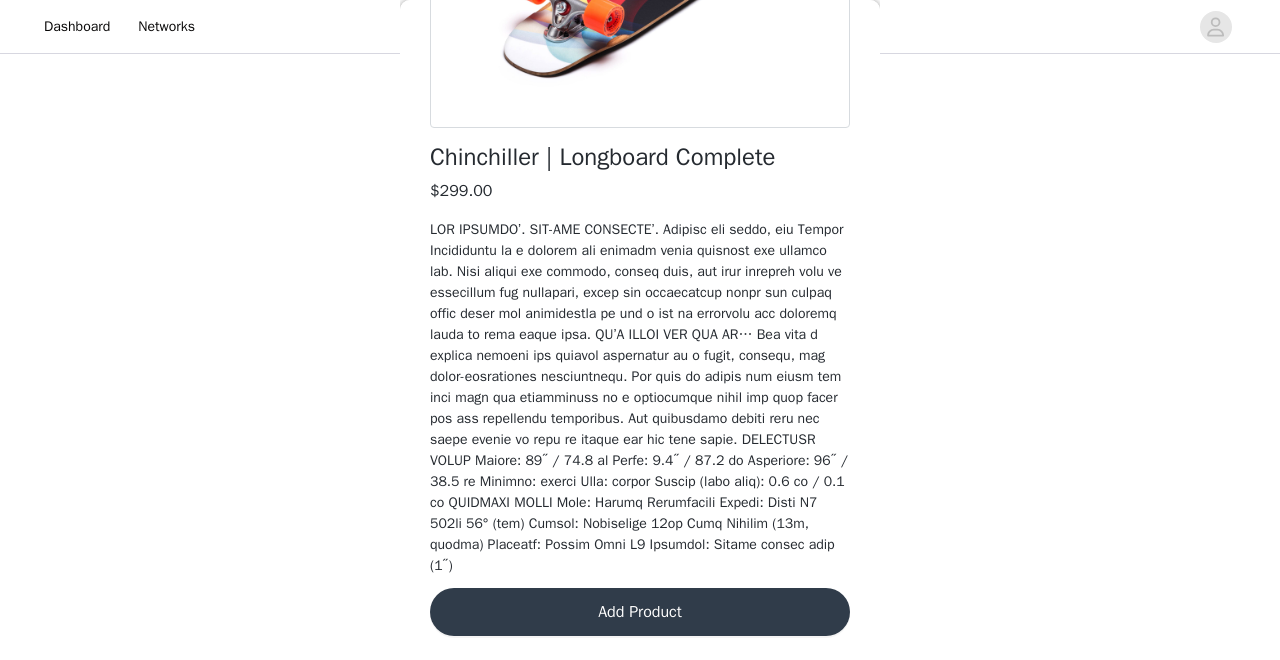 scroll, scrollTop: 422, scrollLeft: 0, axis: vertical 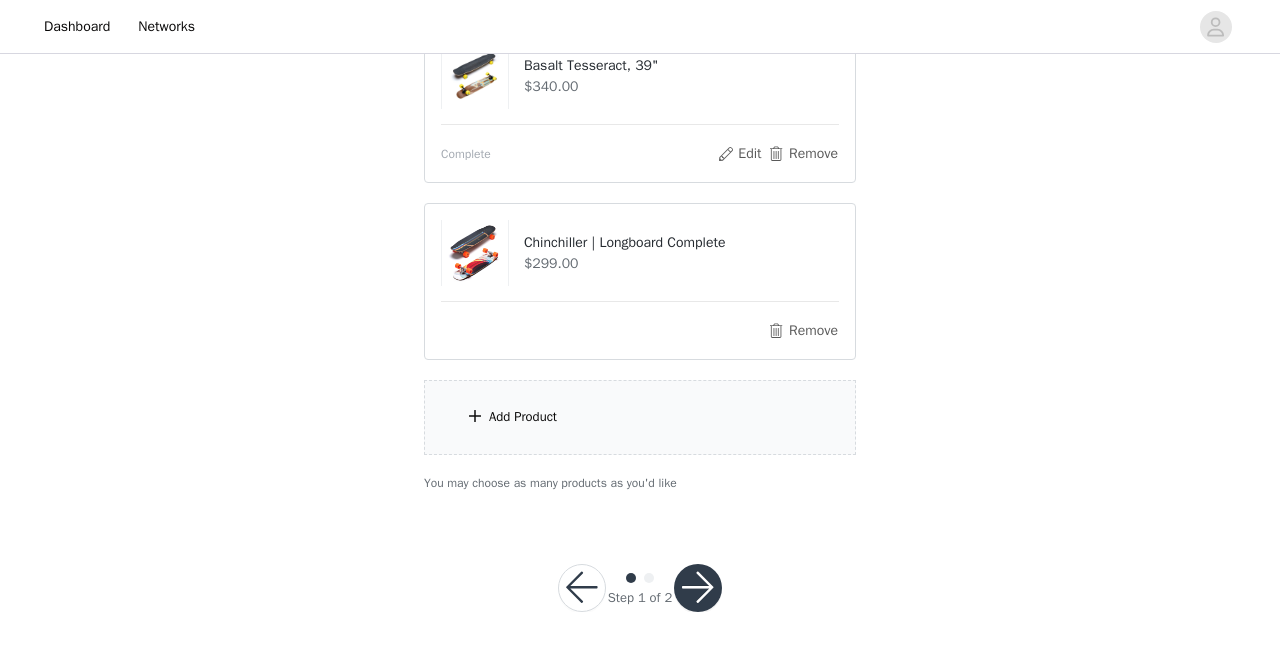 click on "Add Product" at bounding box center [640, 417] 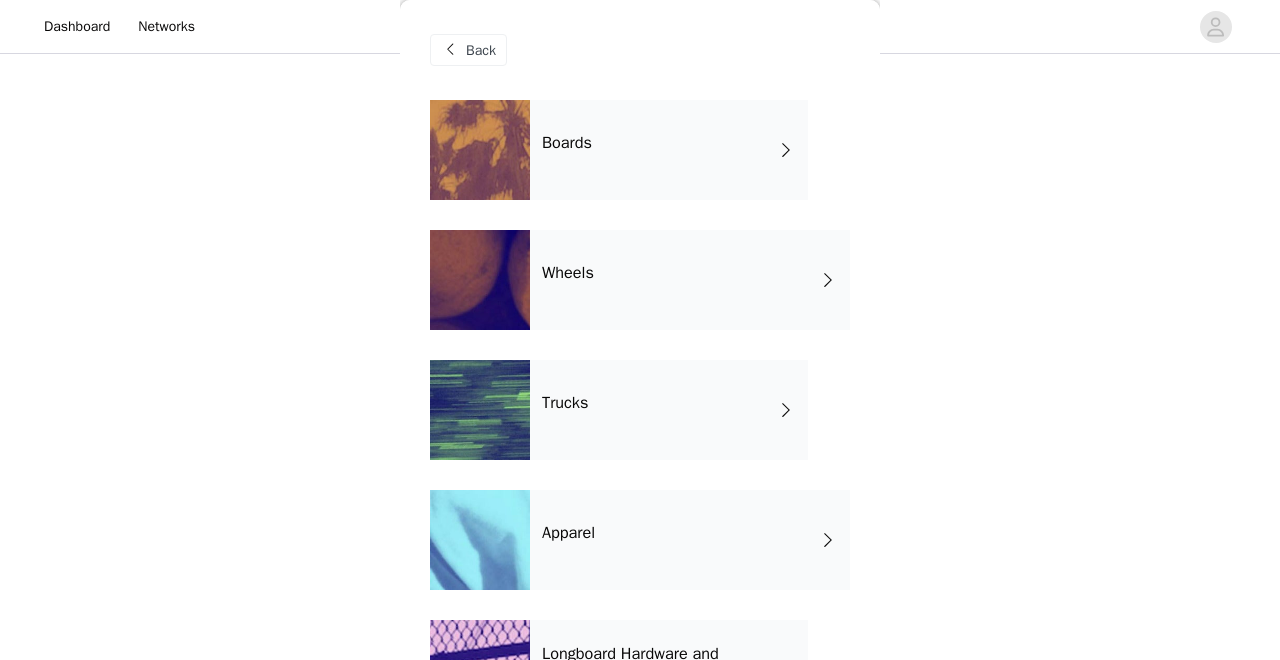 click at bounding box center [480, 150] 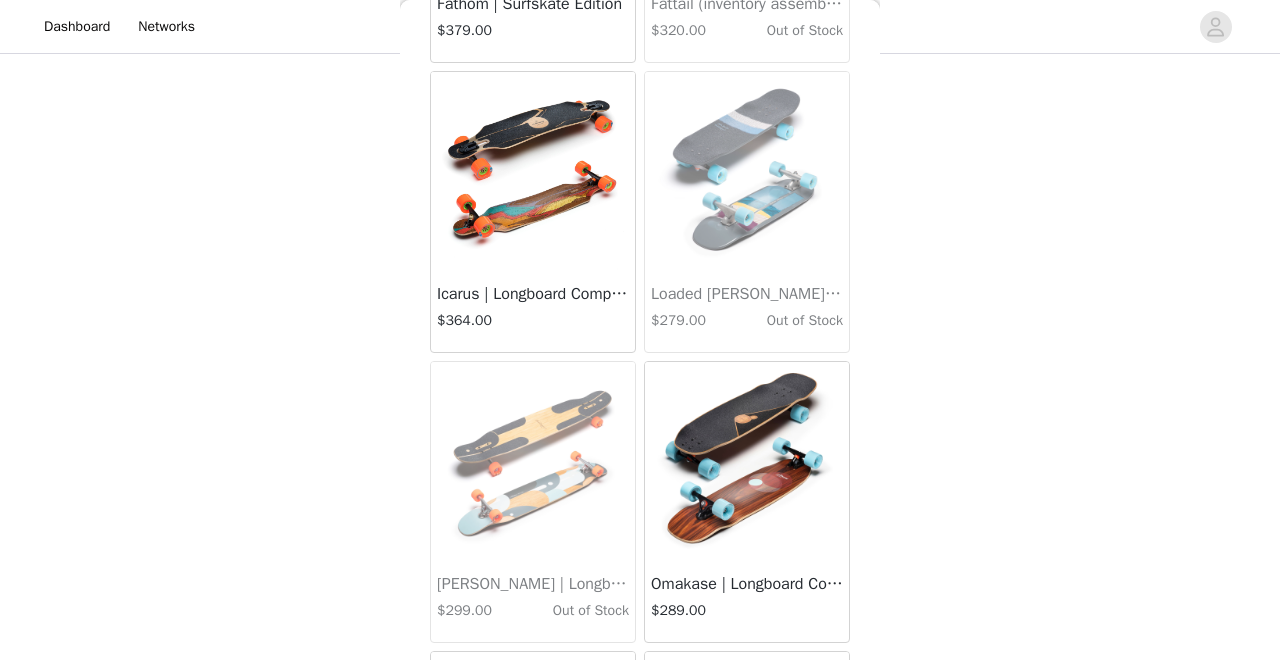 scroll, scrollTop: 1815, scrollLeft: 0, axis: vertical 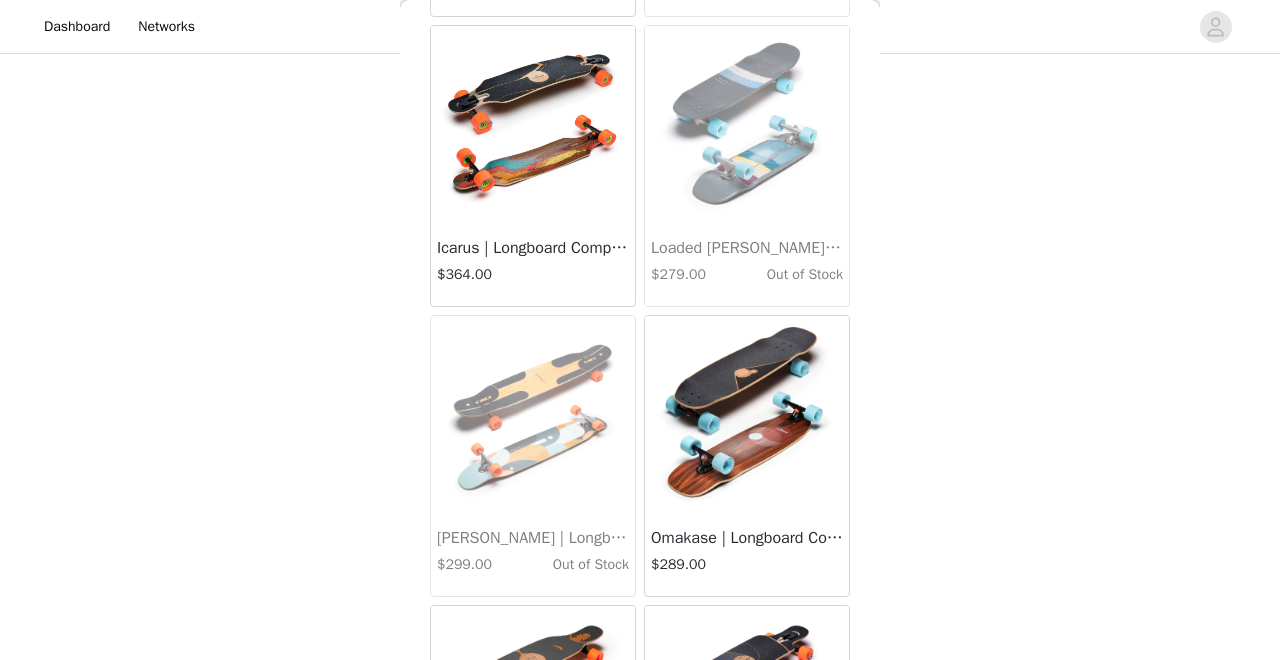 click on "Omakase | Longboard Complete" at bounding box center (747, 538) 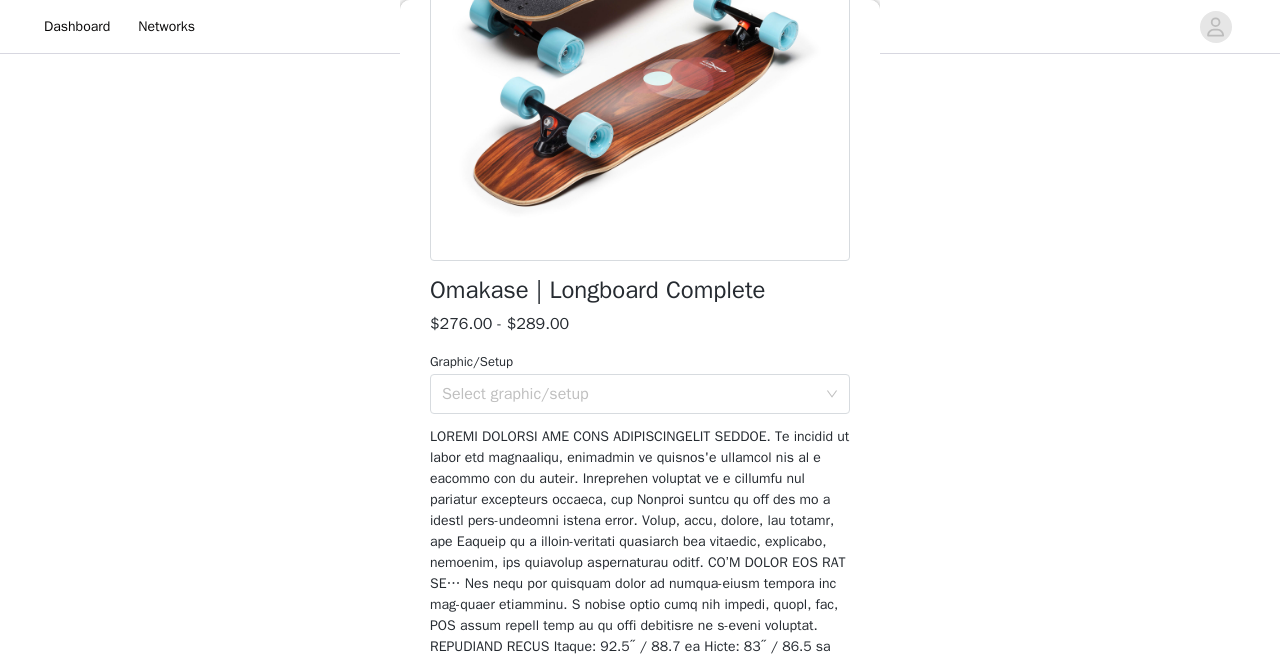 scroll, scrollTop: 309, scrollLeft: 0, axis: vertical 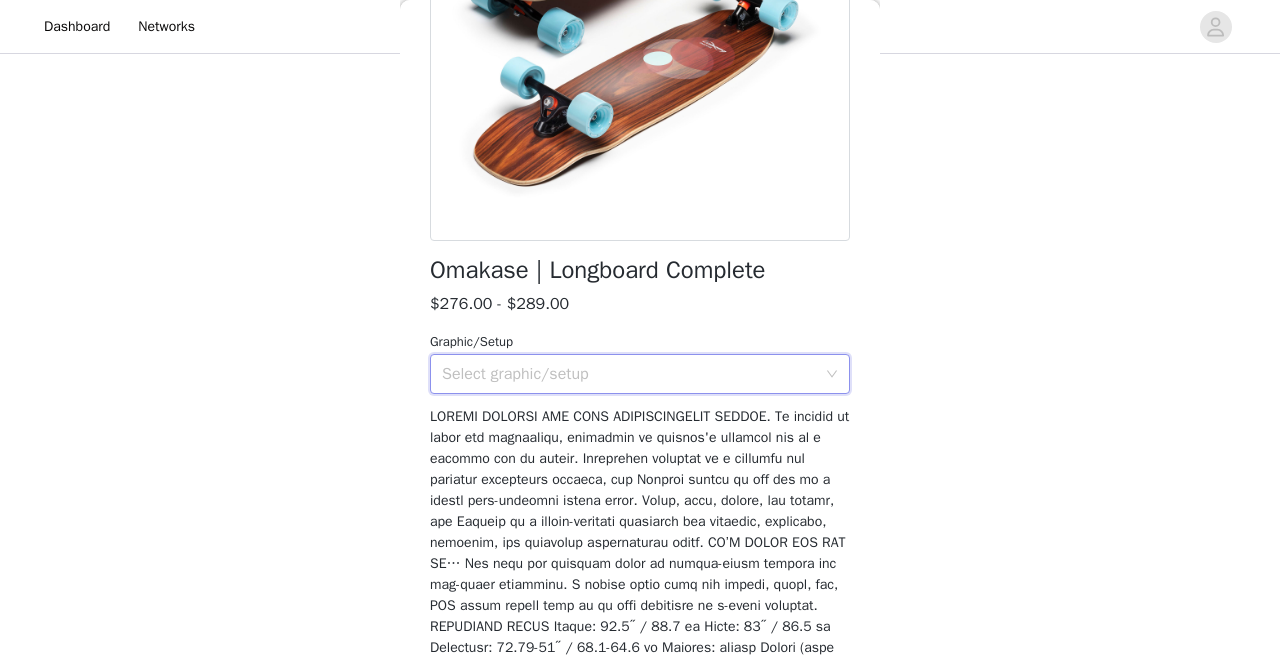click on "Select graphic/setup" at bounding box center [633, 374] 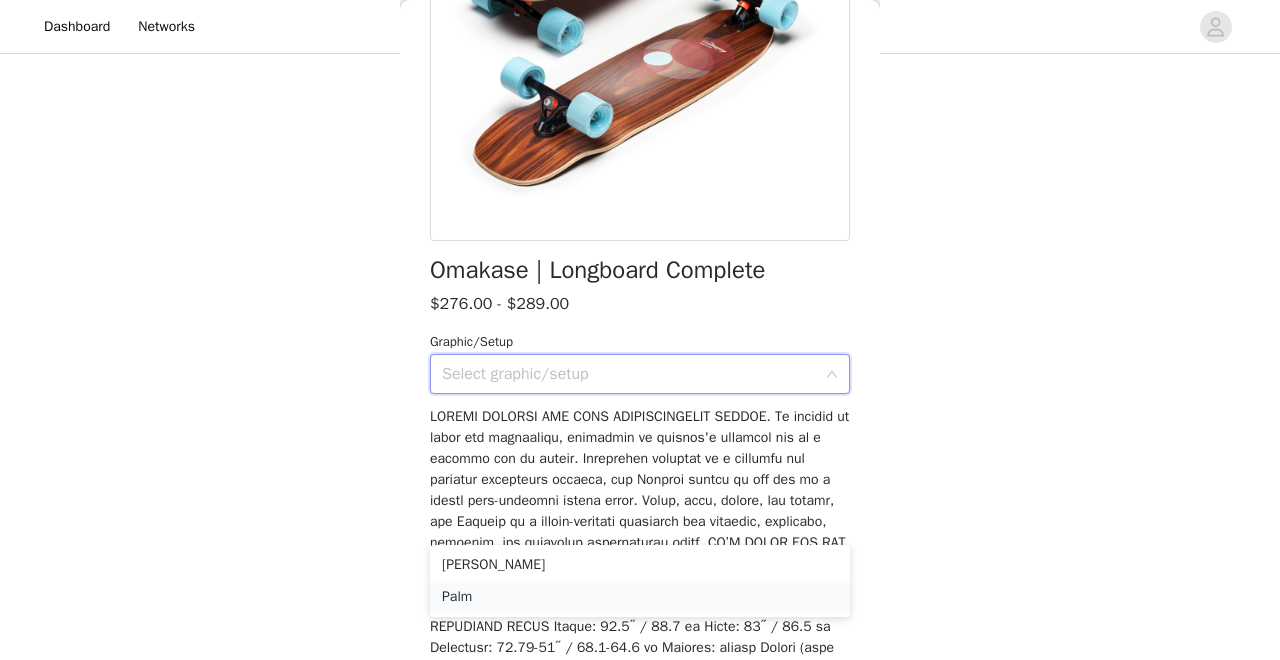 scroll, scrollTop: 320, scrollLeft: 1, axis: both 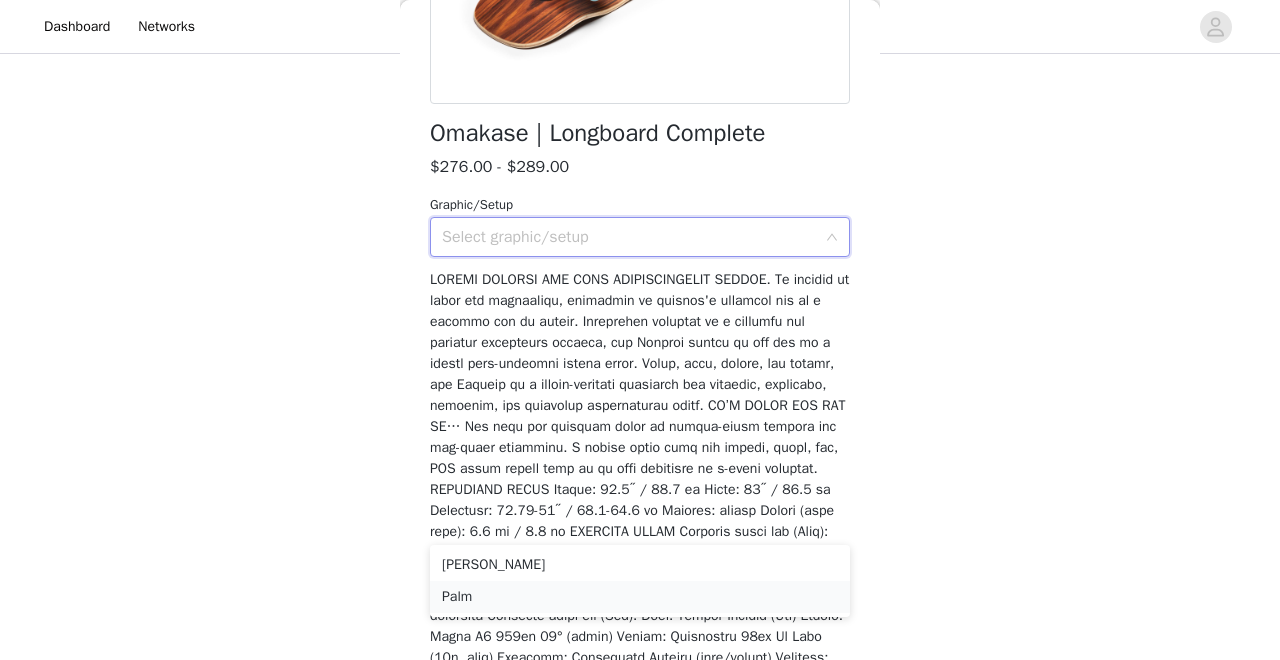 click on "Palm" at bounding box center (640, 597) 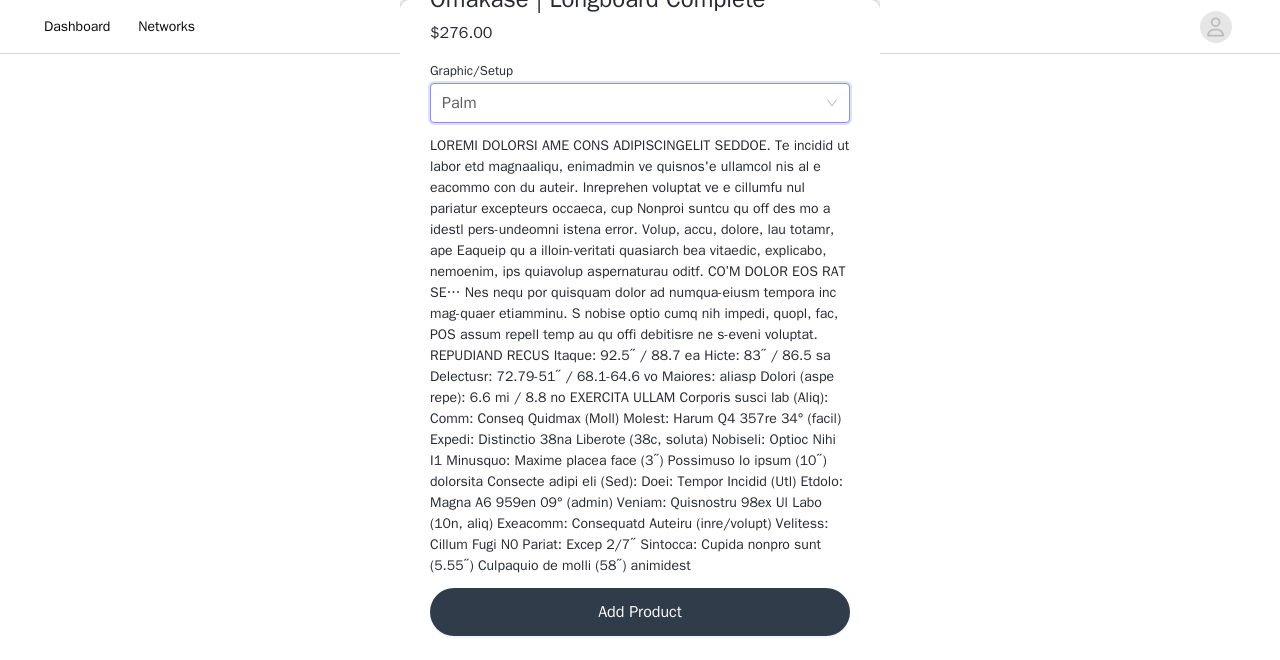 scroll, scrollTop: 600, scrollLeft: 0, axis: vertical 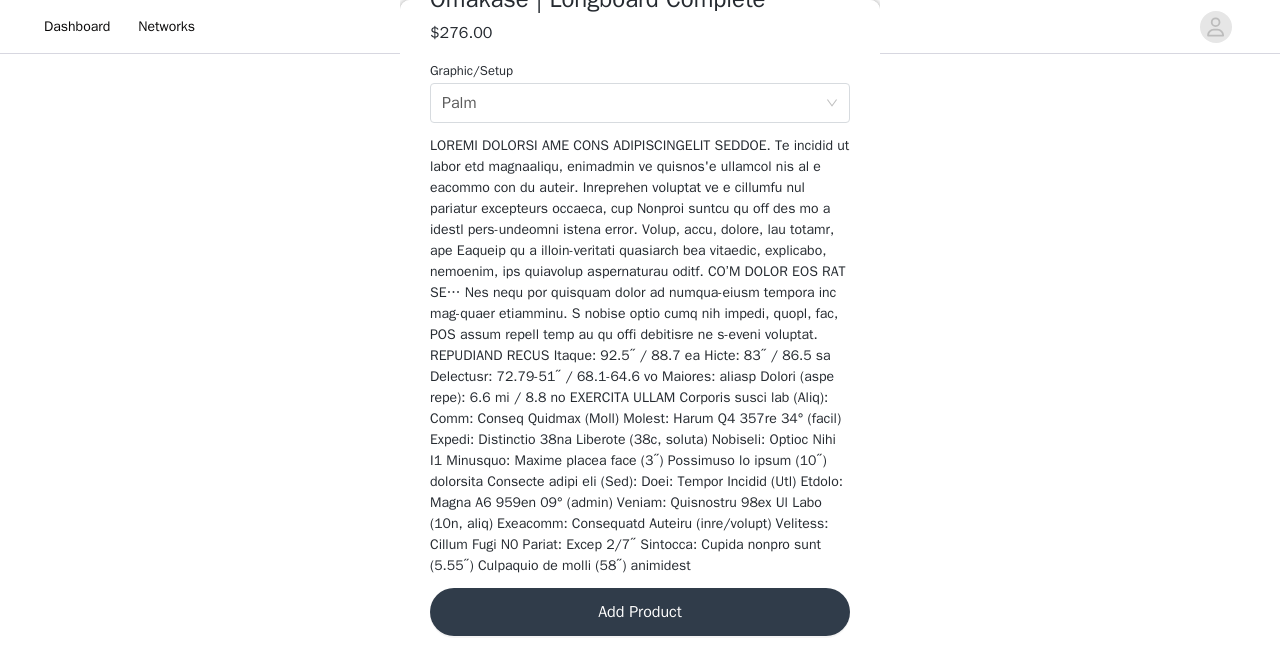 click on "Add Product" at bounding box center [640, 612] 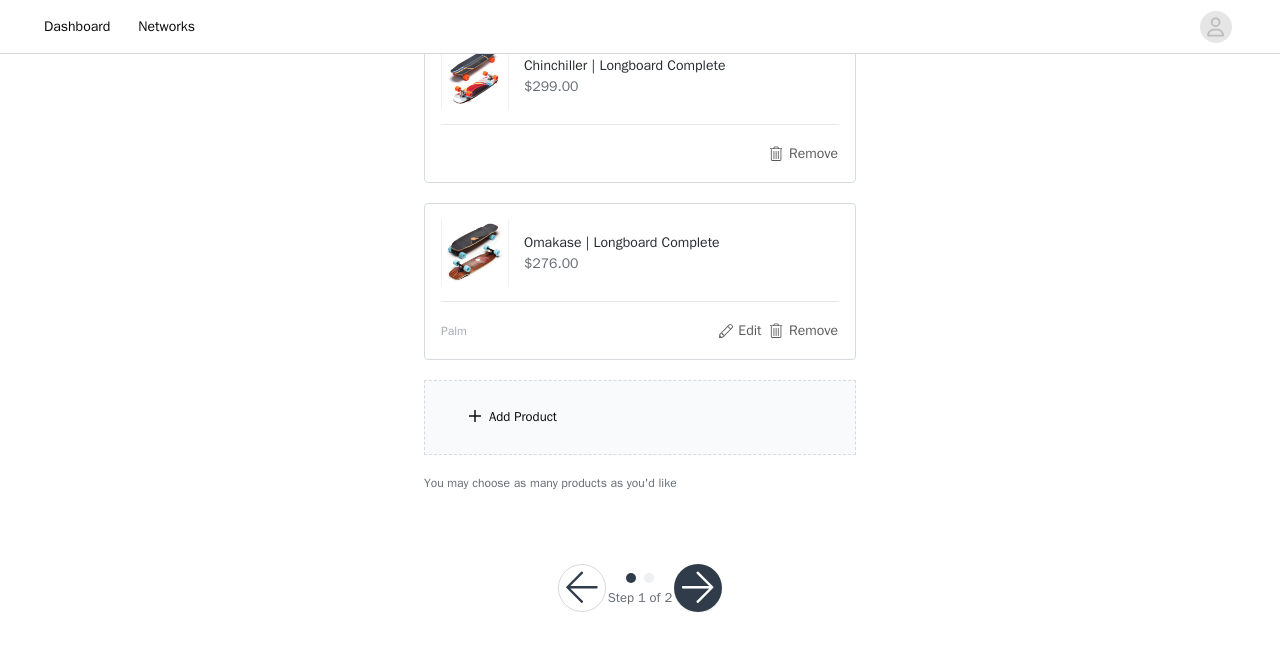 scroll, scrollTop: 645, scrollLeft: 0, axis: vertical 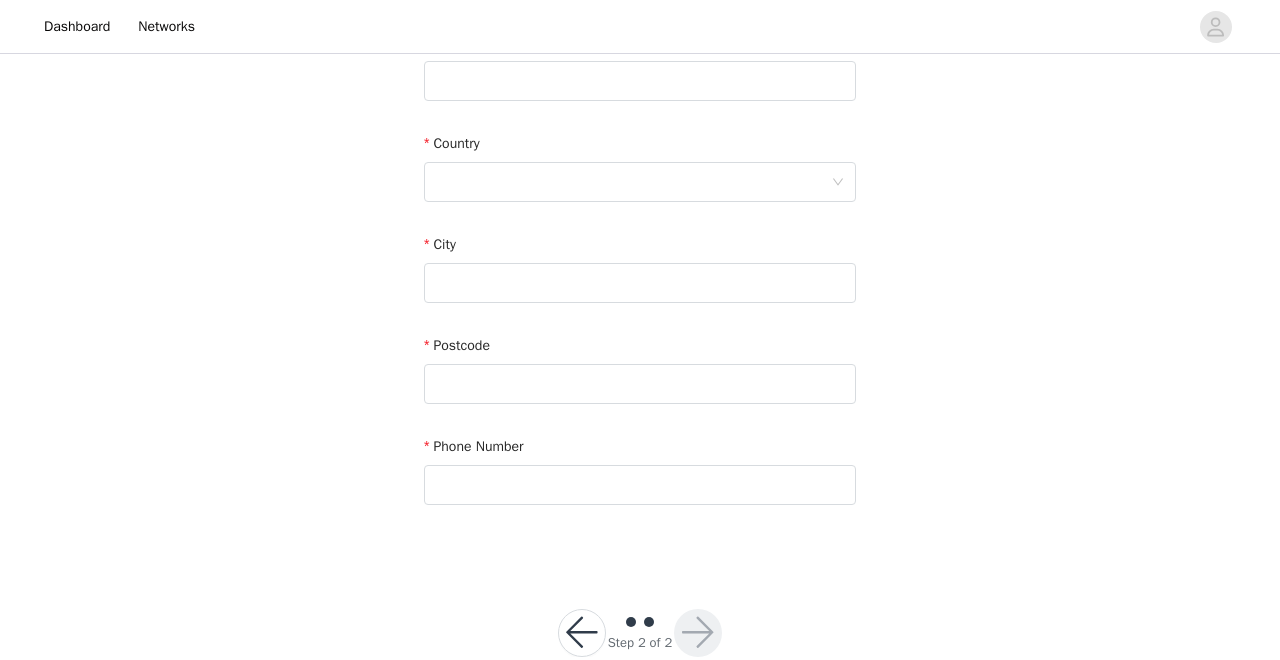click at bounding box center (582, 633) 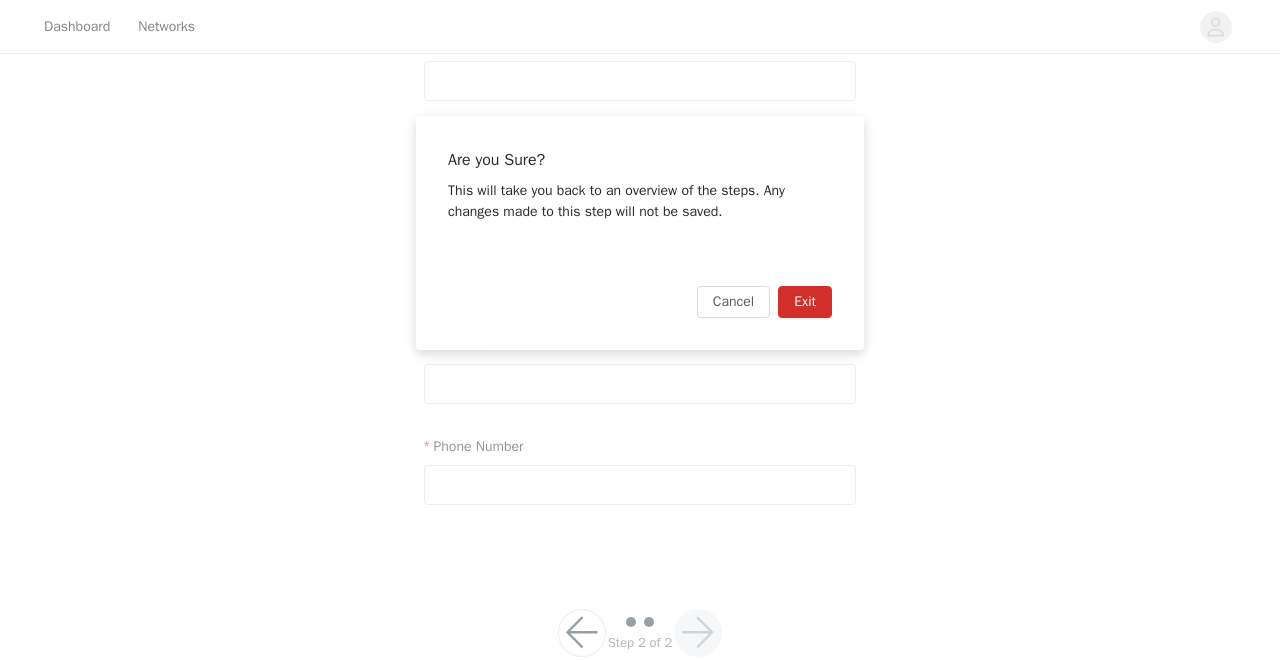 click on "Cancel   Exit" at bounding box center (640, 302) 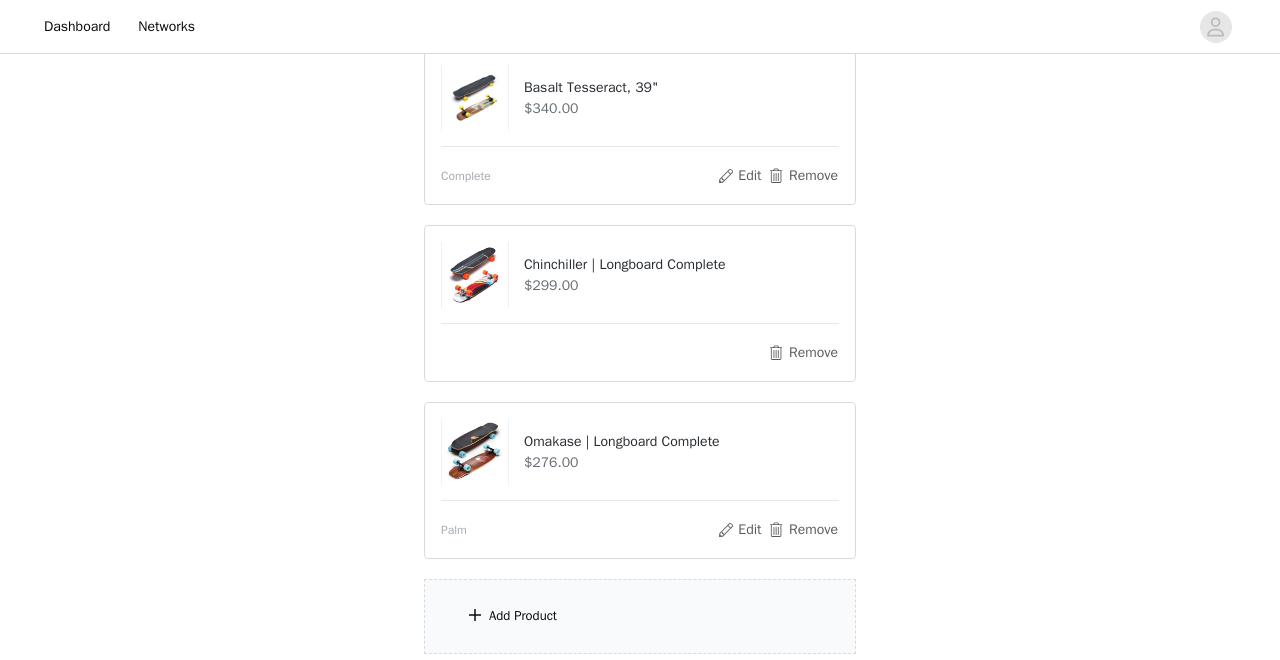 scroll, scrollTop: 447, scrollLeft: 0, axis: vertical 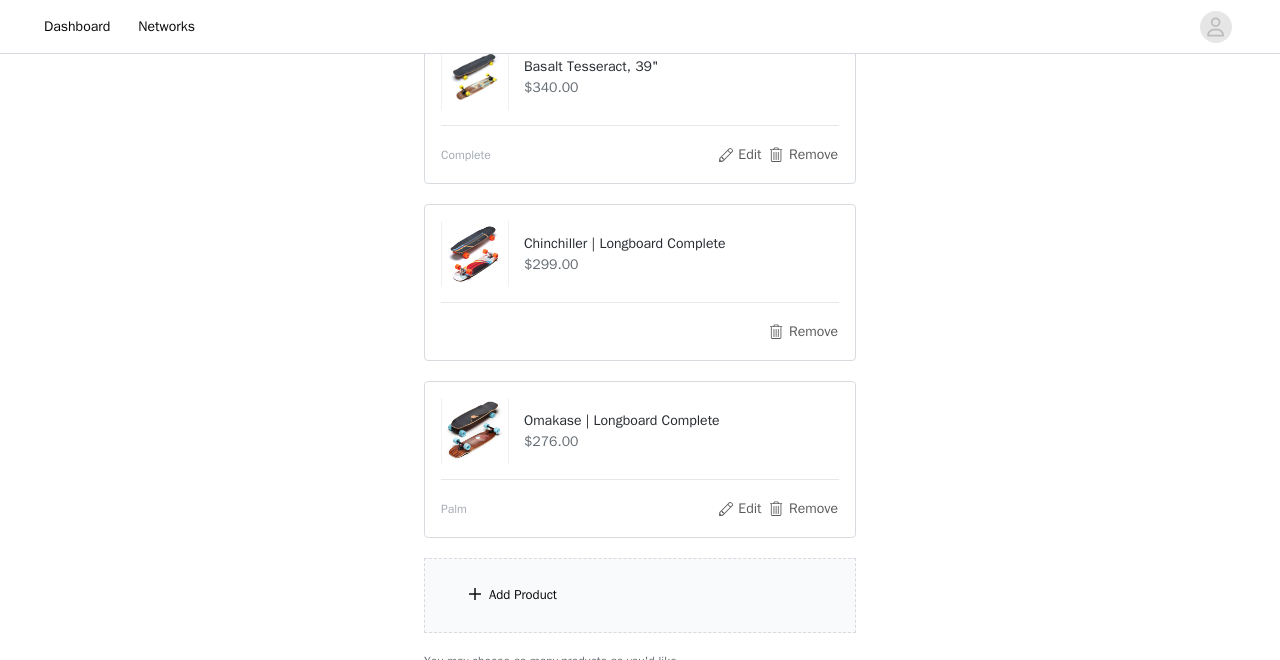 click at bounding box center [475, 594] 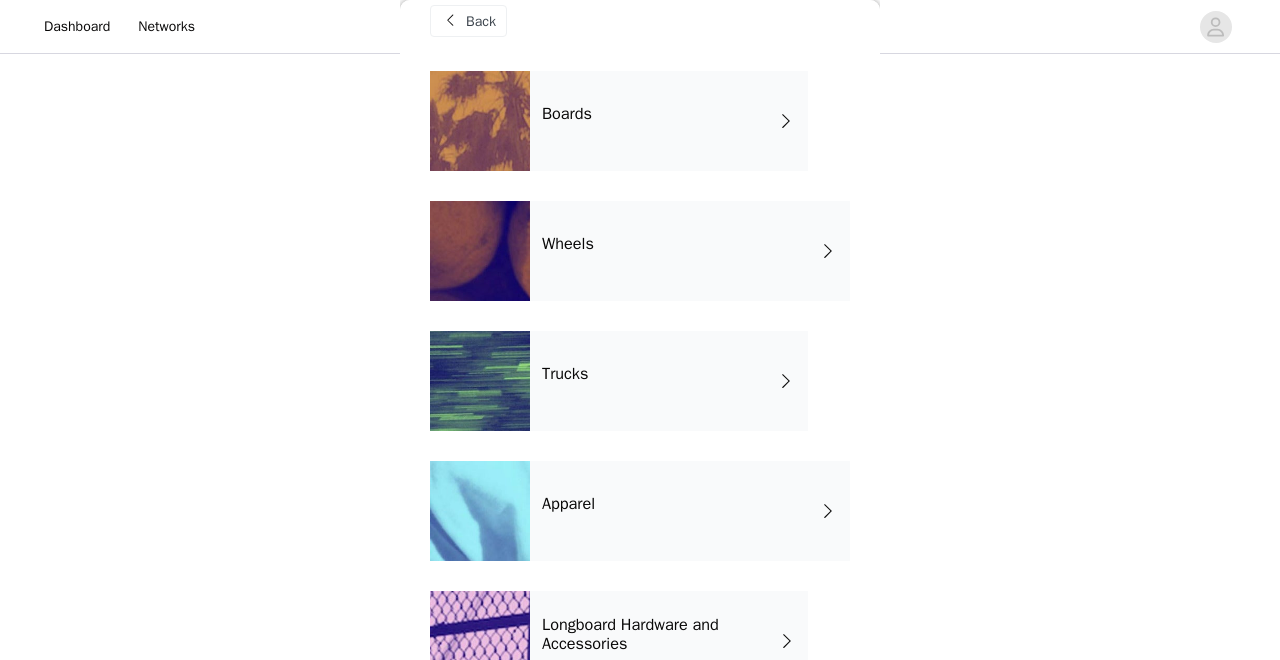 scroll, scrollTop: 62, scrollLeft: 0, axis: vertical 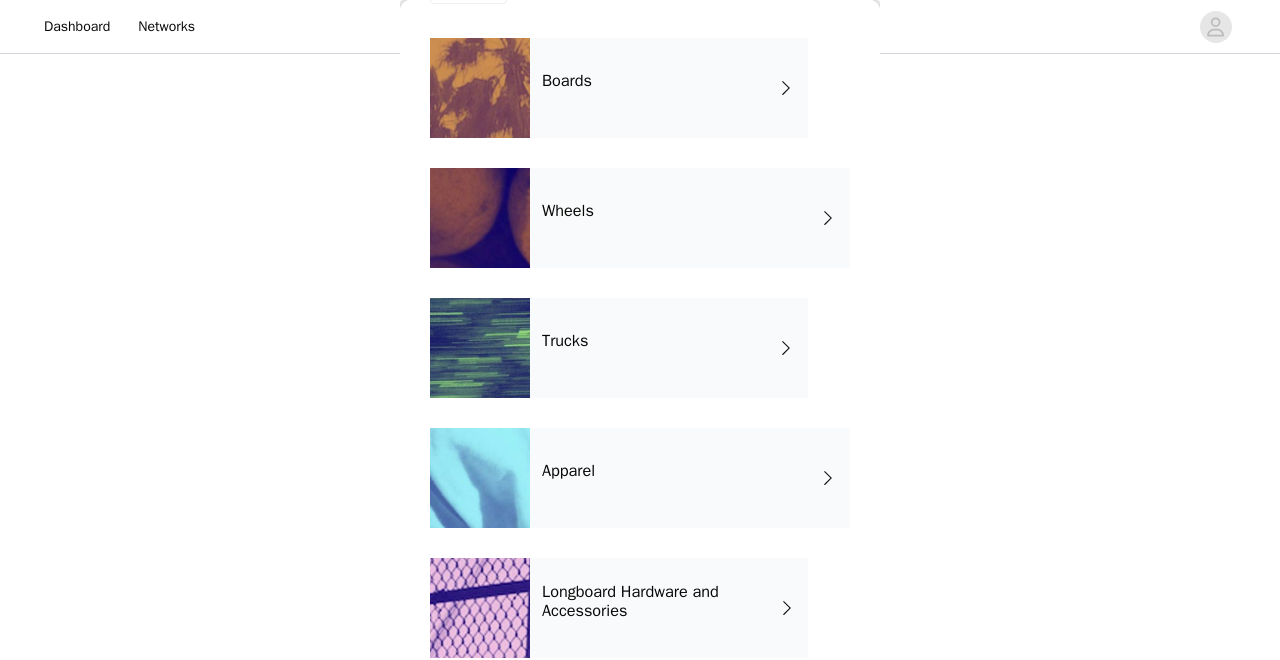 click at bounding box center [480, 218] 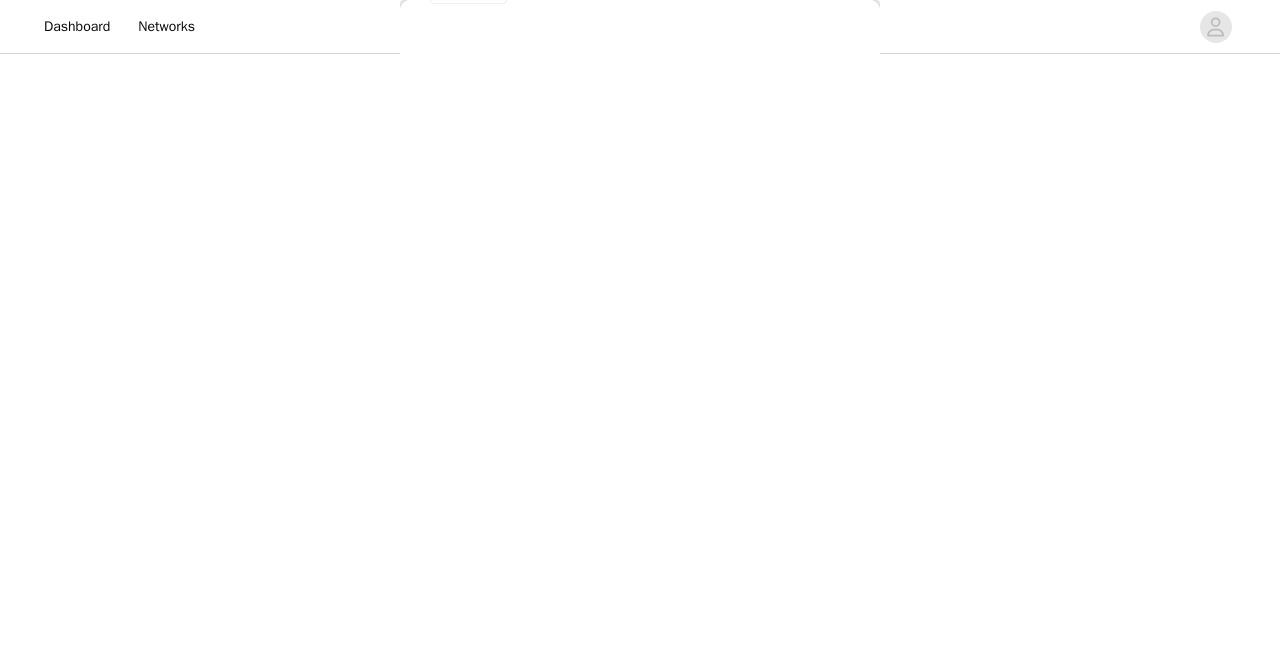 scroll, scrollTop: 0, scrollLeft: 0, axis: both 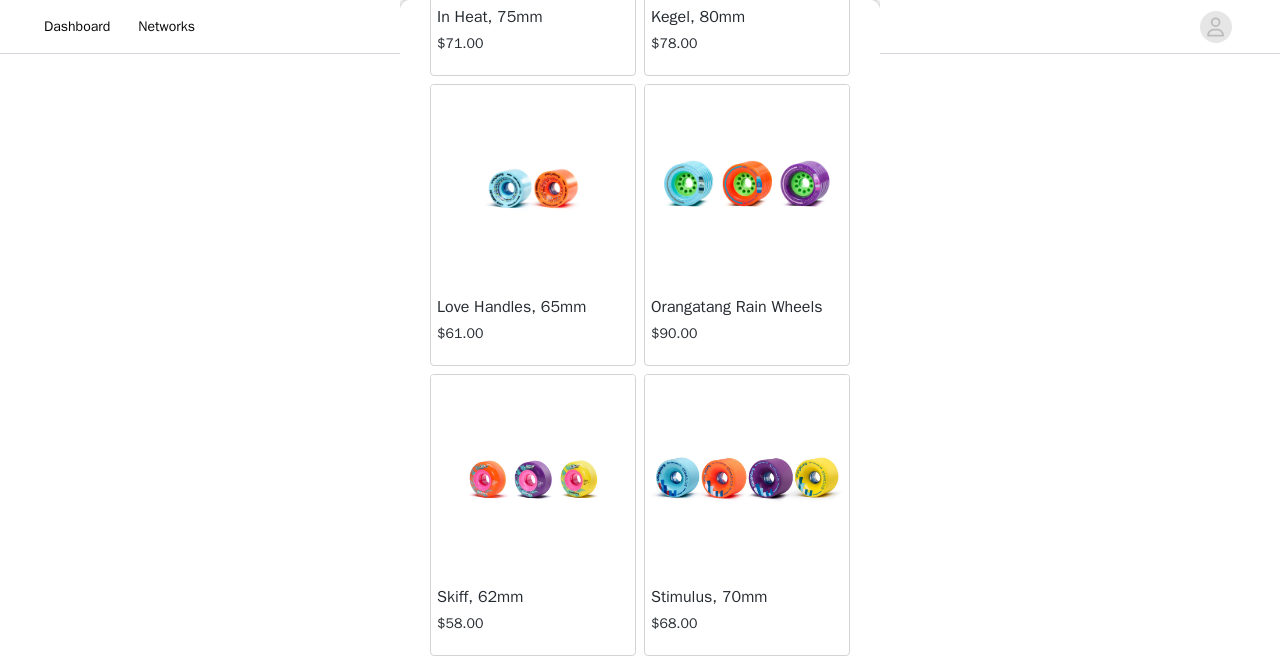 click at bounding box center [533, 475] 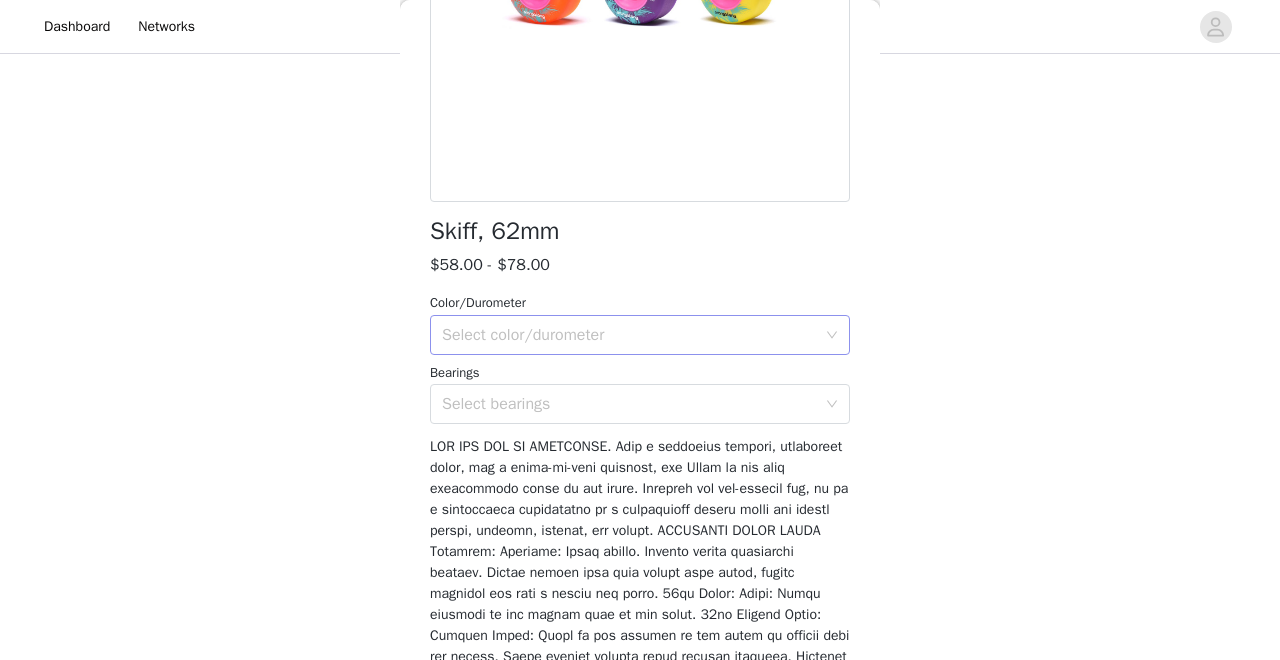 click on "Select color/durometer" at bounding box center (633, 335) 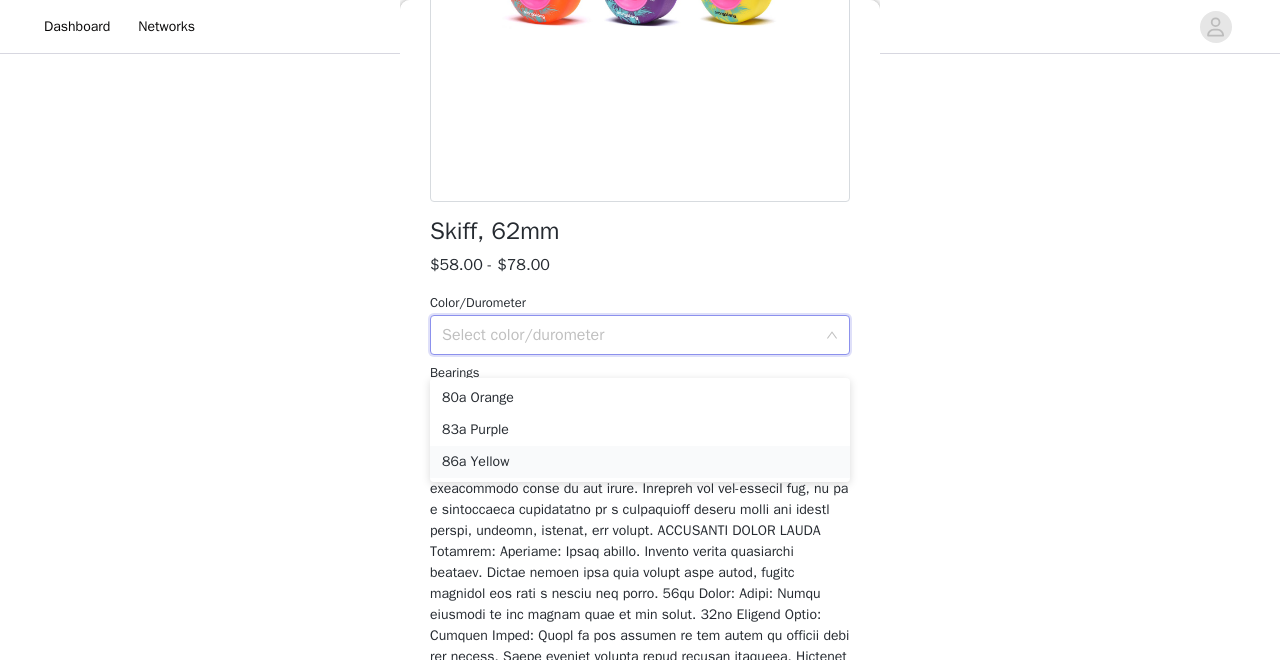 click on "86a Yellow" at bounding box center [640, 462] 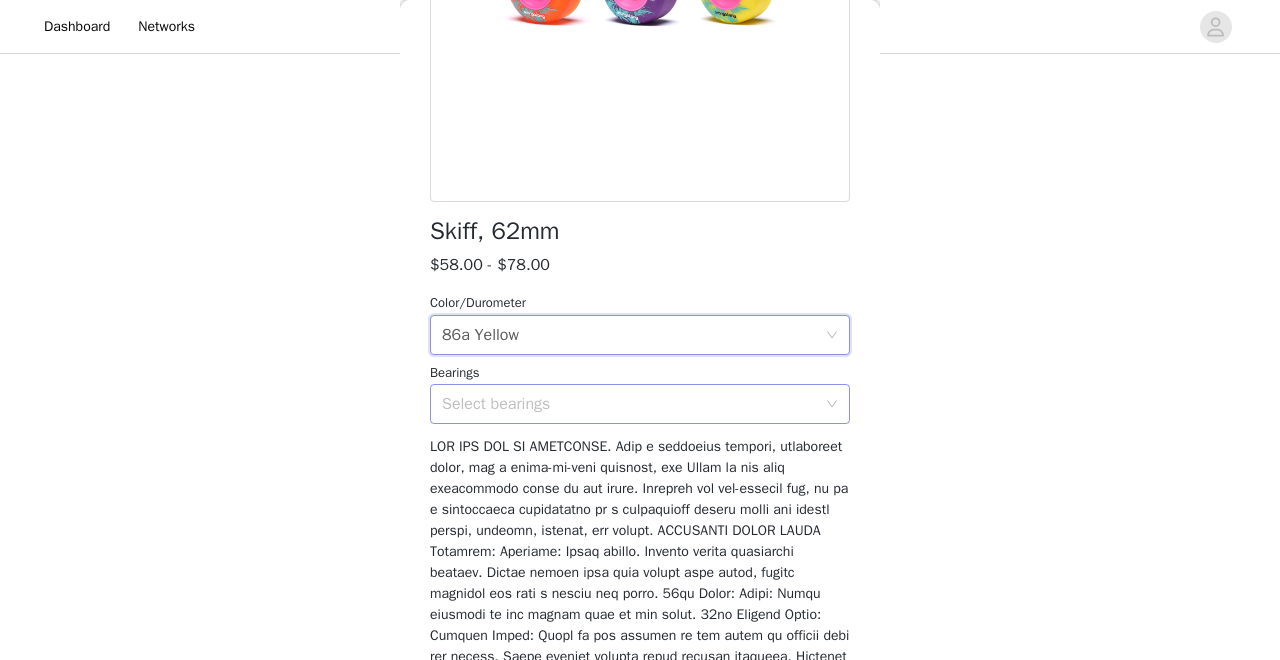 click on "Select bearings" at bounding box center (629, 404) 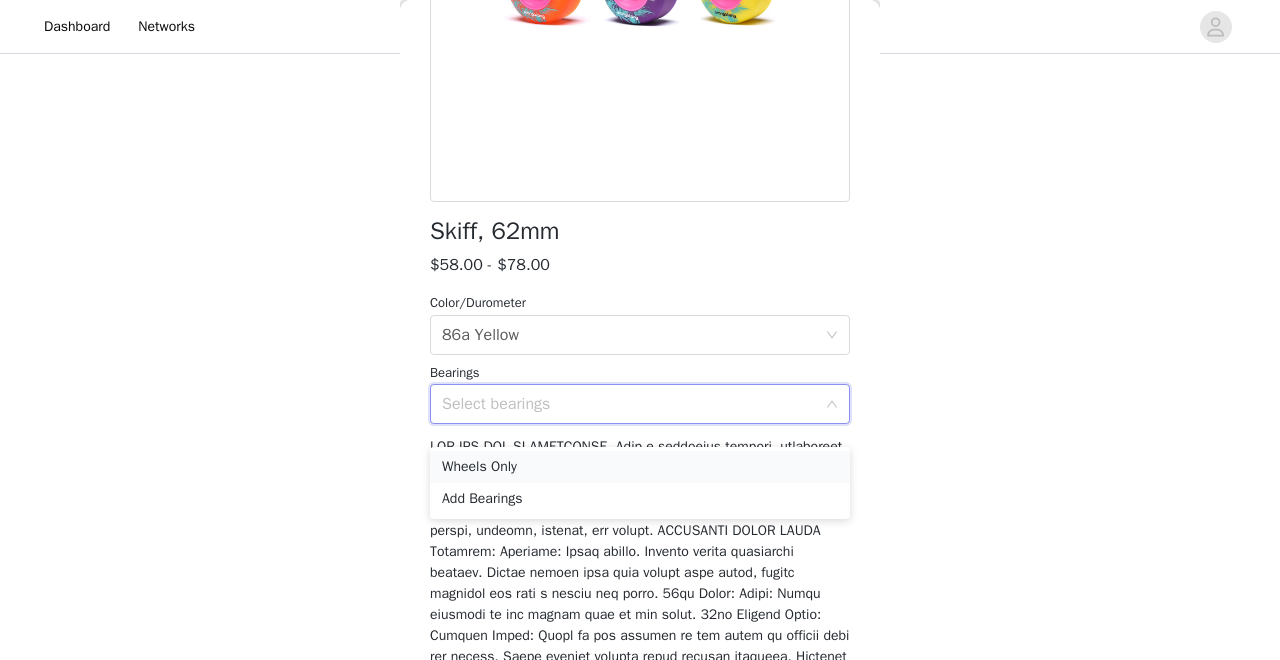 click on "Wheels Only" at bounding box center [640, 467] 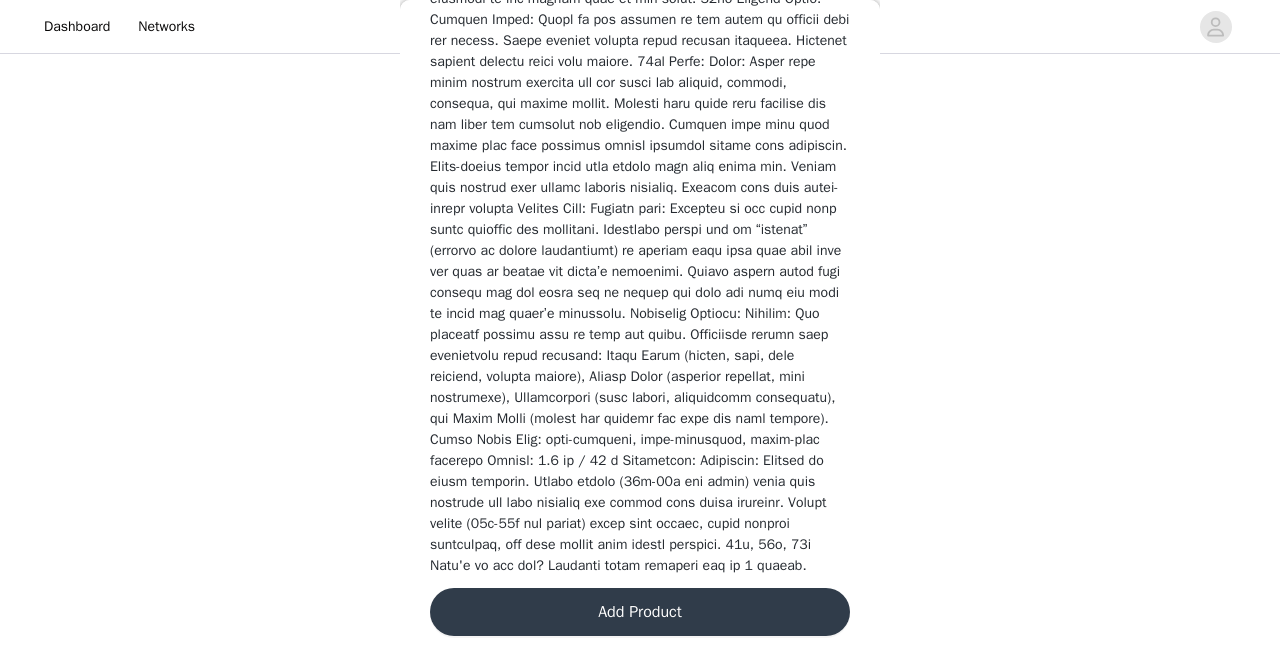 click on "Add Product" at bounding box center (640, 612) 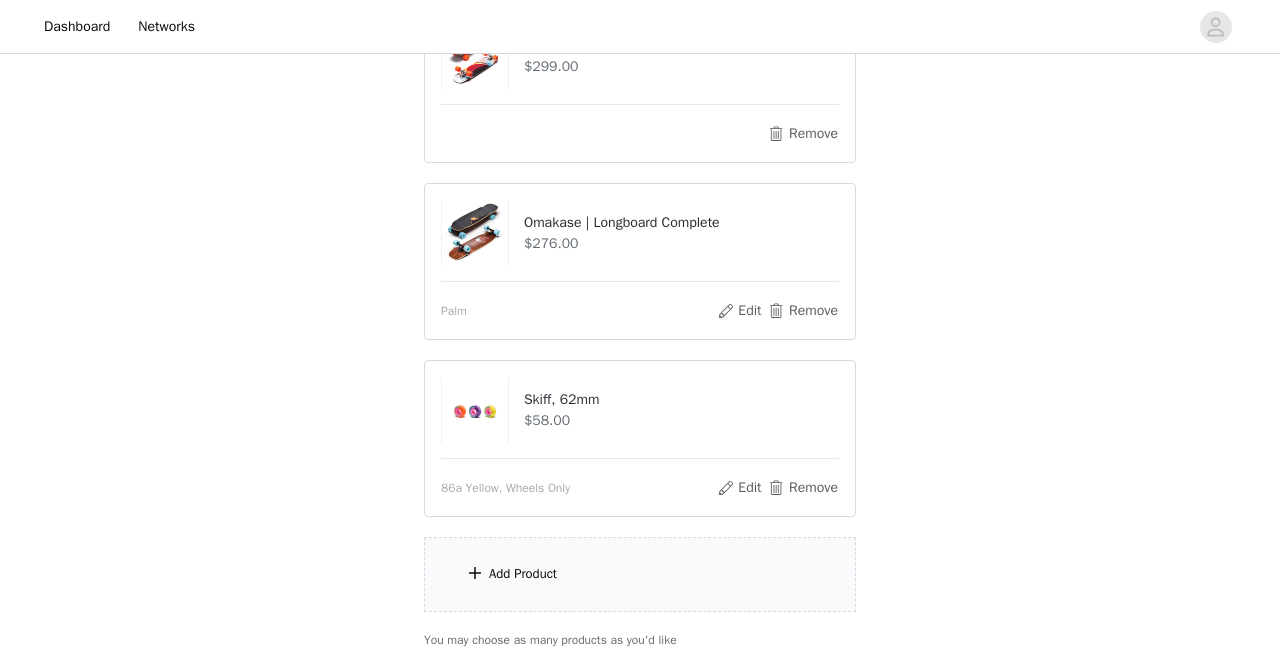 click on "Add Product" at bounding box center (640, 574) 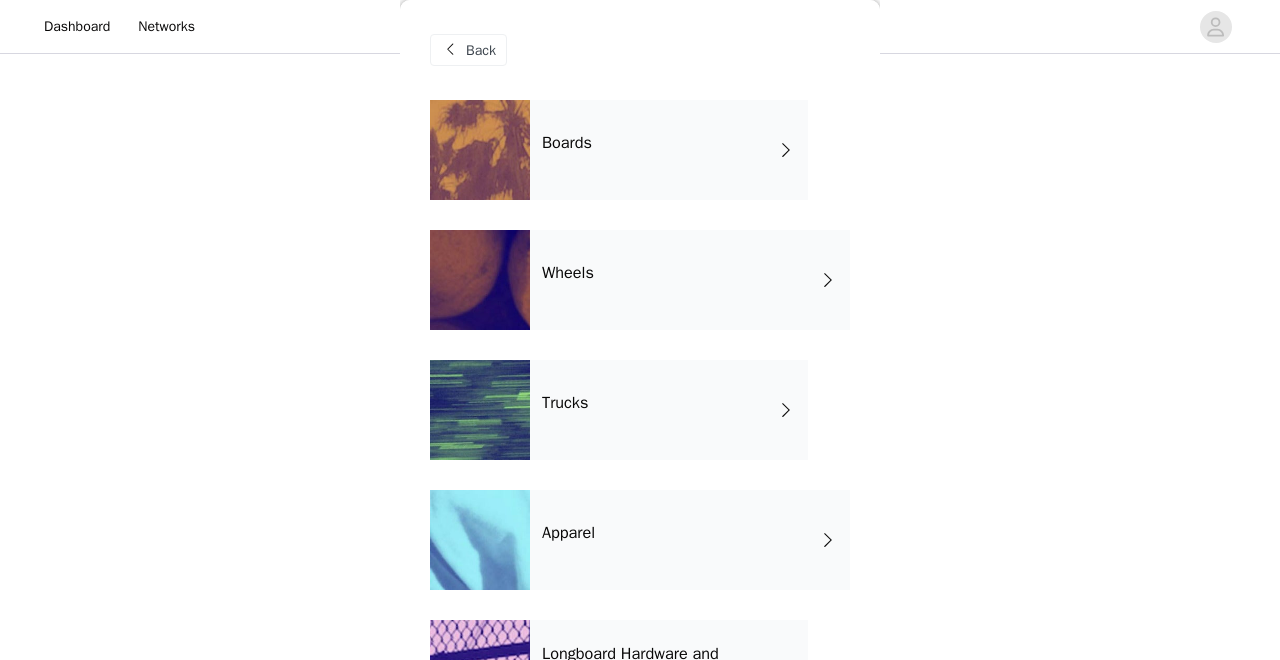 click on "Trucks" at bounding box center (565, 403) 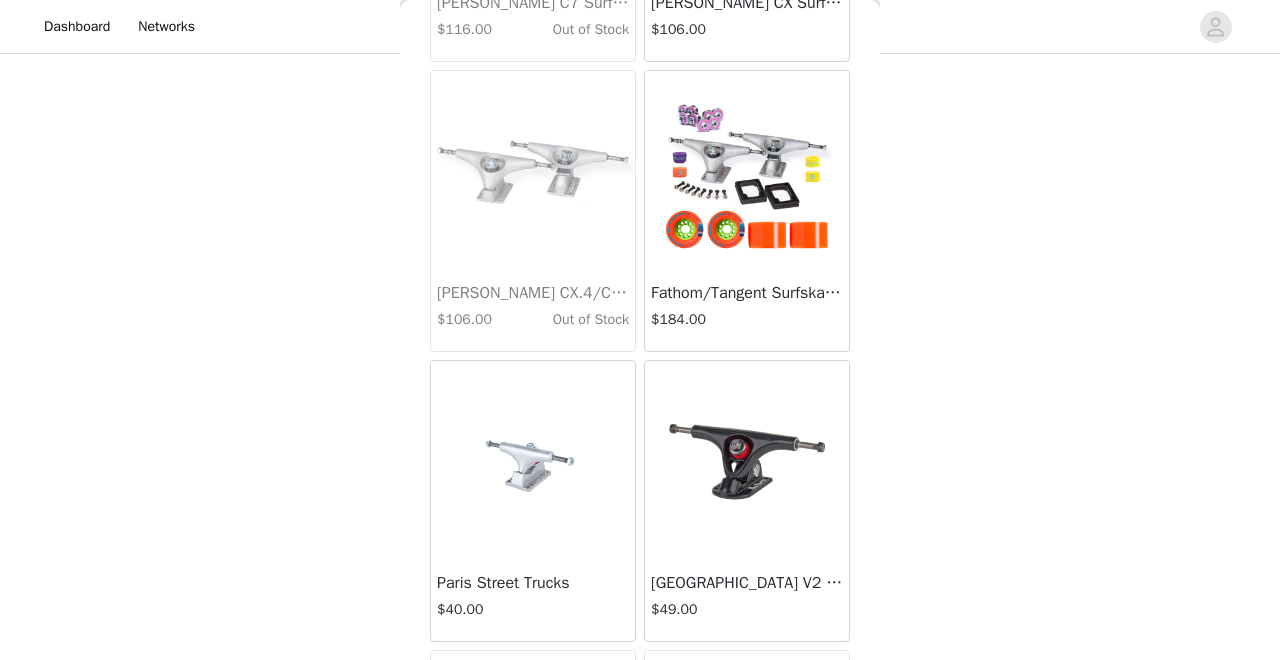scroll, scrollTop: 630, scrollLeft: 0, axis: vertical 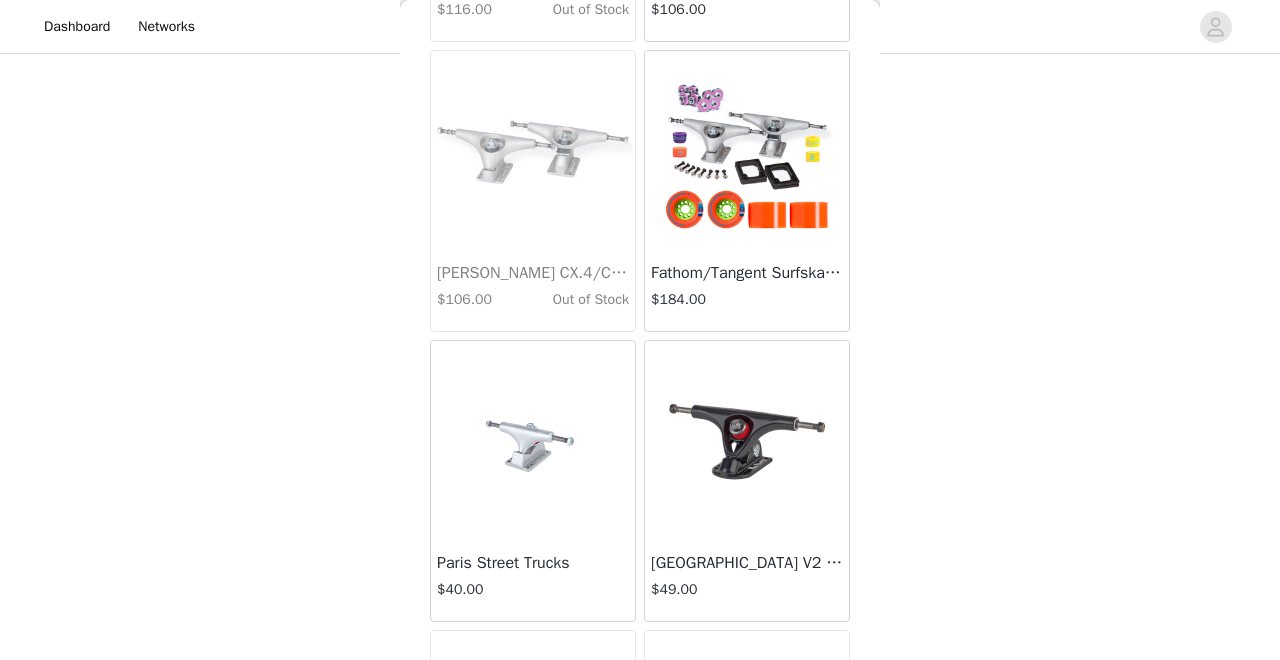 click at bounding box center [533, 441] 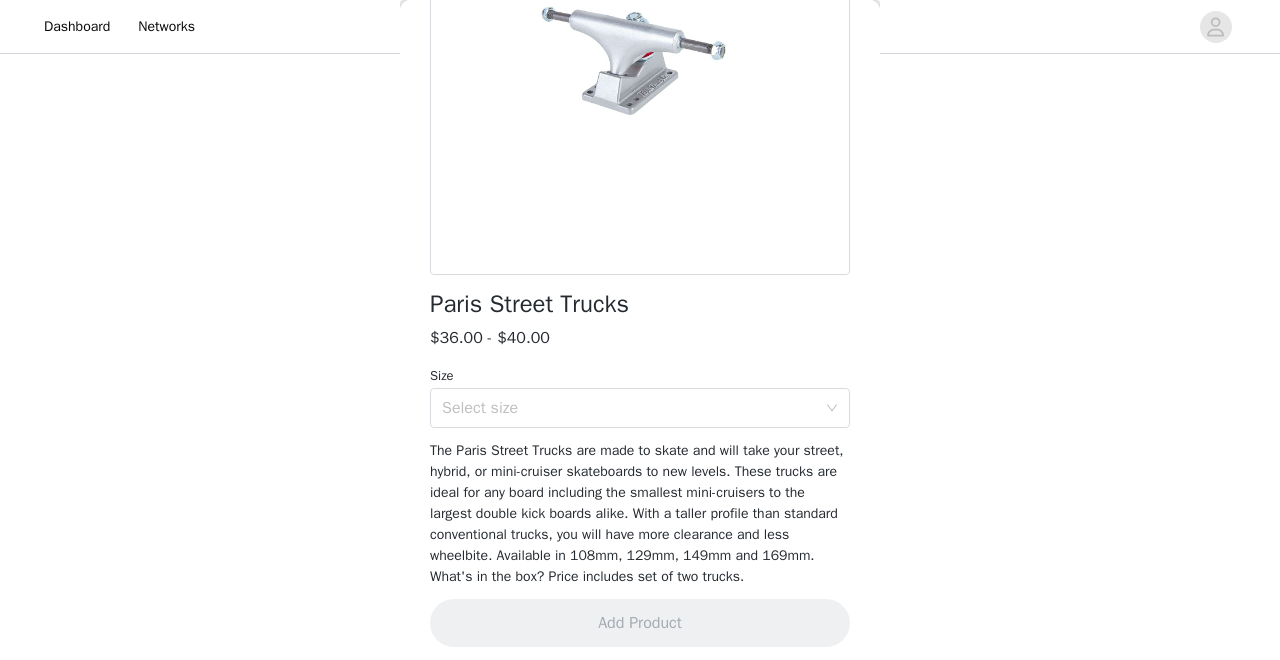 scroll, scrollTop: 306, scrollLeft: 0, axis: vertical 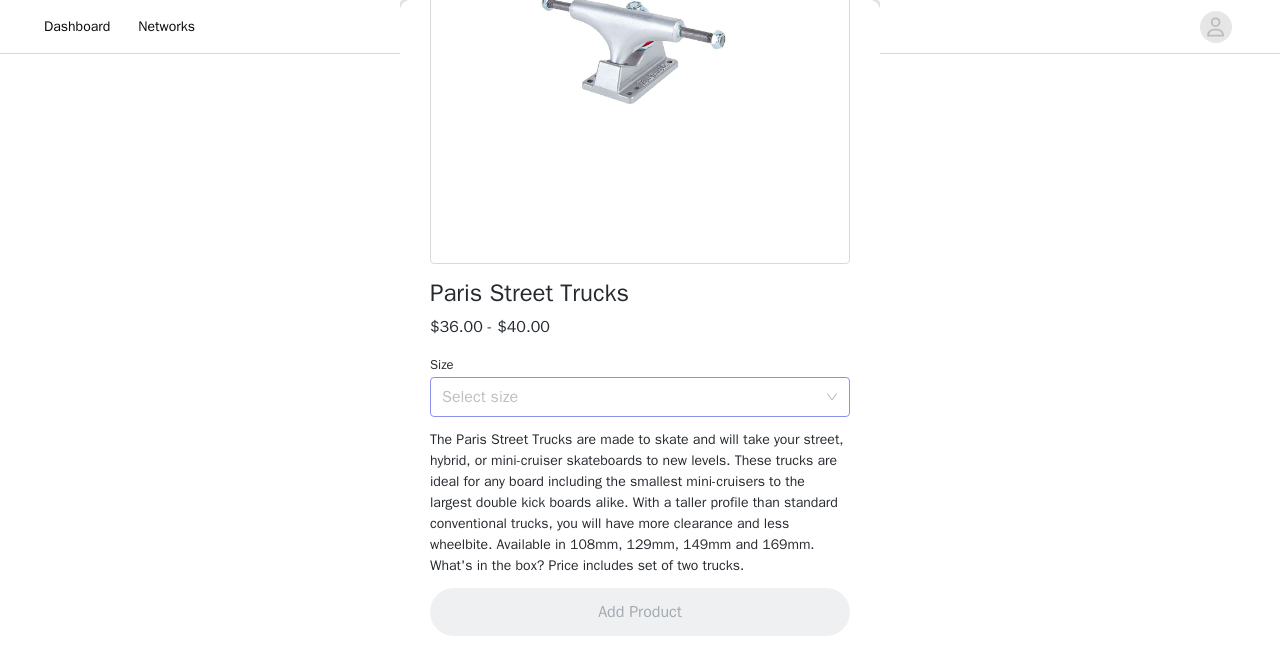 click on "Select size" at bounding box center [629, 397] 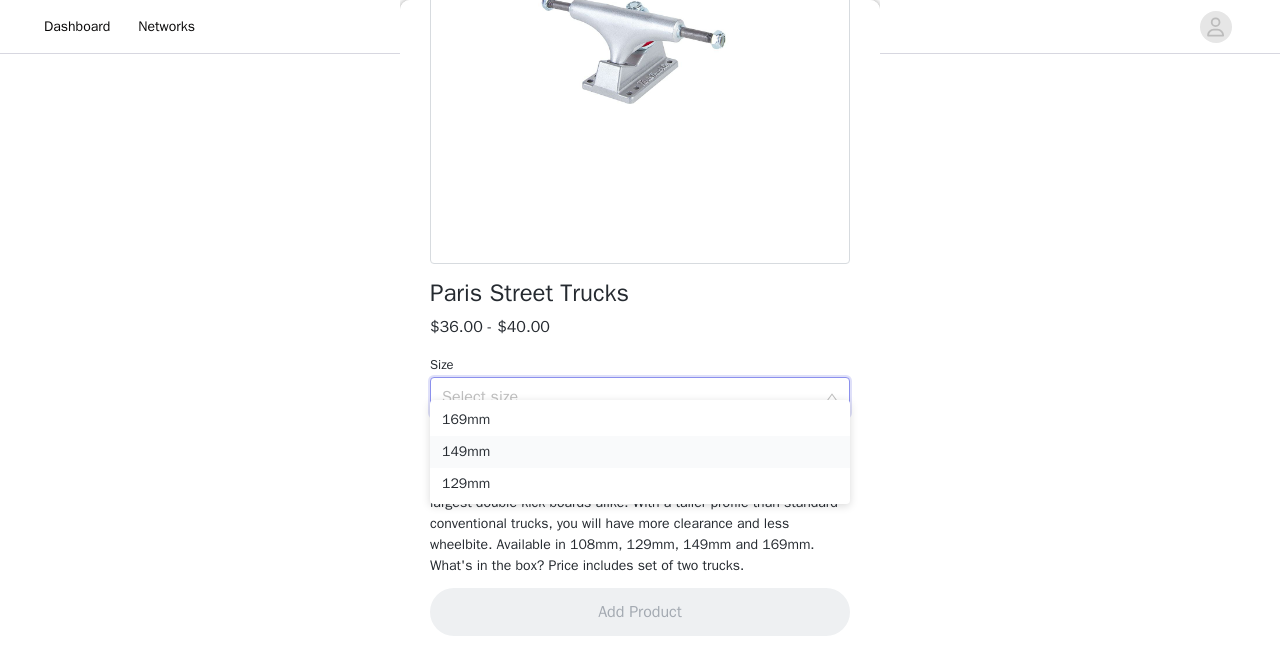 click on "149mm" at bounding box center [640, 452] 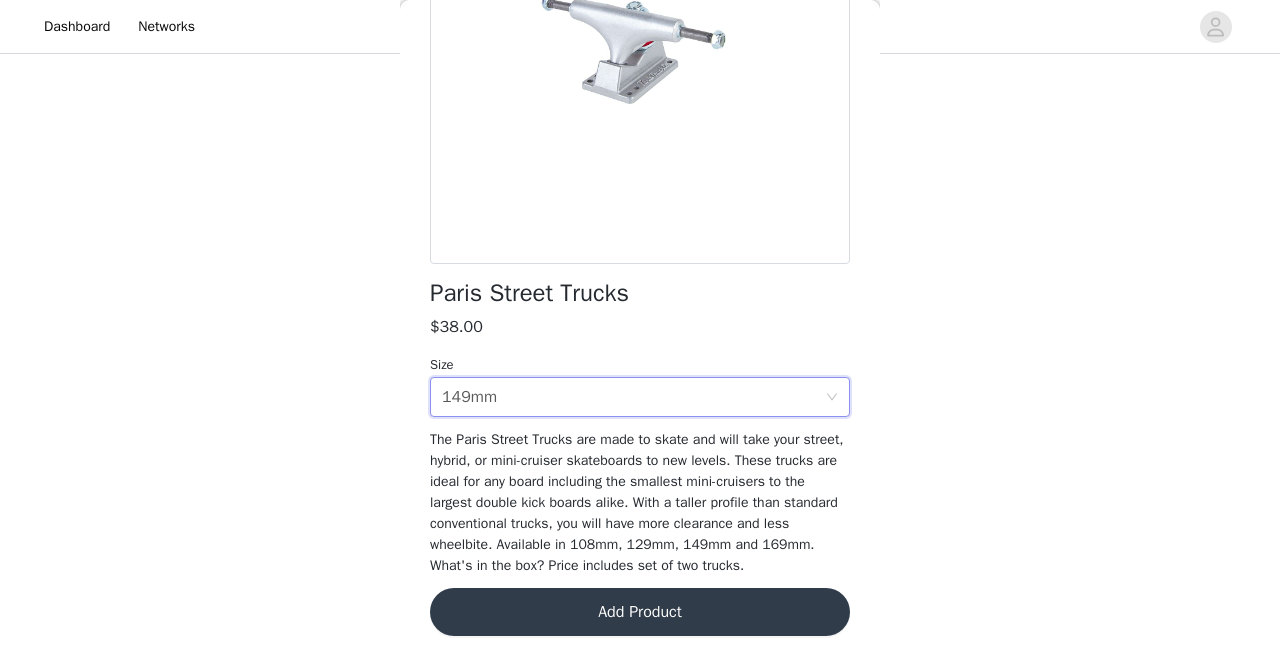 click on "Add Product" at bounding box center [640, 612] 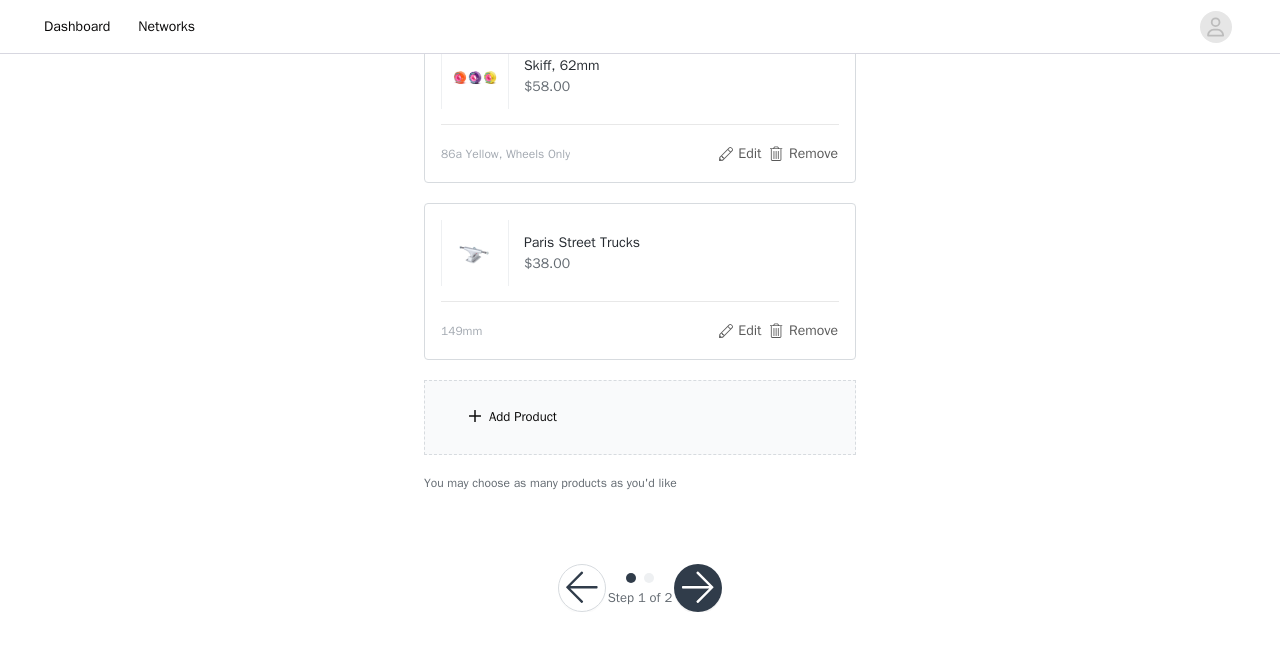 scroll, scrollTop: 999, scrollLeft: 0, axis: vertical 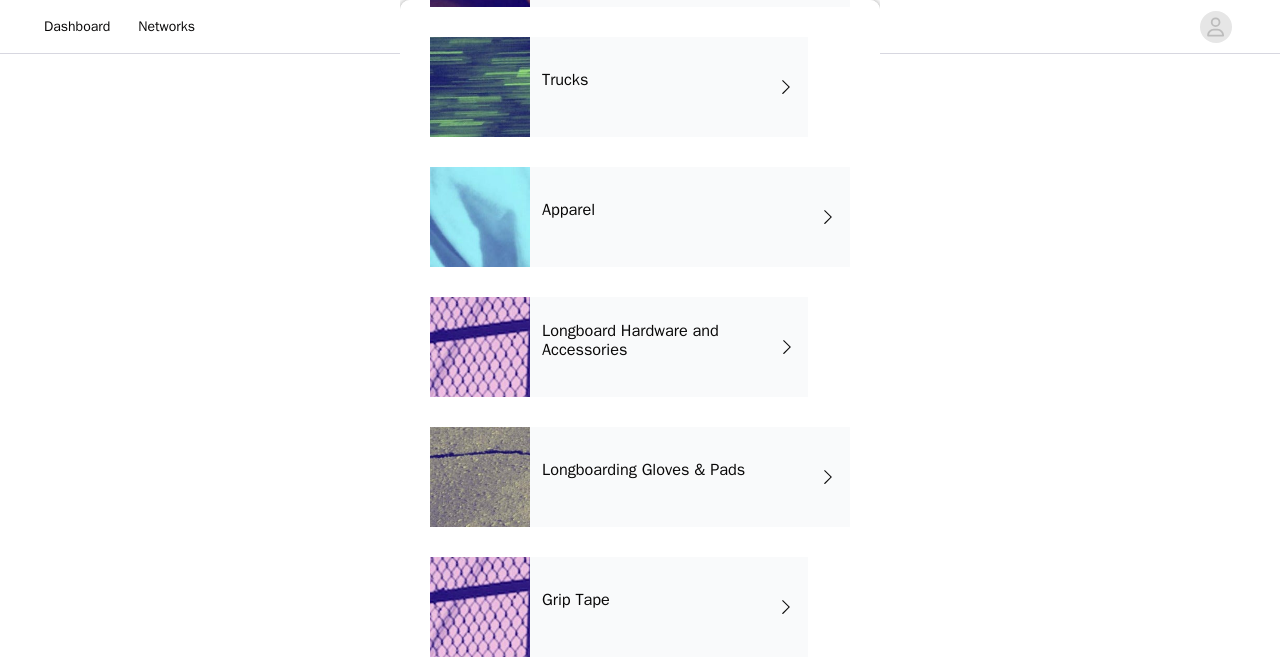 click on "Apparel" at bounding box center (690, 217) 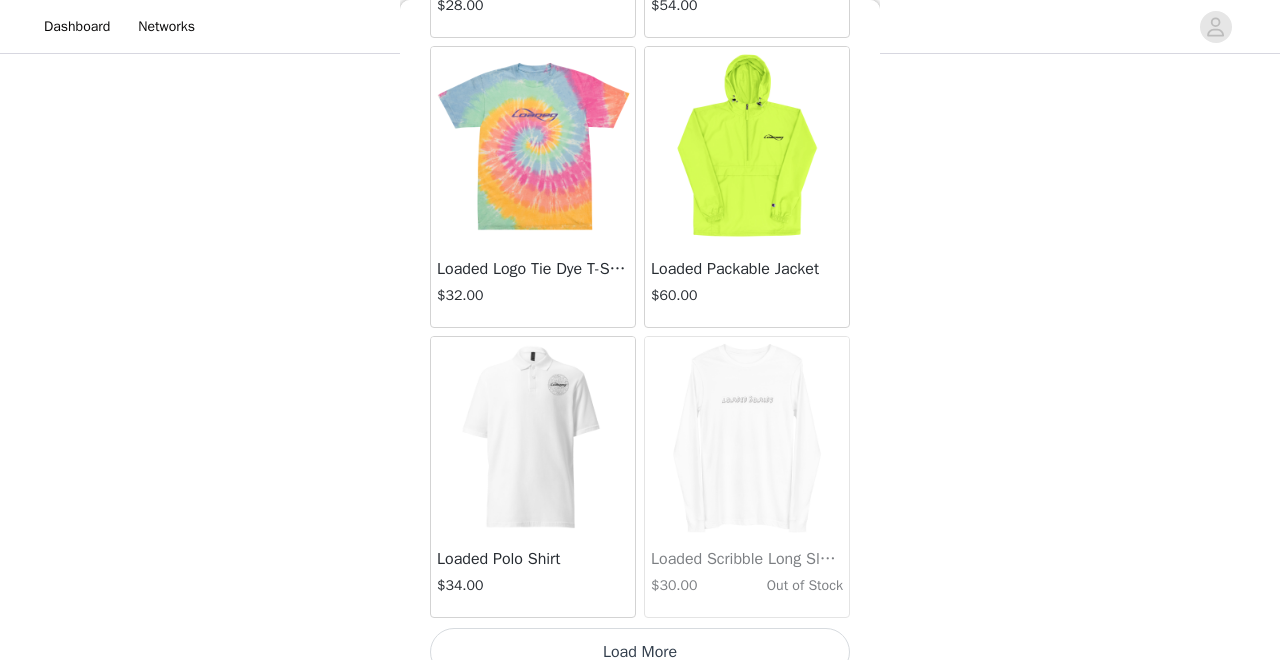 scroll, scrollTop: 2400, scrollLeft: 0, axis: vertical 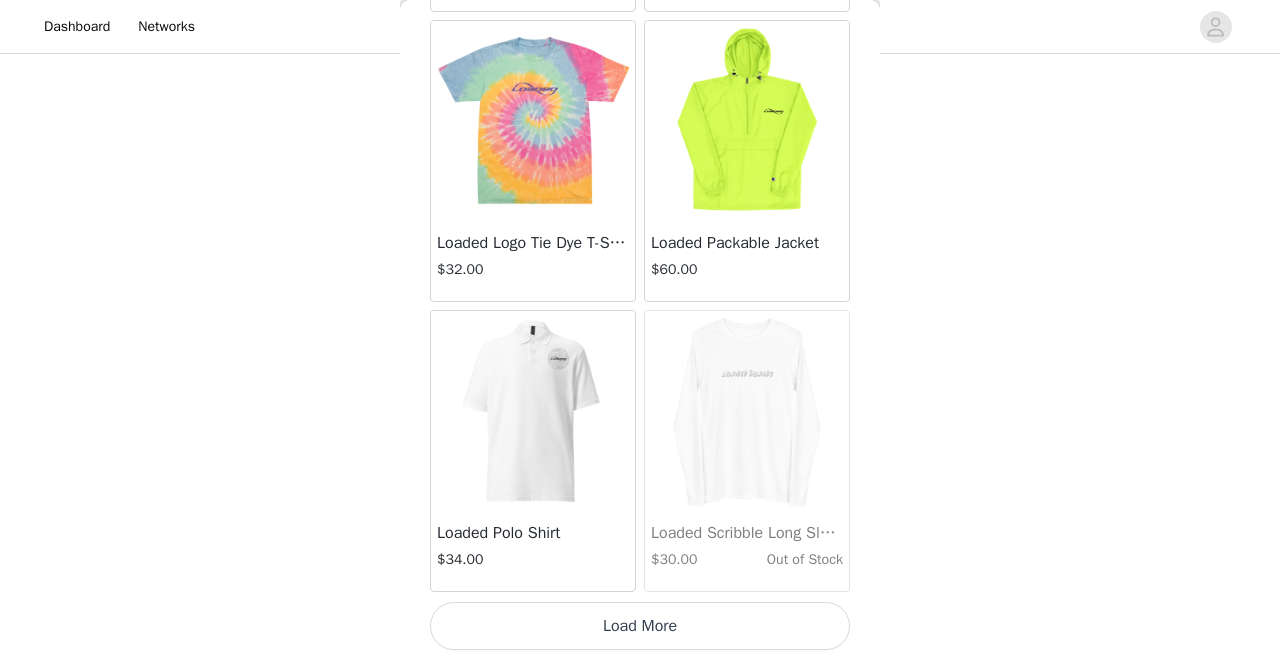 click on "Load More" at bounding box center [640, 626] 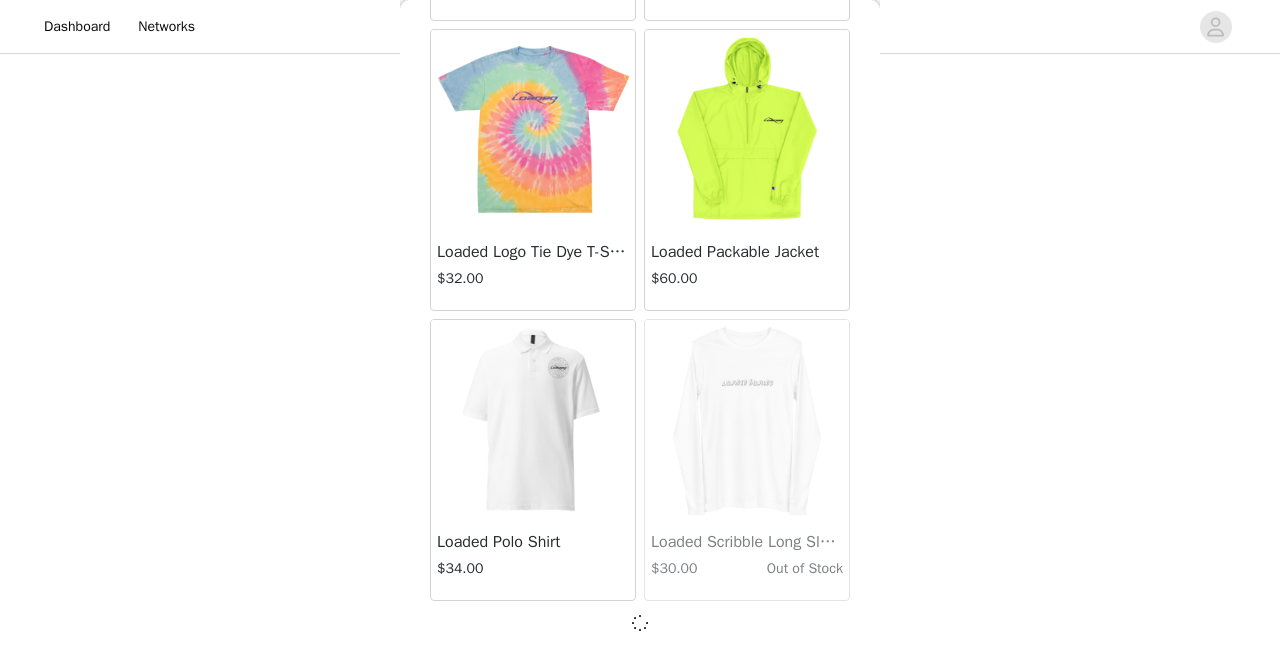 scroll, scrollTop: 2391, scrollLeft: 0, axis: vertical 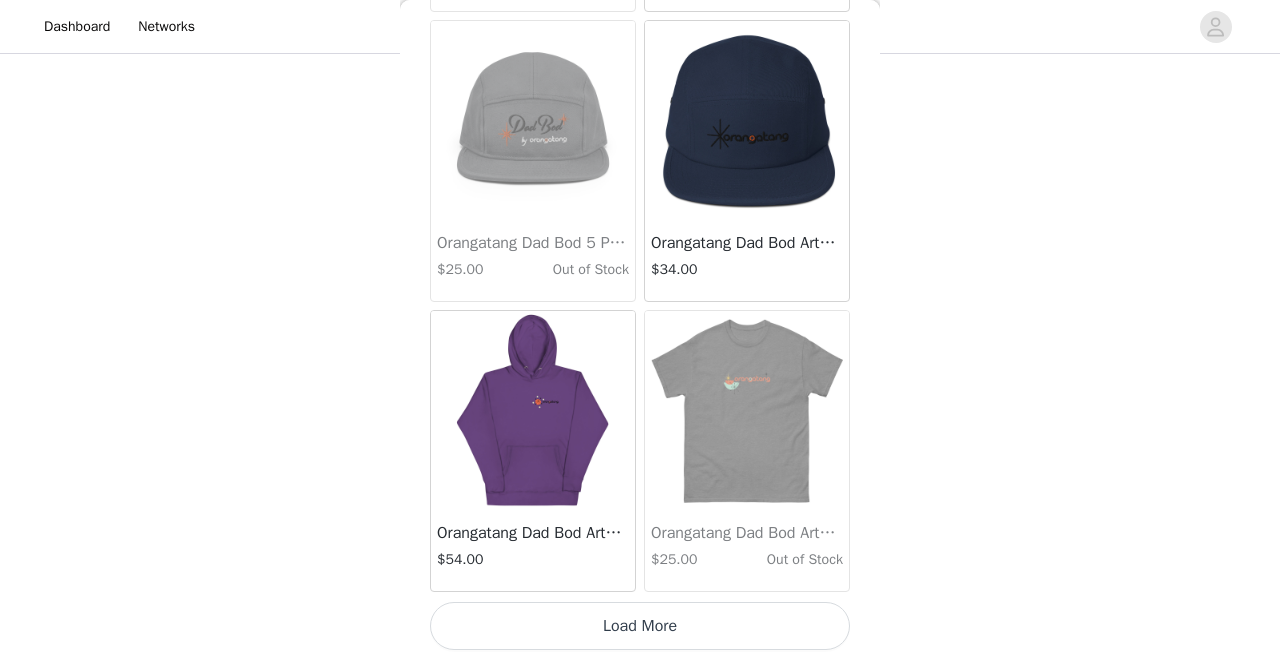 click on "Load More" at bounding box center [640, 626] 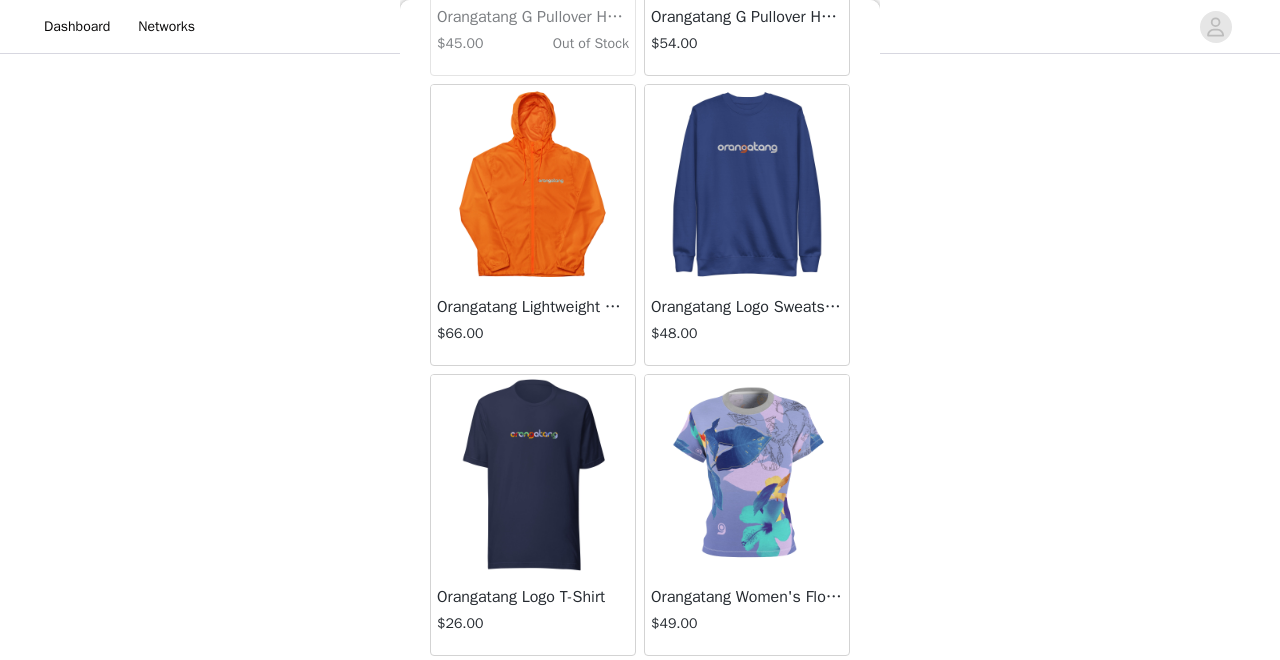 scroll, scrollTop: 7846, scrollLeft: 0, axis: vertical 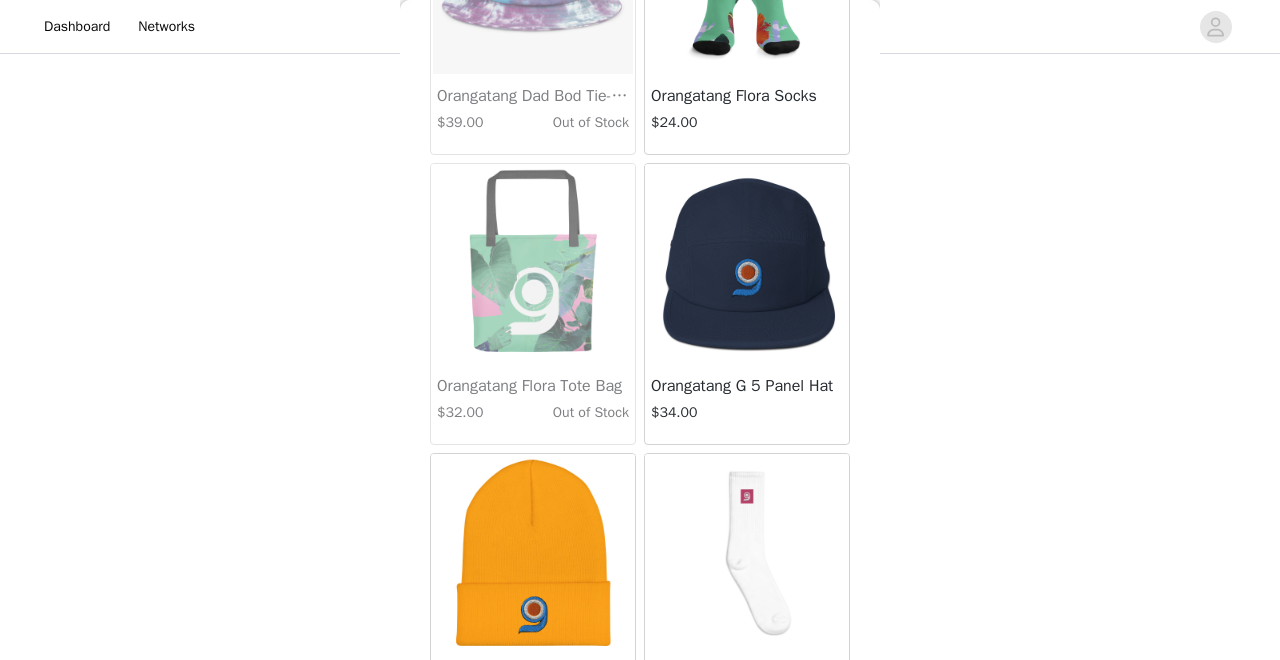 click at bounding box center [747, 264] 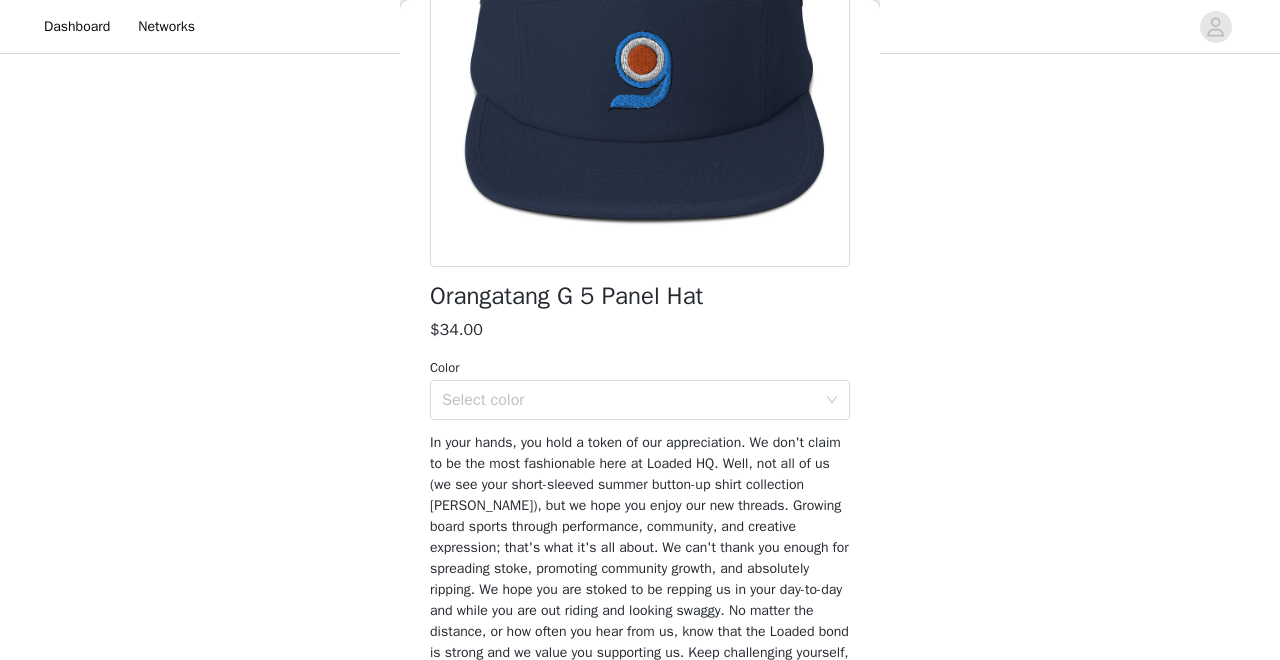 scroll, scrollTop: 425, scrollLeft: 0, axis: vertical 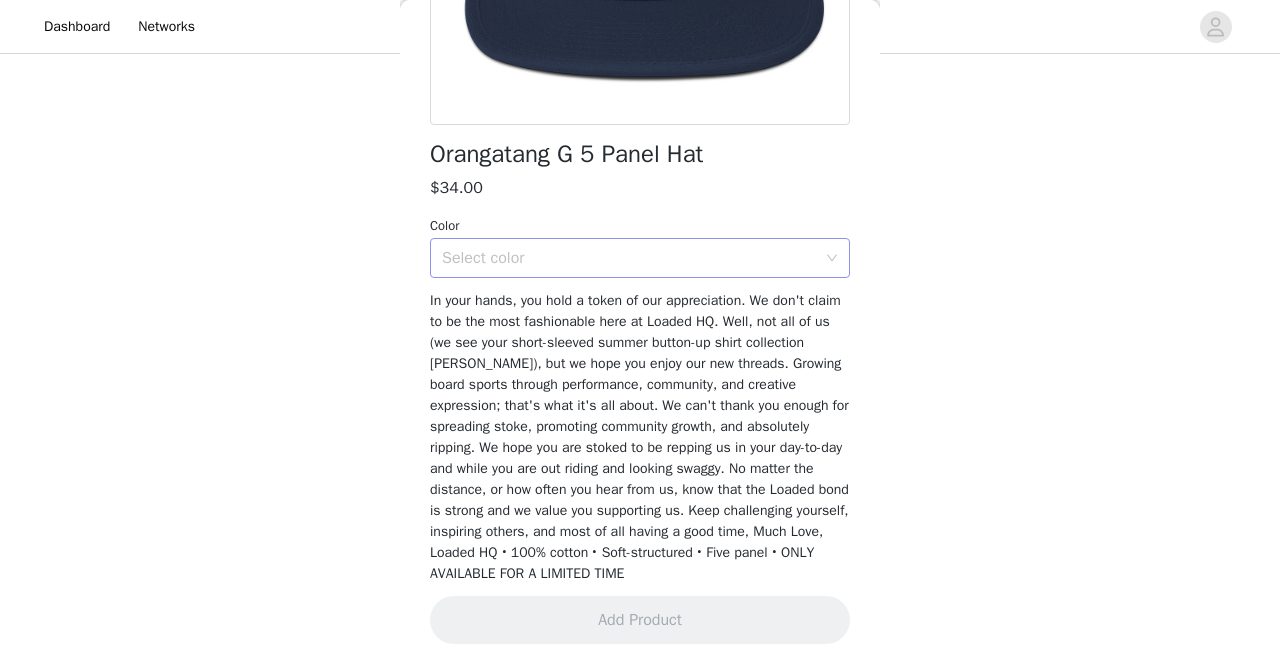 click on "Select color" at bounding box center (633, 258) 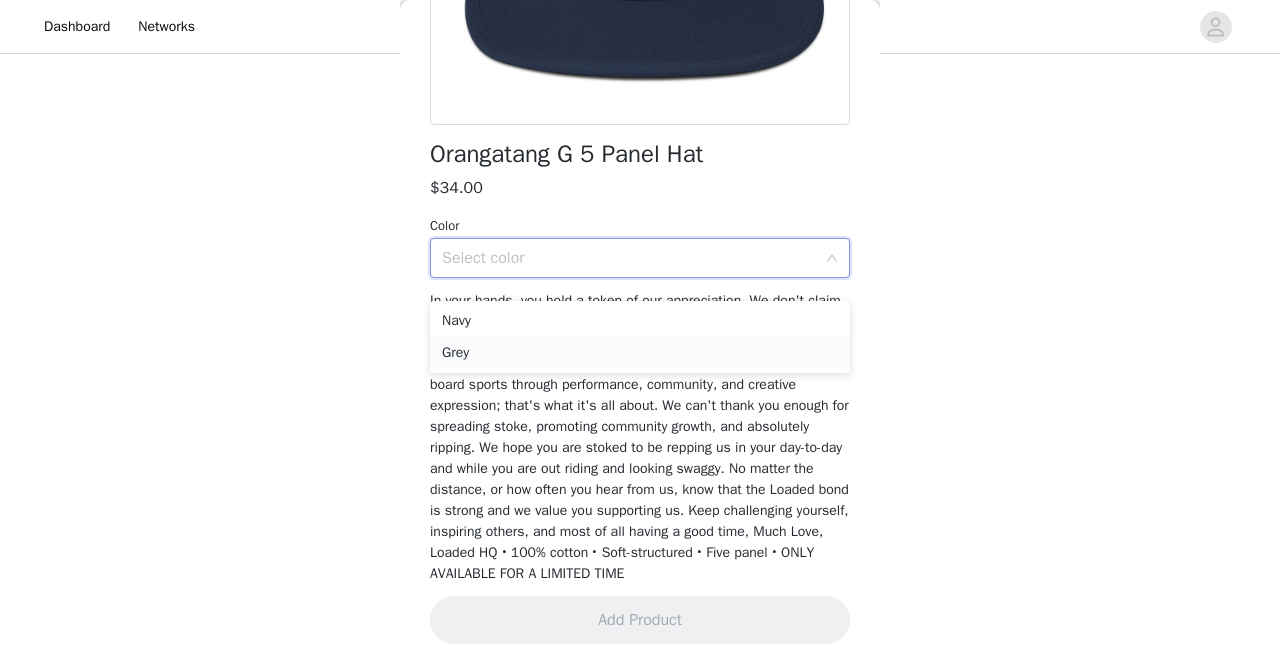 click on "Grey" at bounding box center [640, 353] 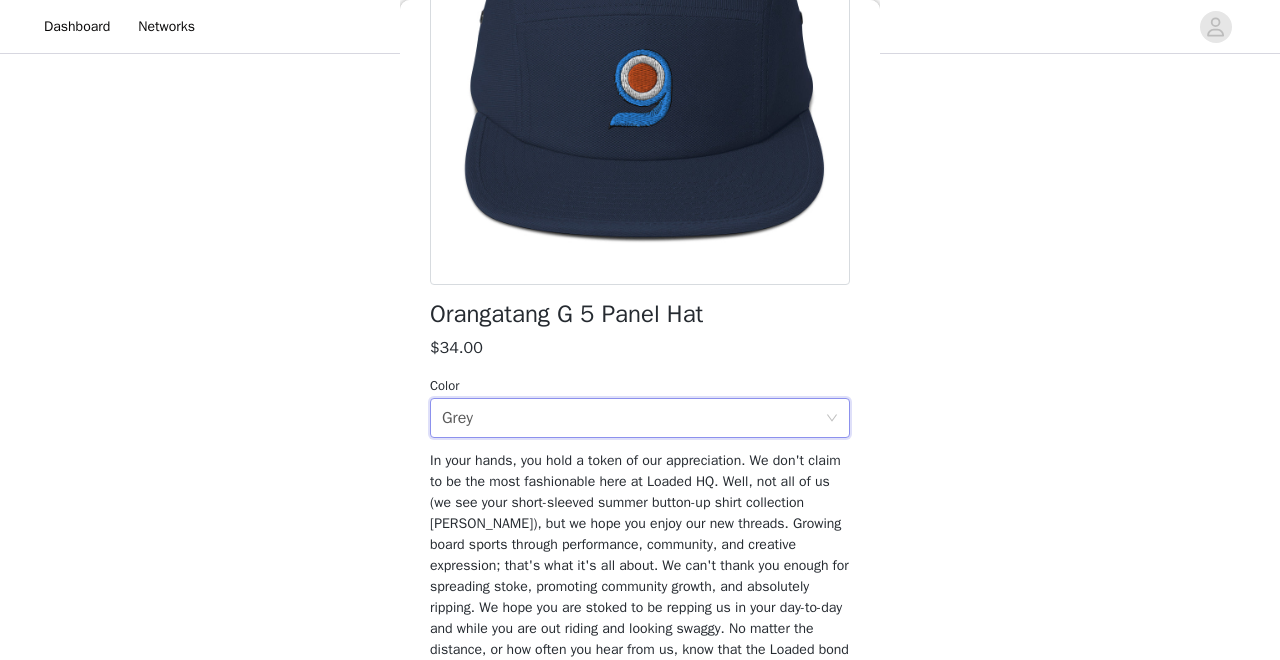 scroll, scrollTop: 251, scrollLeft: 0, axis: vertical 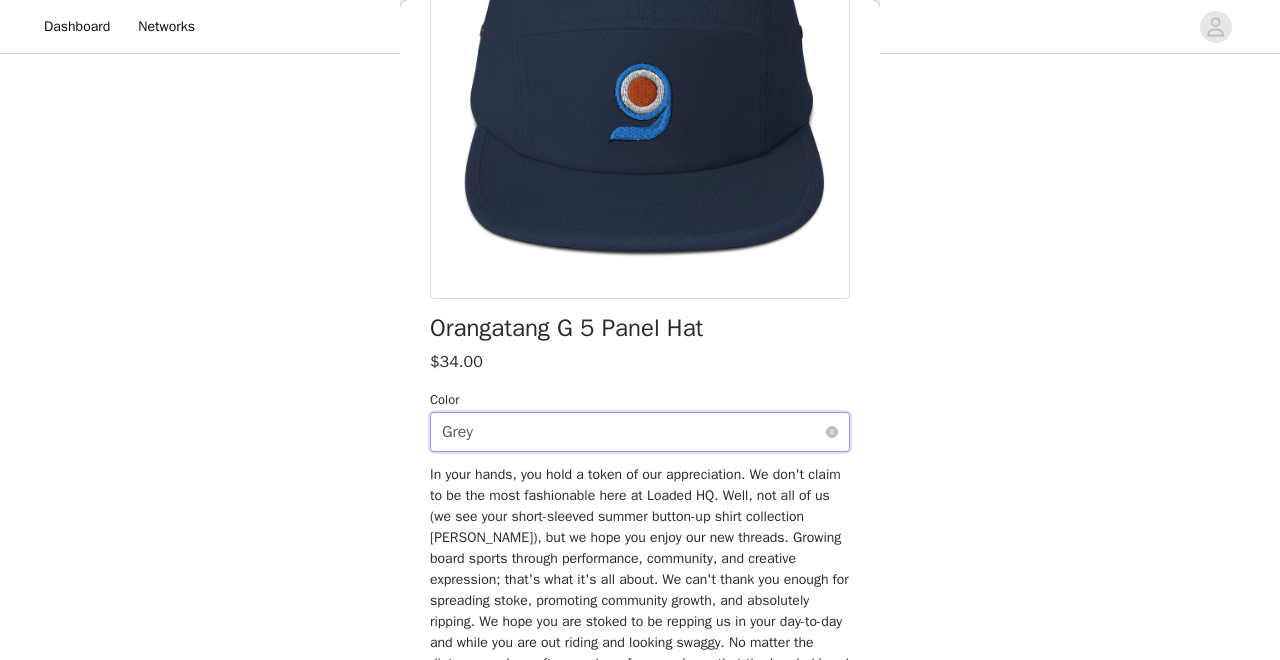 click on "Select color Grey" at bounding box center (633, 432) 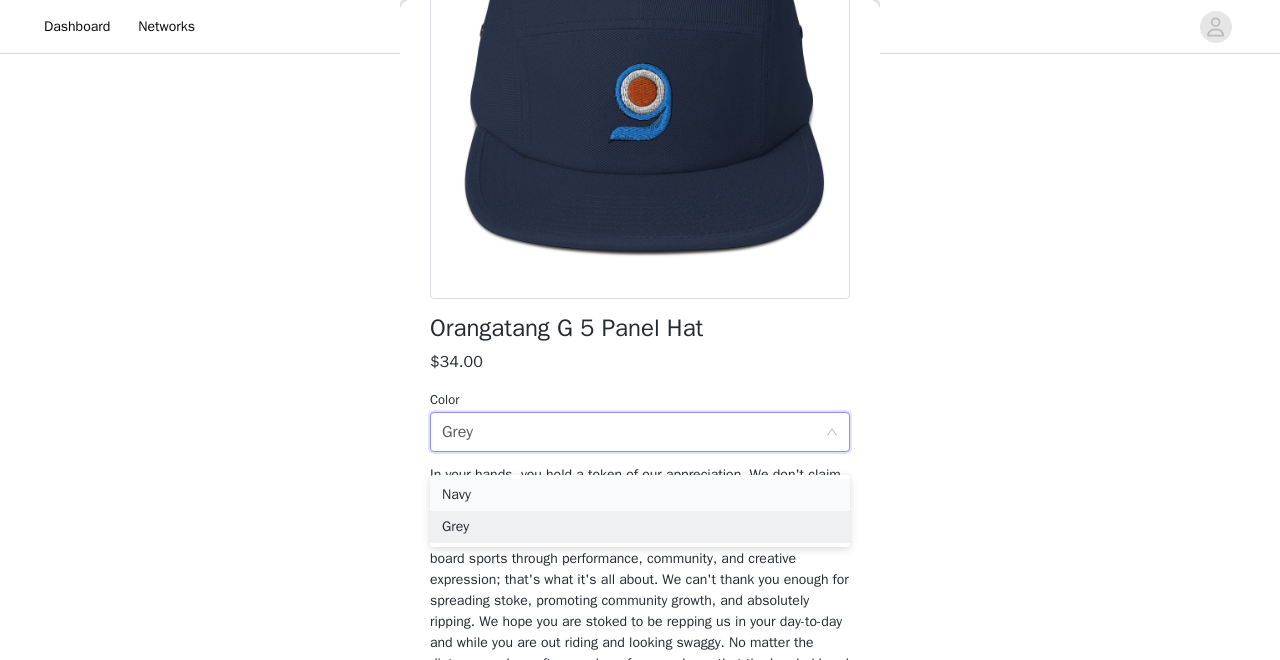 click on "Navy" at bounding box center [640, 495] 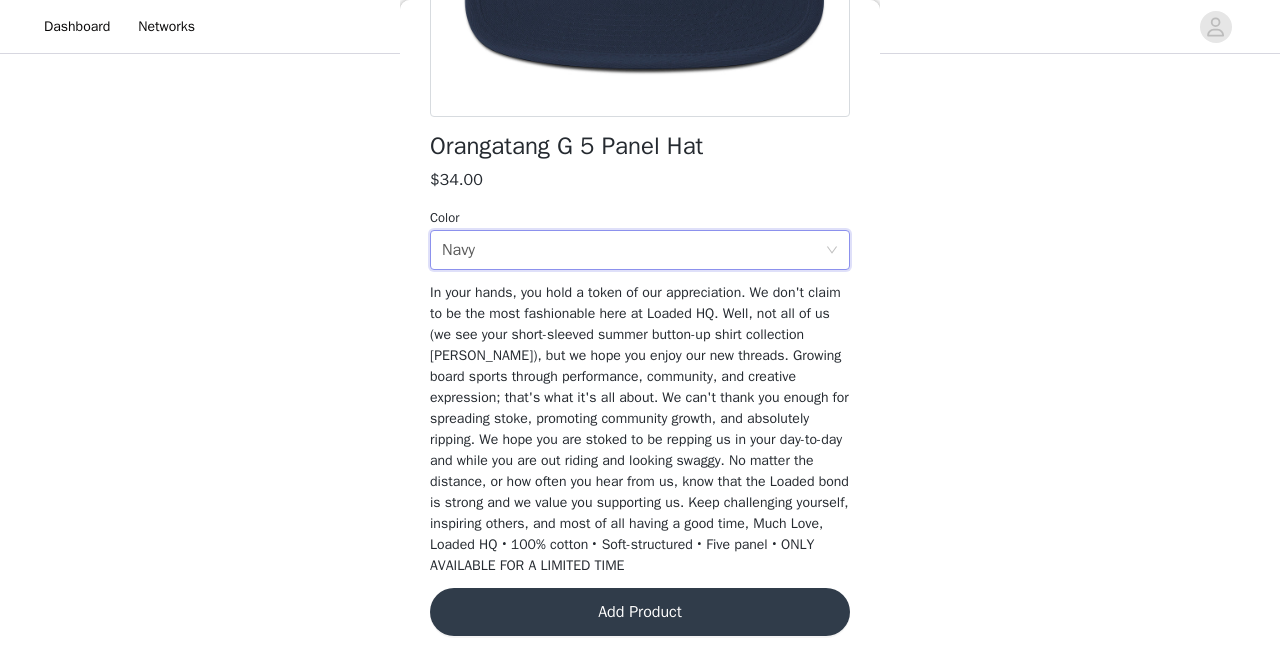 scroll, scrollTop: 453, scrollLeft: 0, axis: vertical 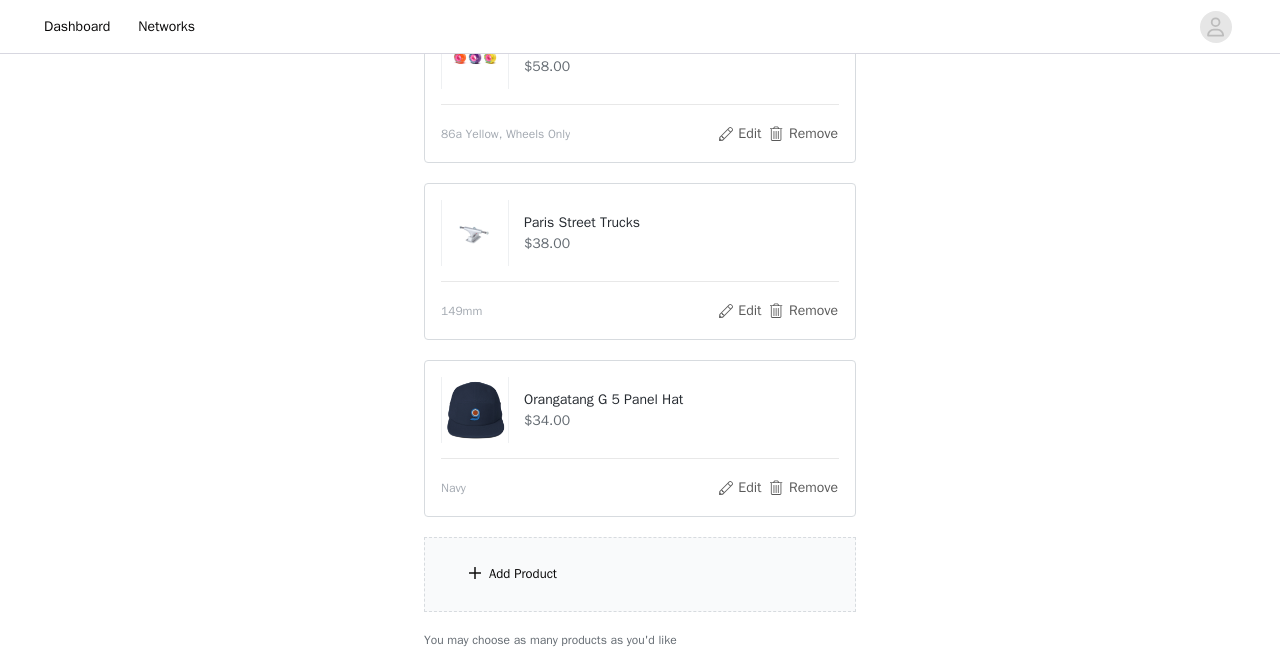 click on "Add Product" at bounding box center [640, 574] 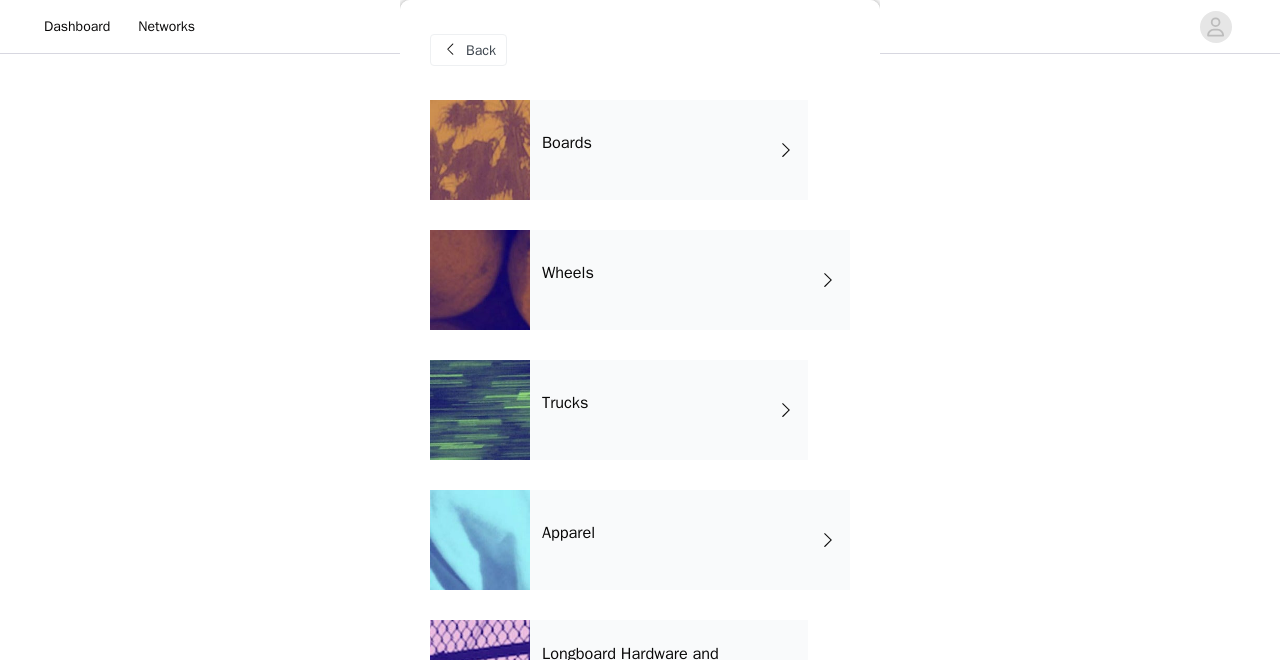 scroll, scrollTop: 344, scrollLeft: 0, axis: vertical 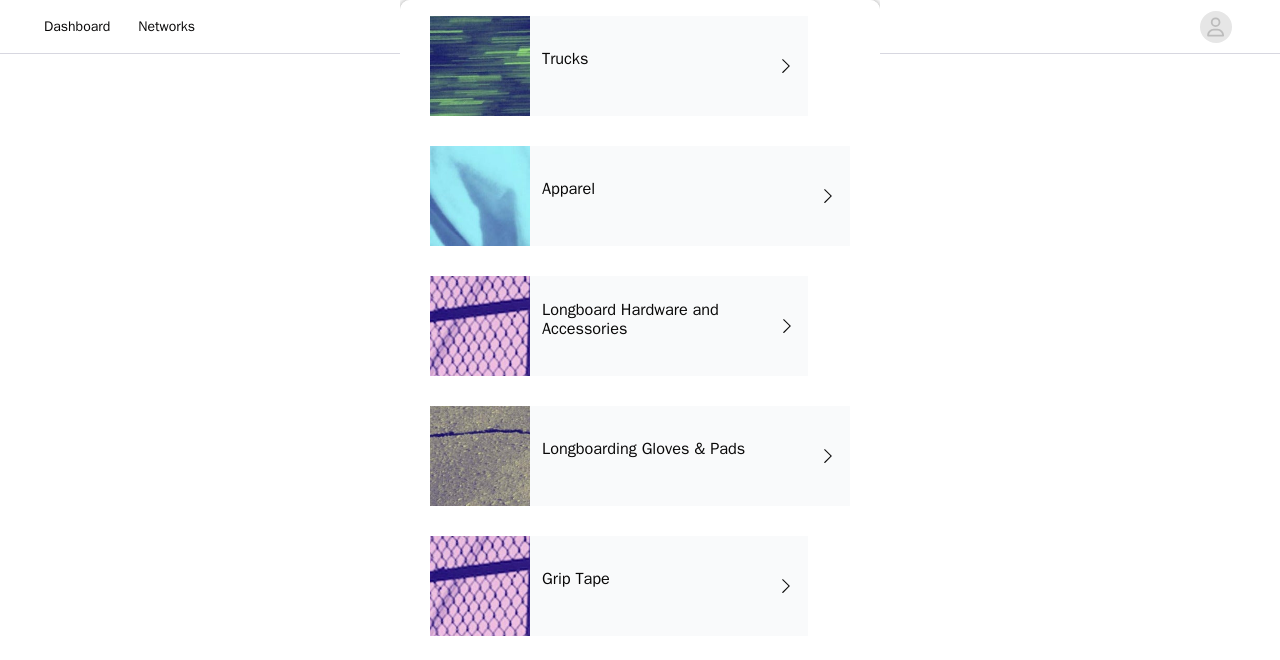 click on "Apparel" at bounding box center (690, 196) 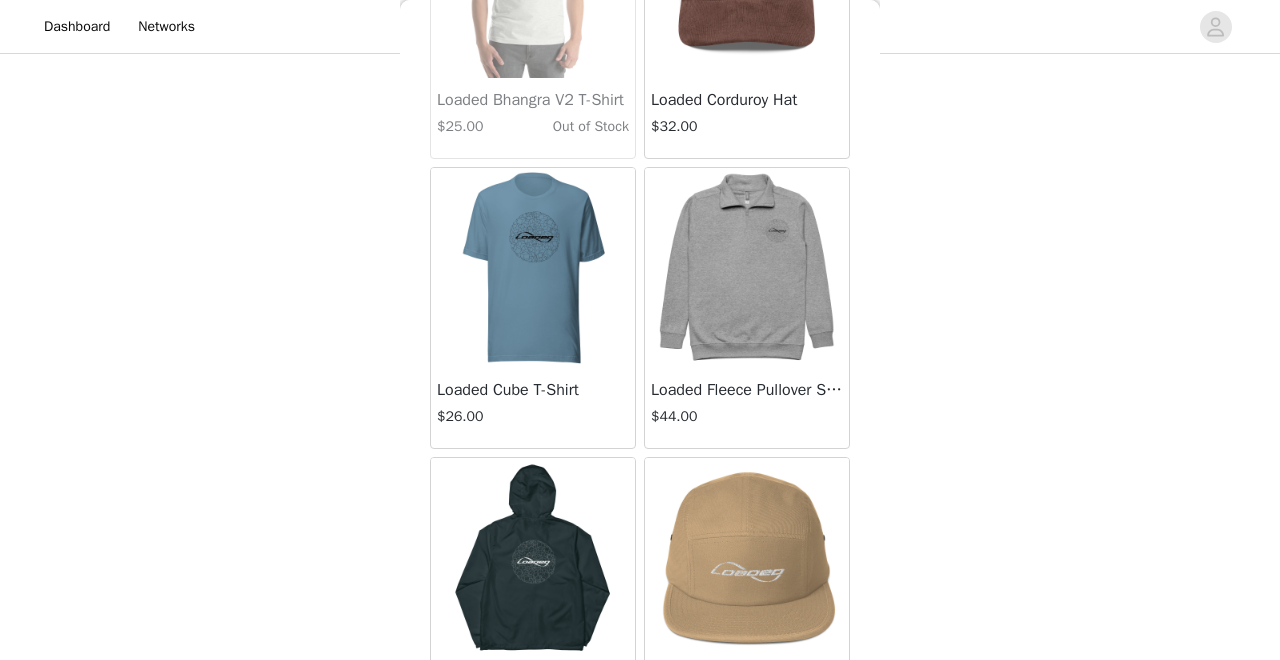scroll, scrollTop: 1648, scrollLeft: 0, axis: vertical 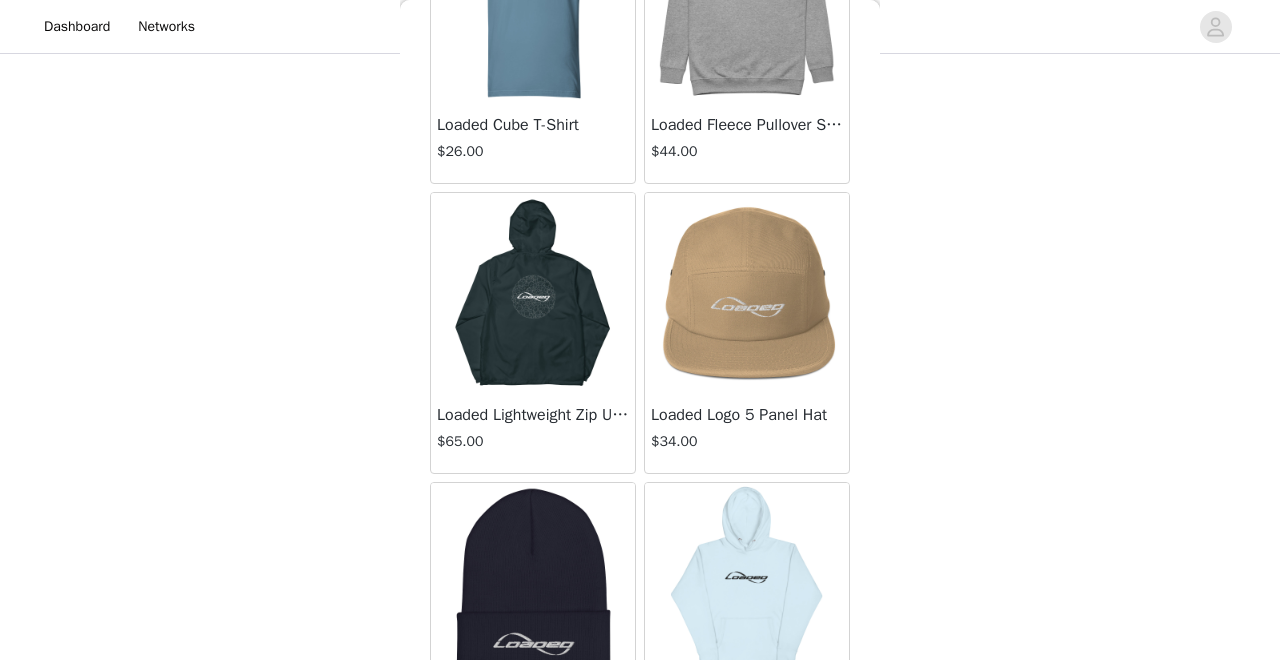 click at bounding box center [747, 293] 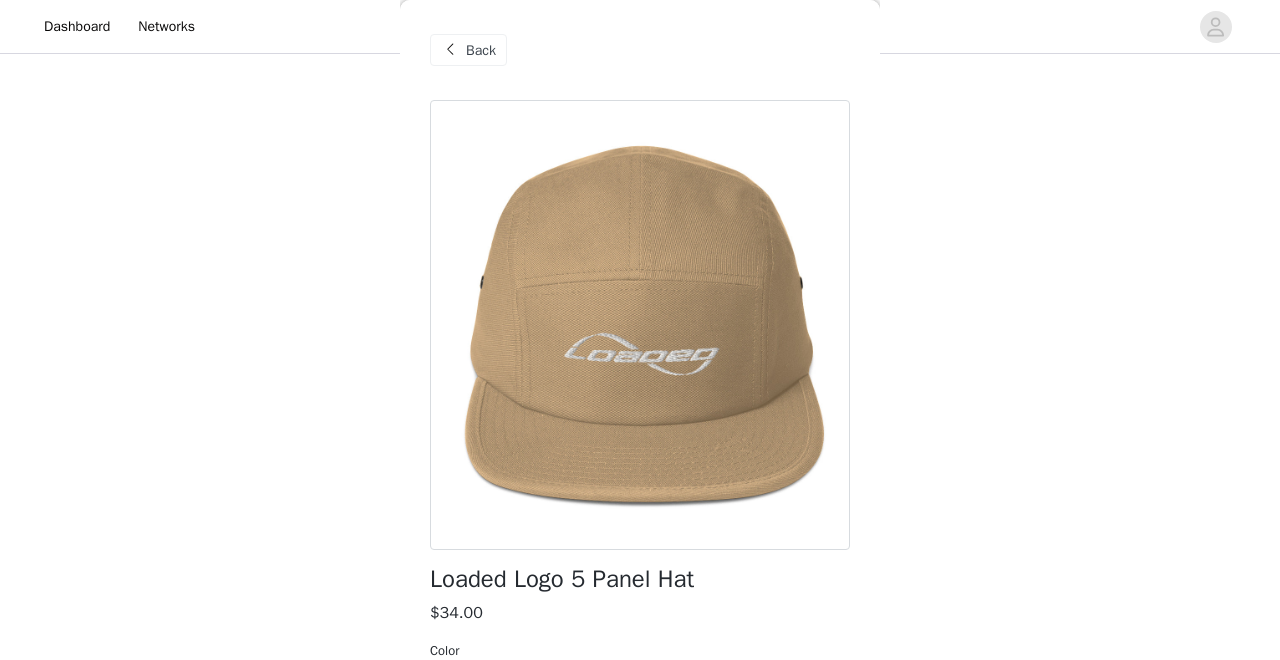 scroll, scrollTop: 147, scrollLeft: 0, axis: vertical 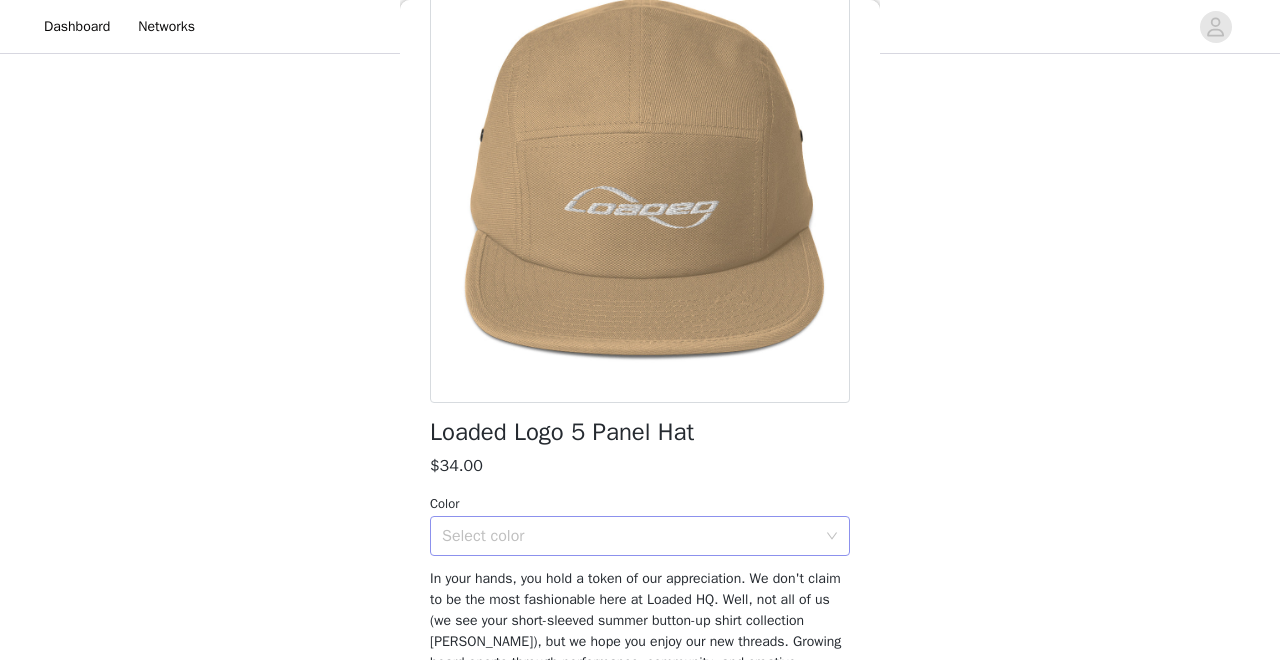click on "Select color" at bounding box center (629, 536) 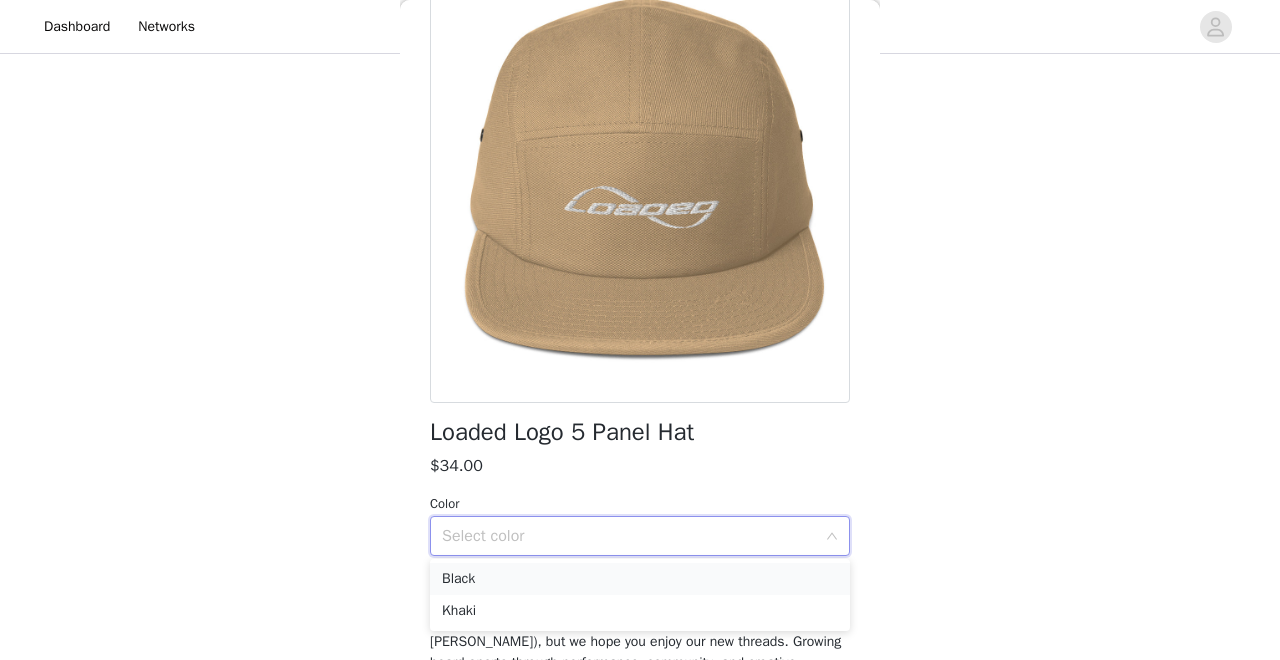 click on "Black" at bounding box center [640, 579] 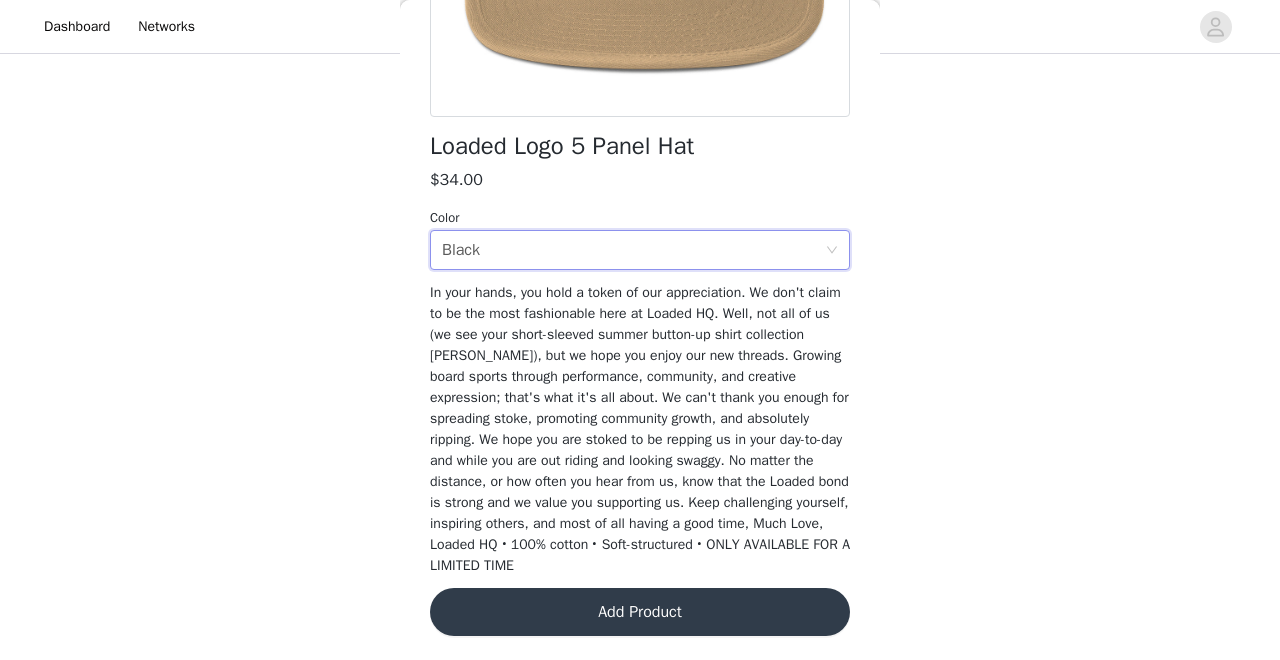 scroll, scrollTop: 453, scrollLeft: 0, axis: vertical 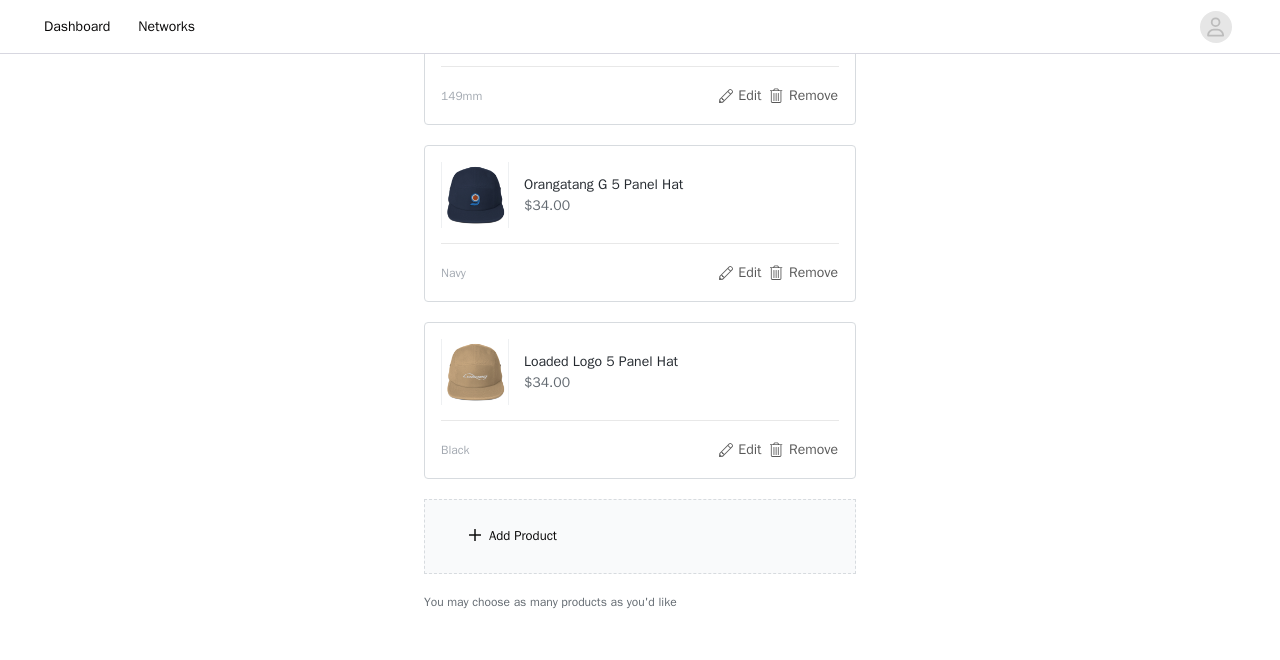 click on "Add Product" at bounding box center (640, 536) 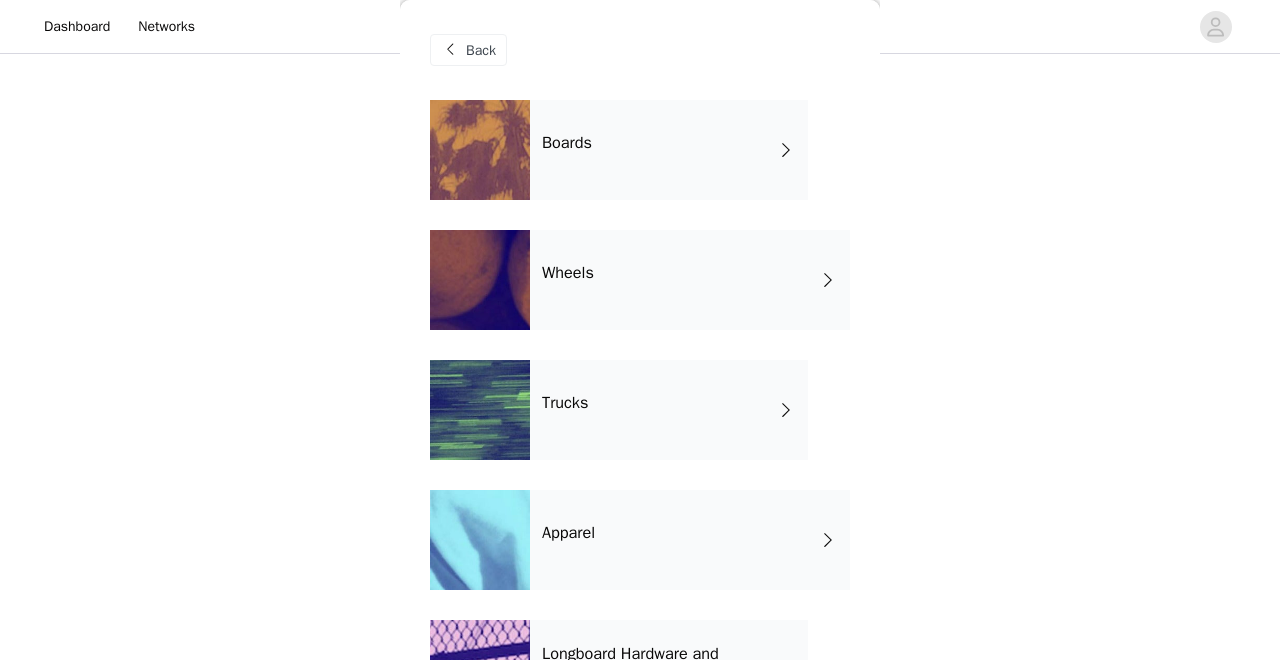 click on "Apparel" at bounding box center [690, 540] 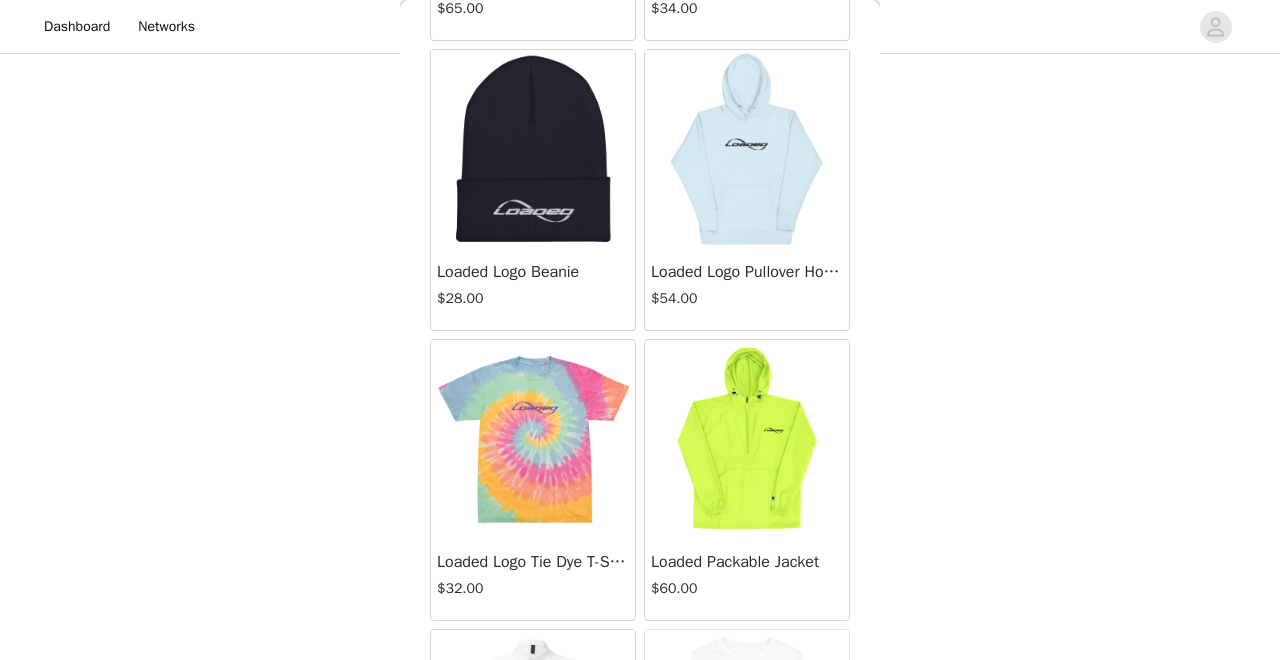 scroll, scrollTop: 2110, scrollLeft: 0, axis: vertical 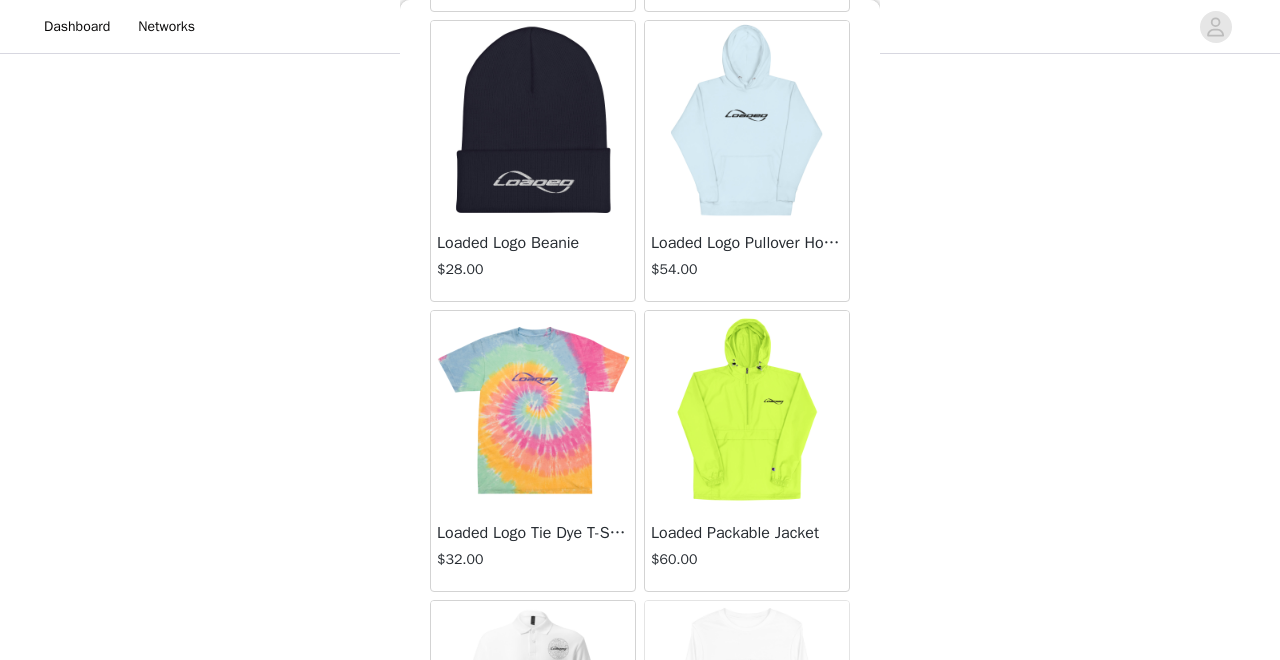 click at bounding box center [747, 411] 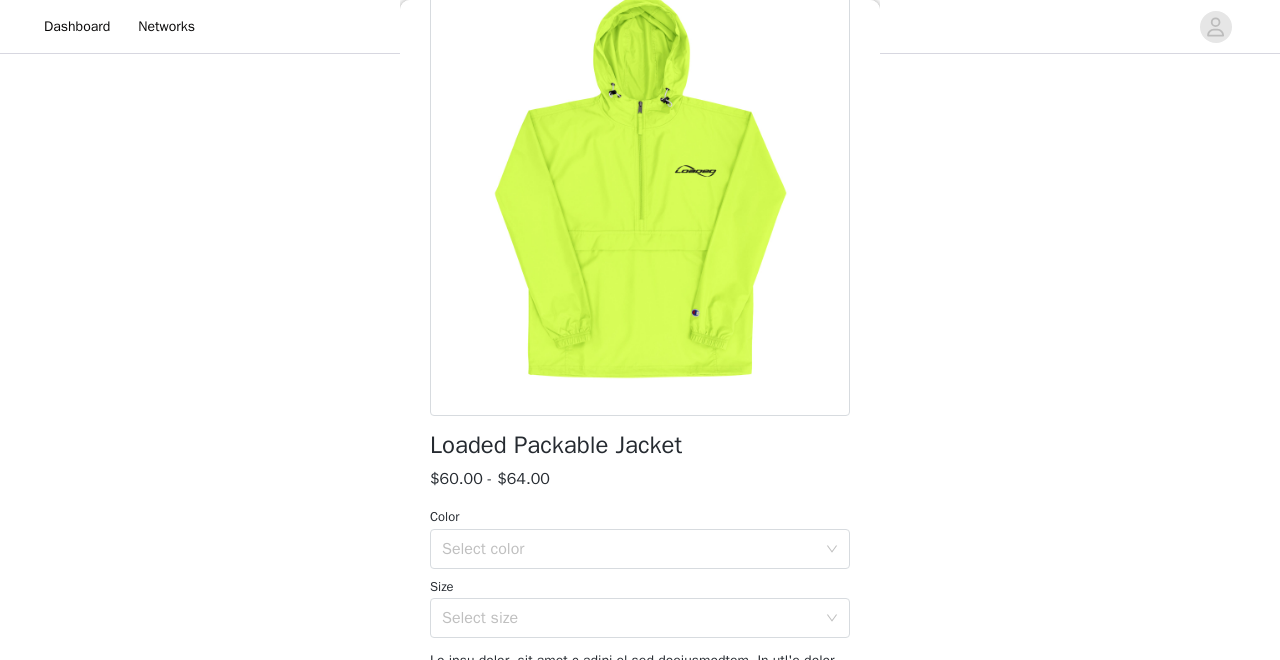 scroll, scrollTop: 143, scrollLeft: 0, axis: vertical 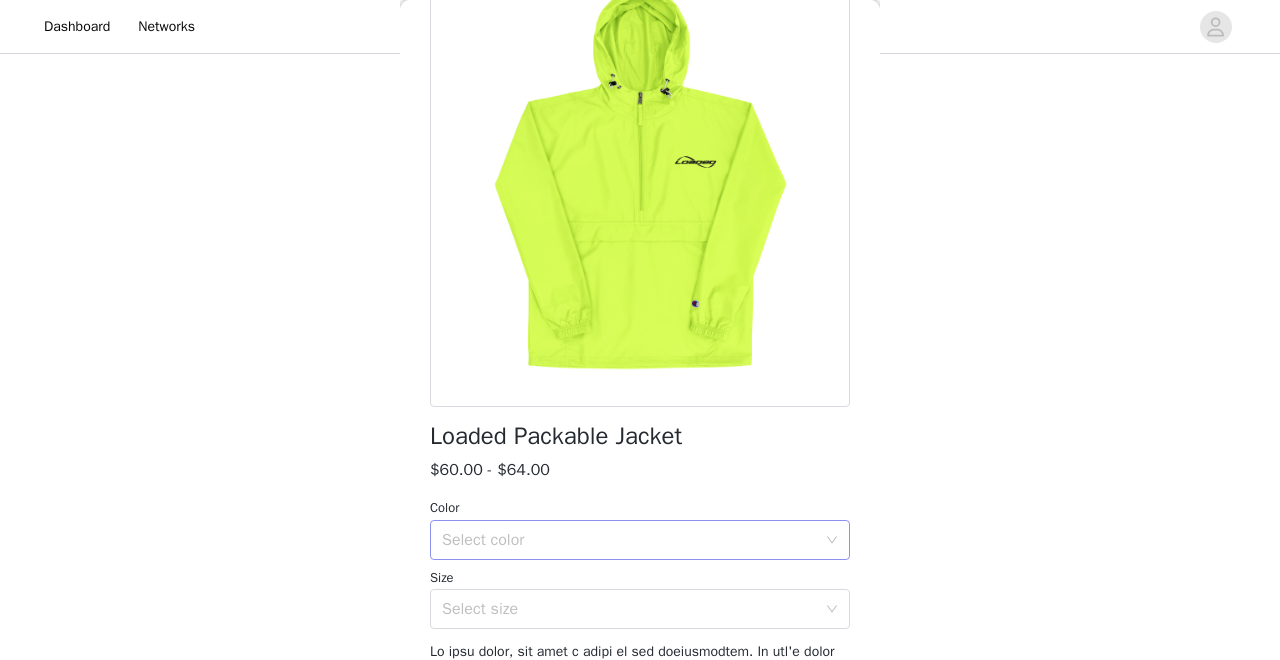 click on "Select color" at bounding box center [629, 540] 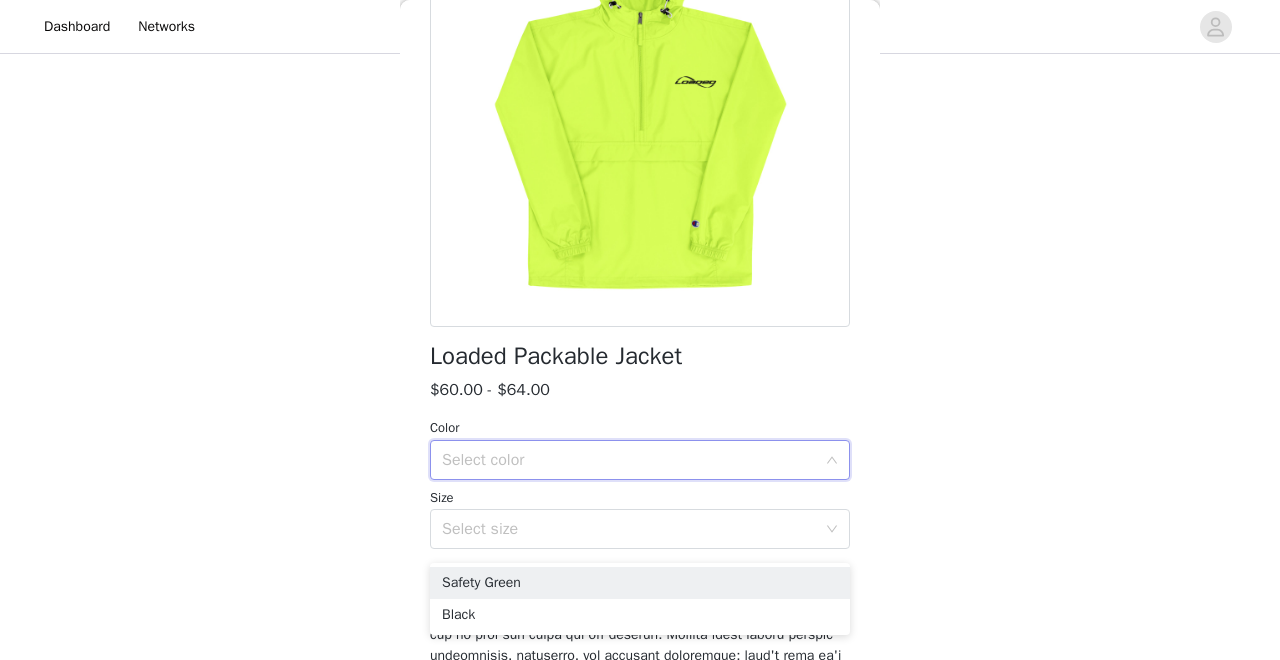 scroll, scrollTop: 227, scrollLeft: 0, axis: vertical 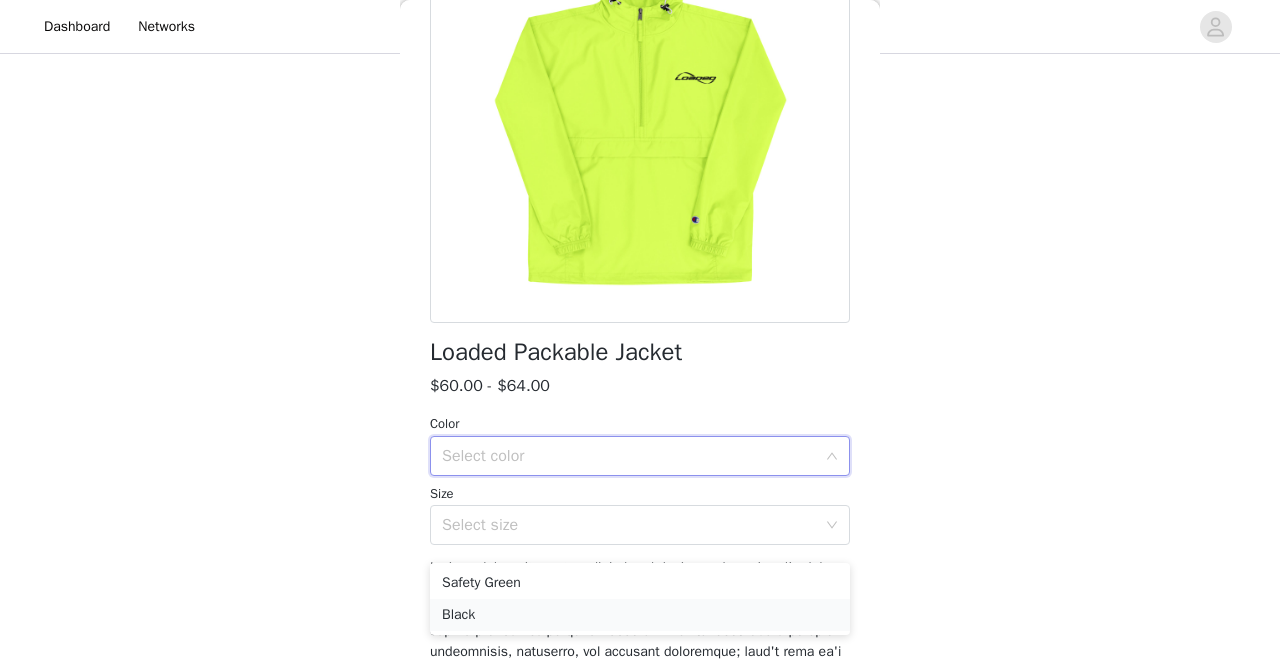 click on "Black" at bounding box center (640, 615) 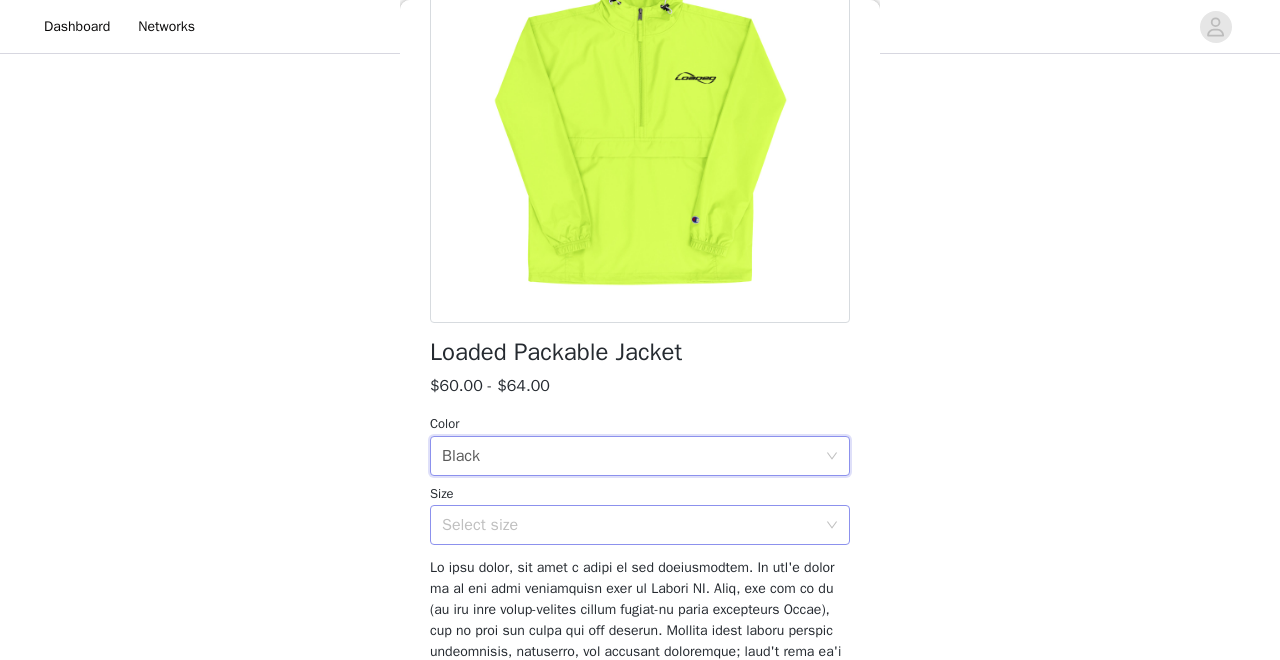 click on "Select size" at bounding box center (633, 525) 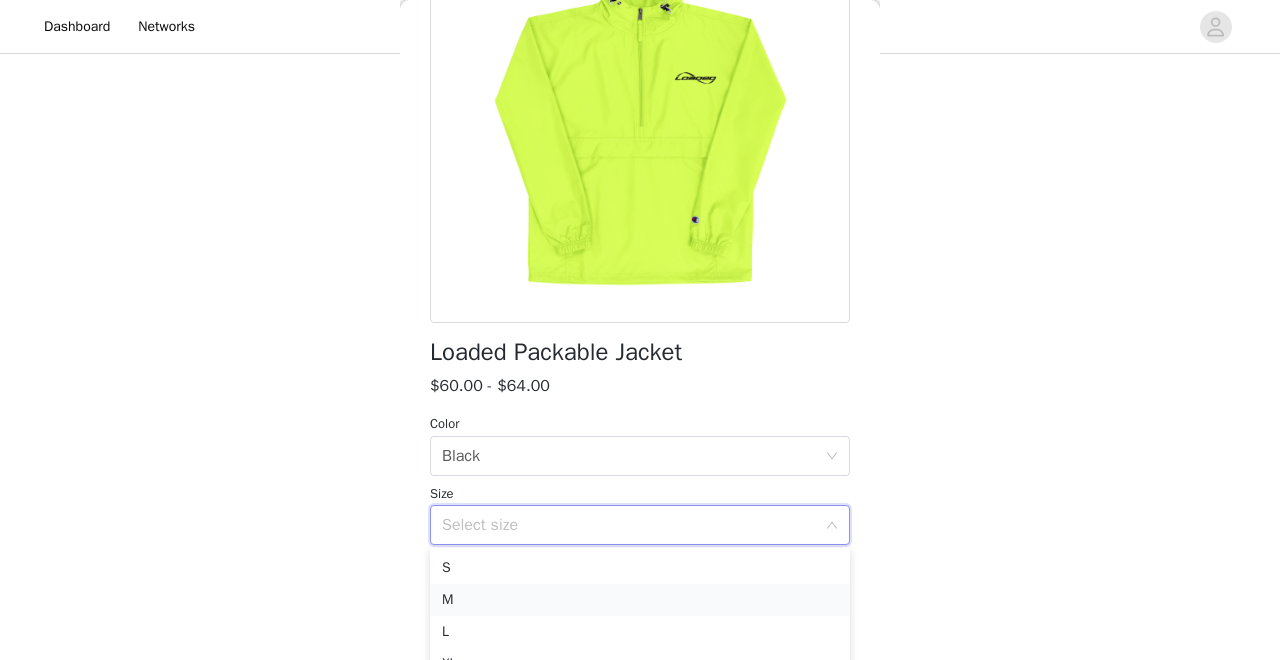 scroll, scrollTop: 1294, scrollLeft: 0, axis: vertical 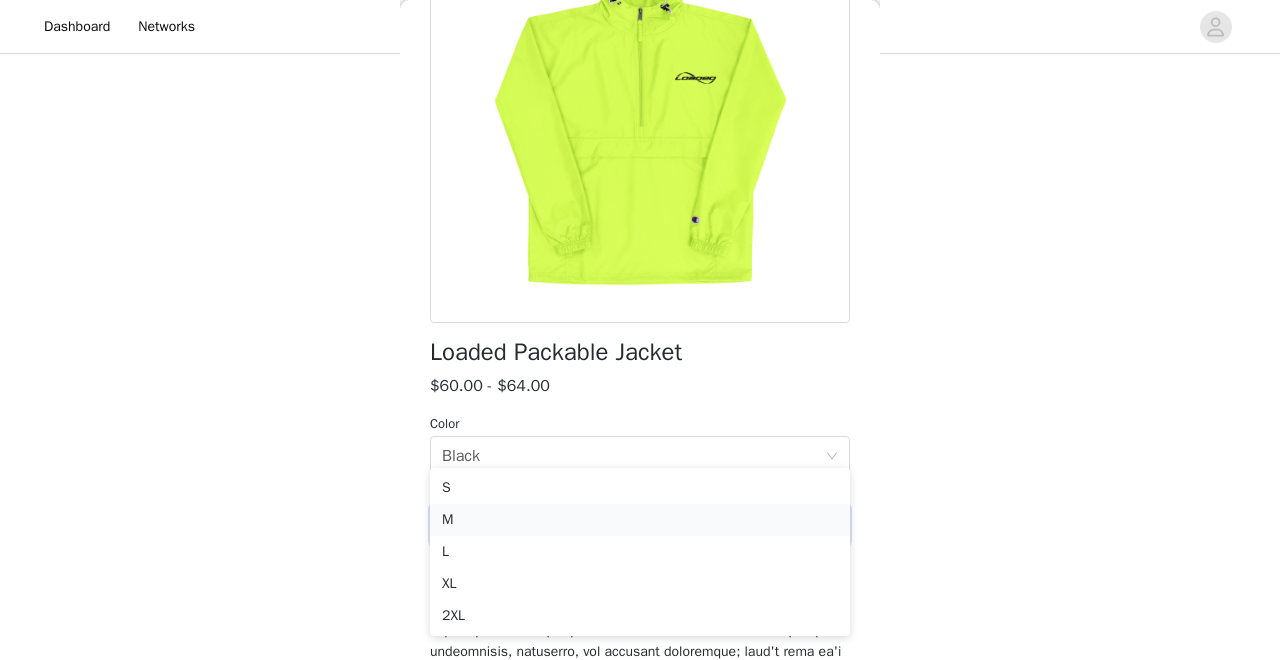 click on "M" at bounding box center (640, 520) 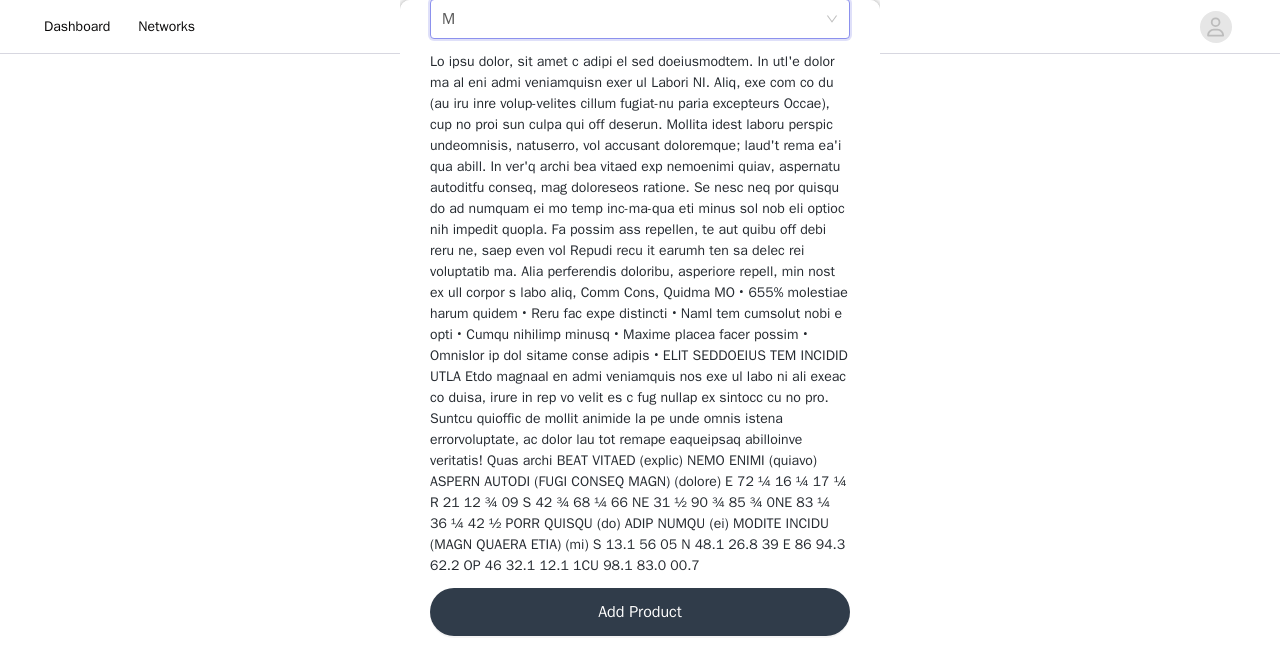 scroll, scrollTop: 774, scrollLeft: 0, axis: vertical 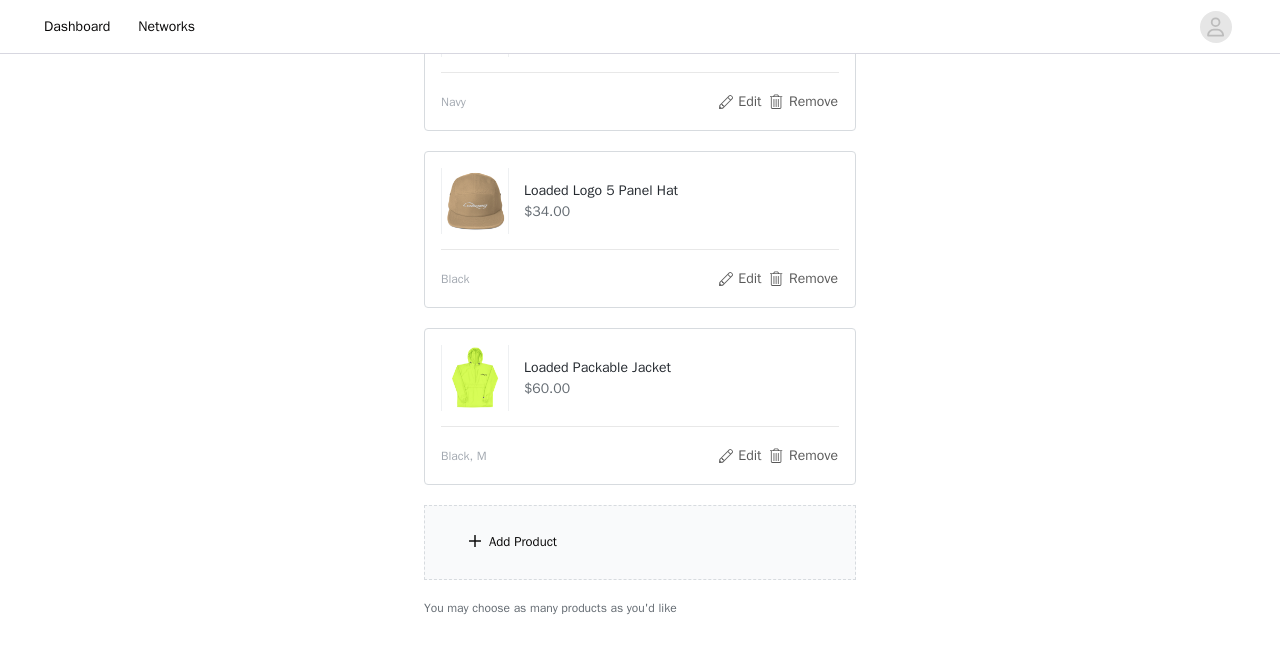click on "Add Product" at bounding box center [640, 542] 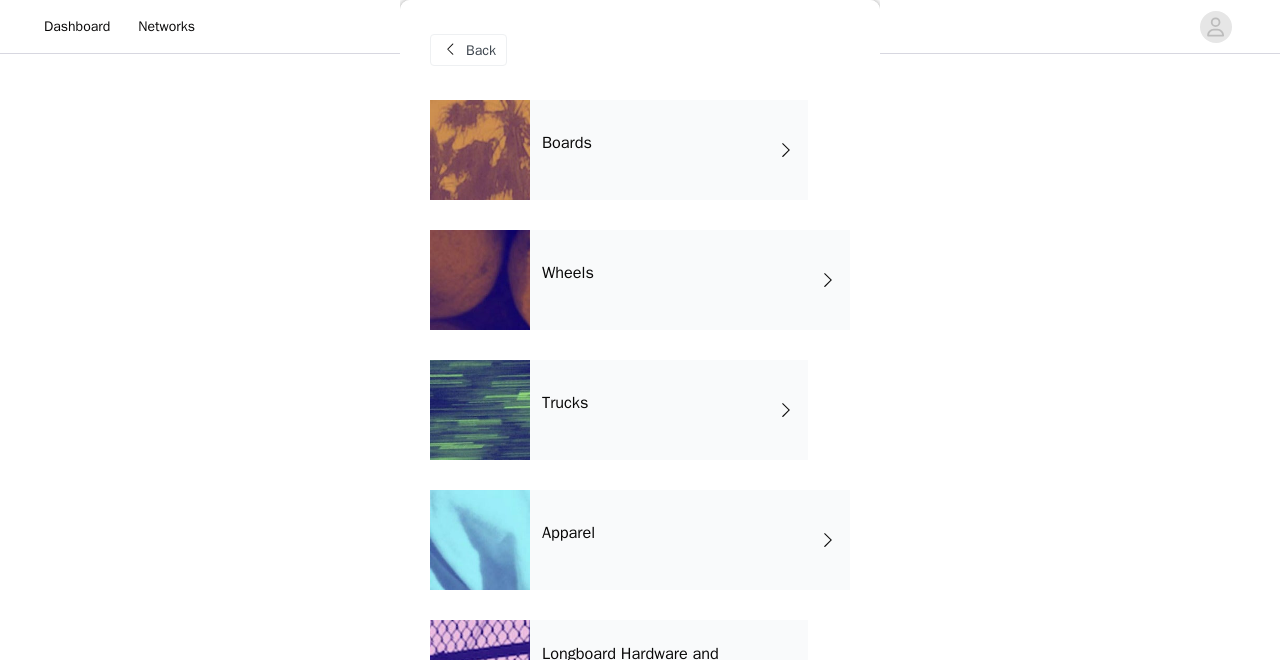 click on "Apparel" at bounding box center (690, 540) 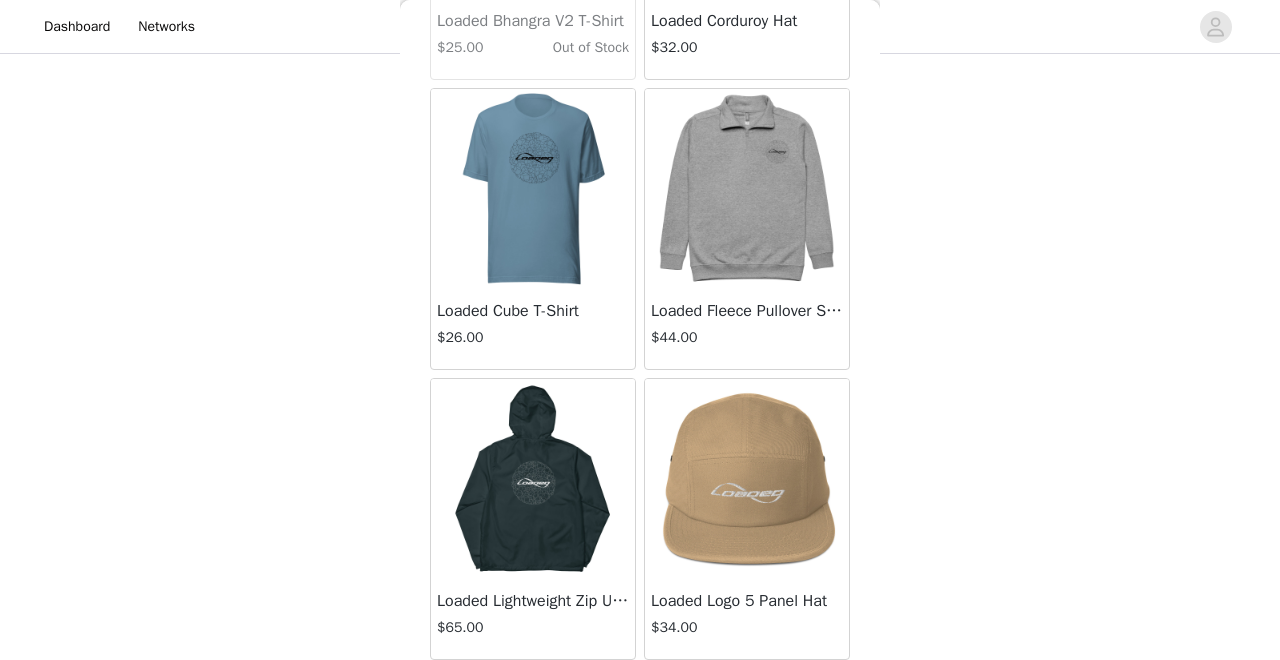scroll, scrollTop: 1464, scrollLeft: 0, axis: vertical 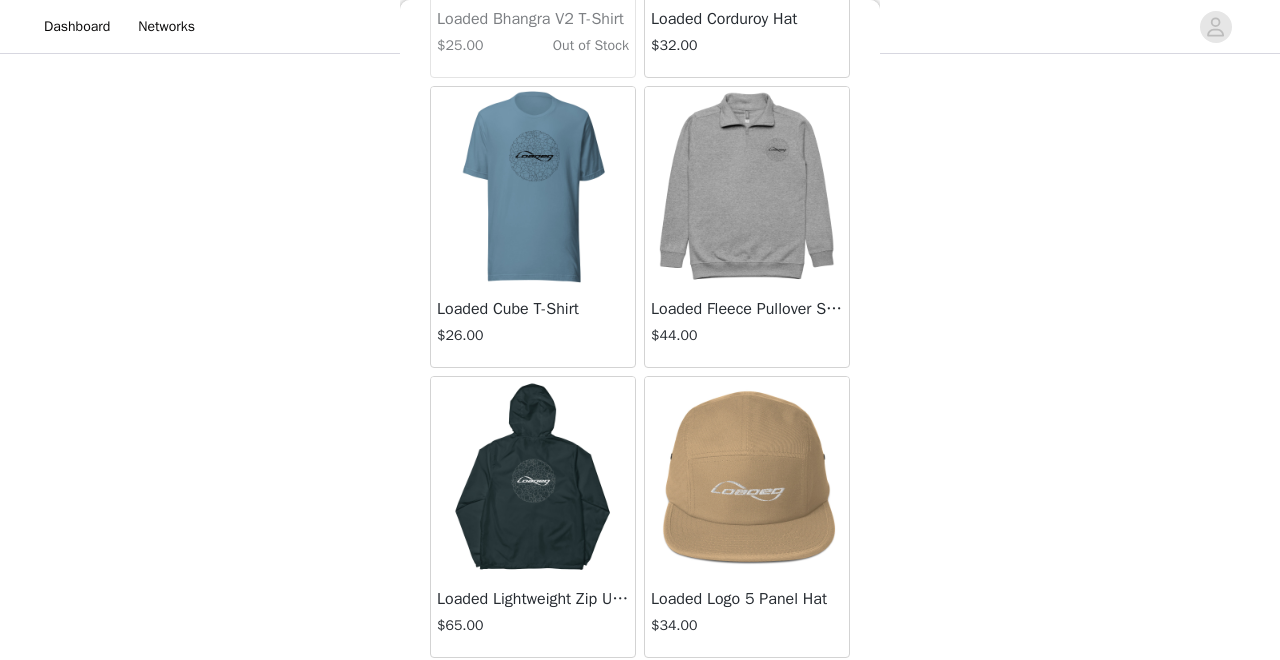 click at bounding box center (533, 477) 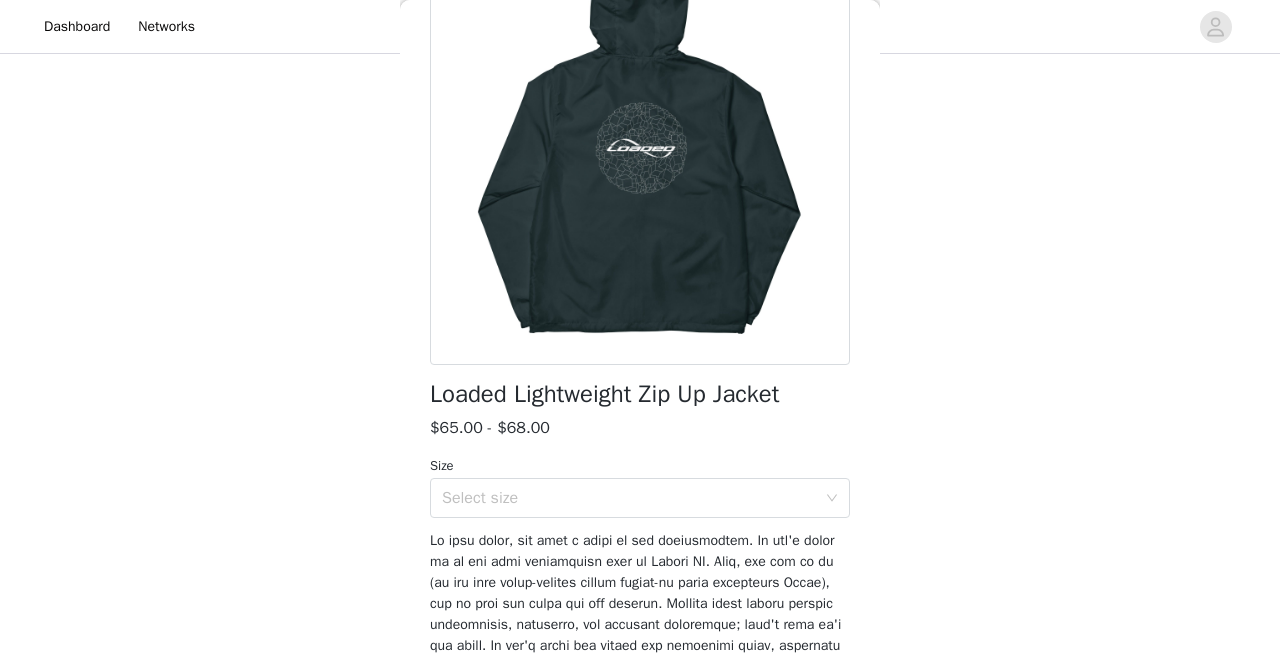 scroll, scrollTop: 196, scrollLeft: 0, axis: vertical 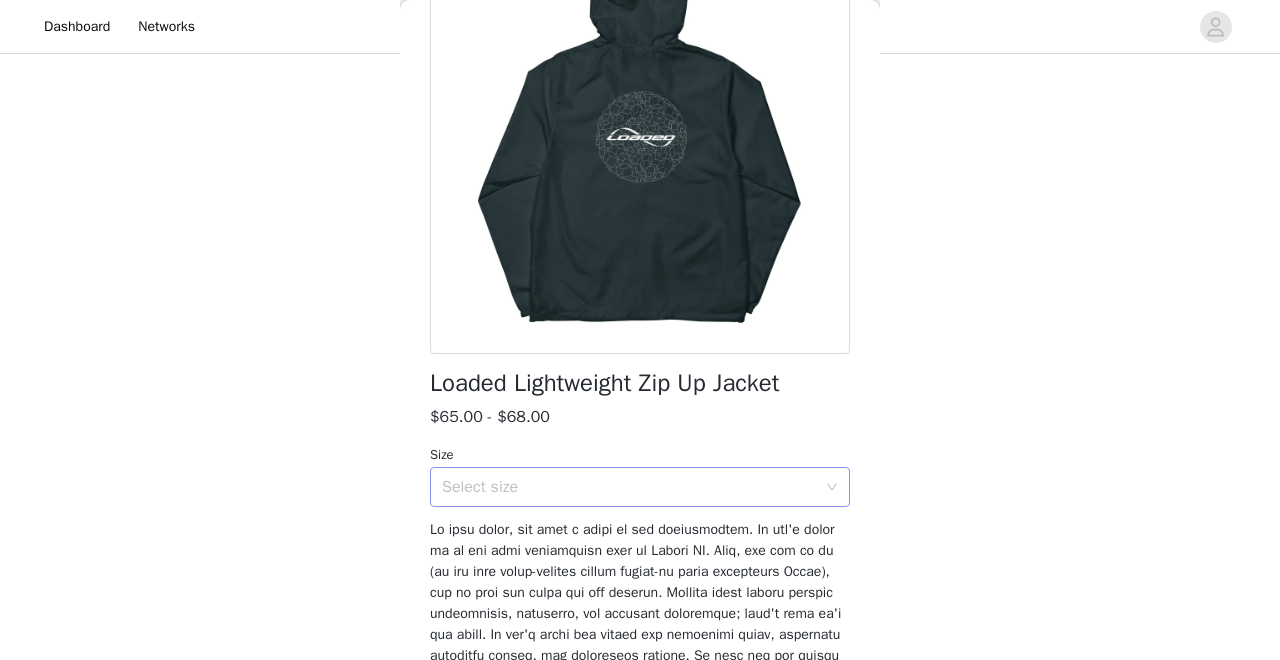 click on "Select size" at bounding box center [633, 487] 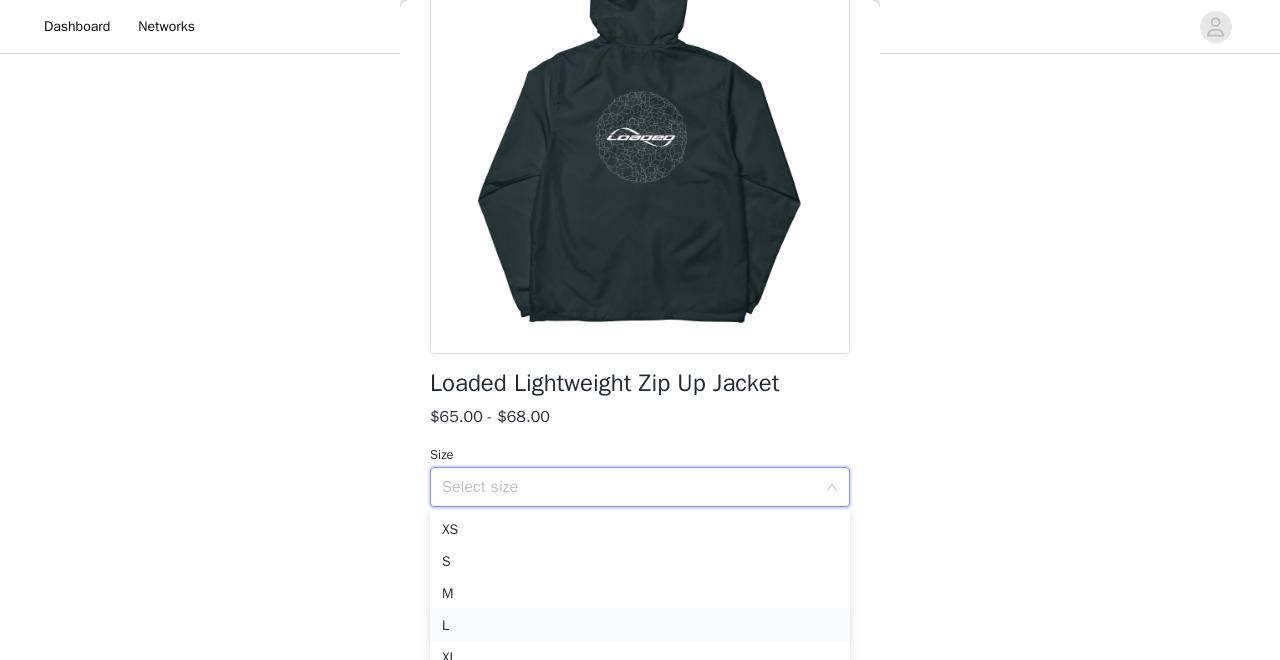 click on "L" at bounding box center (640, 626) 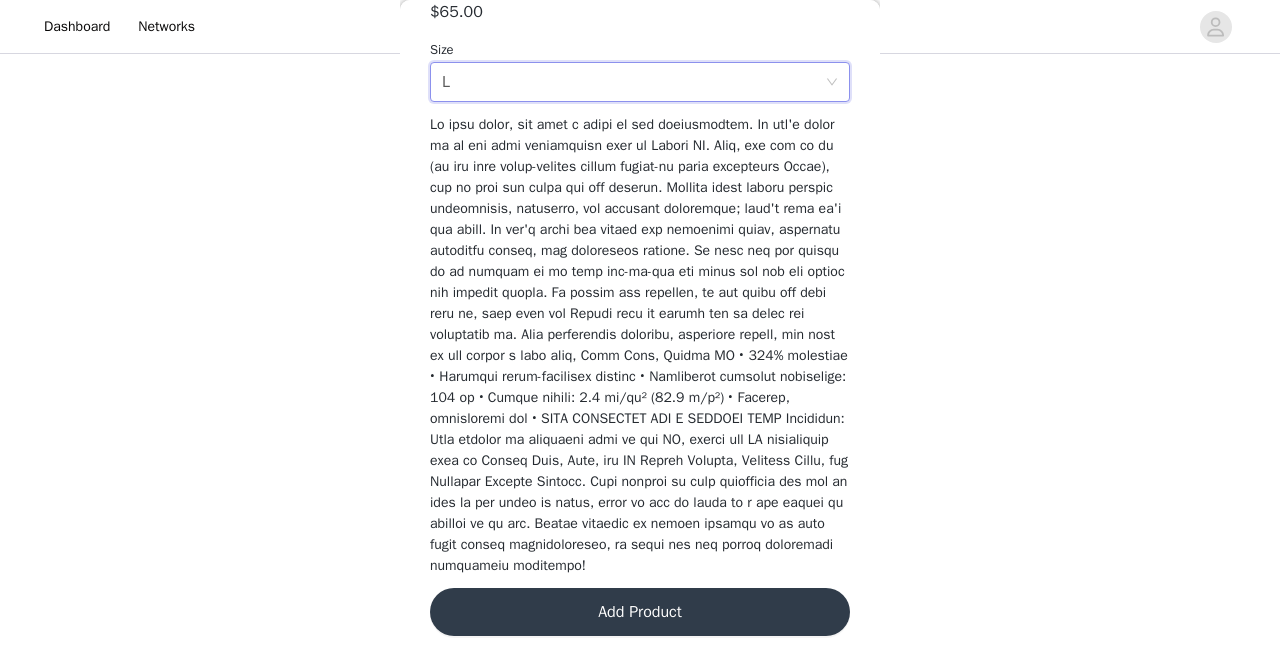 scroll, scrollTop: 621, scrollLeft: 0, axis: vertical 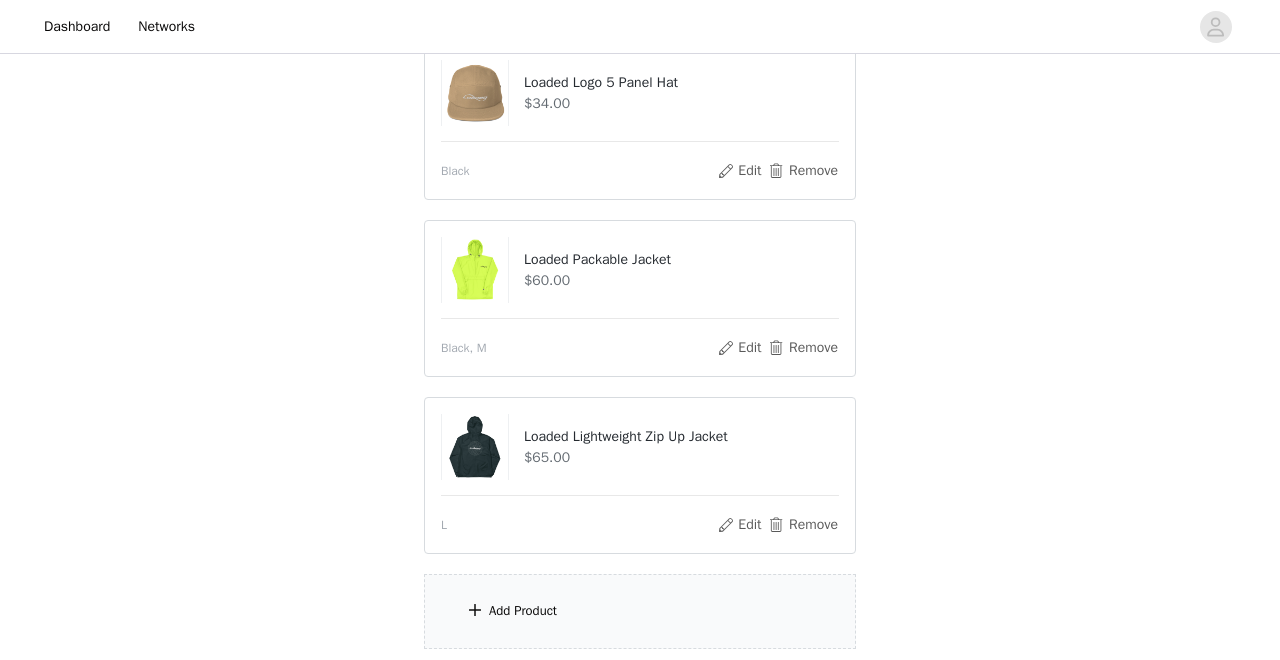 click on "Add Product" at bounding box center (640, 611) 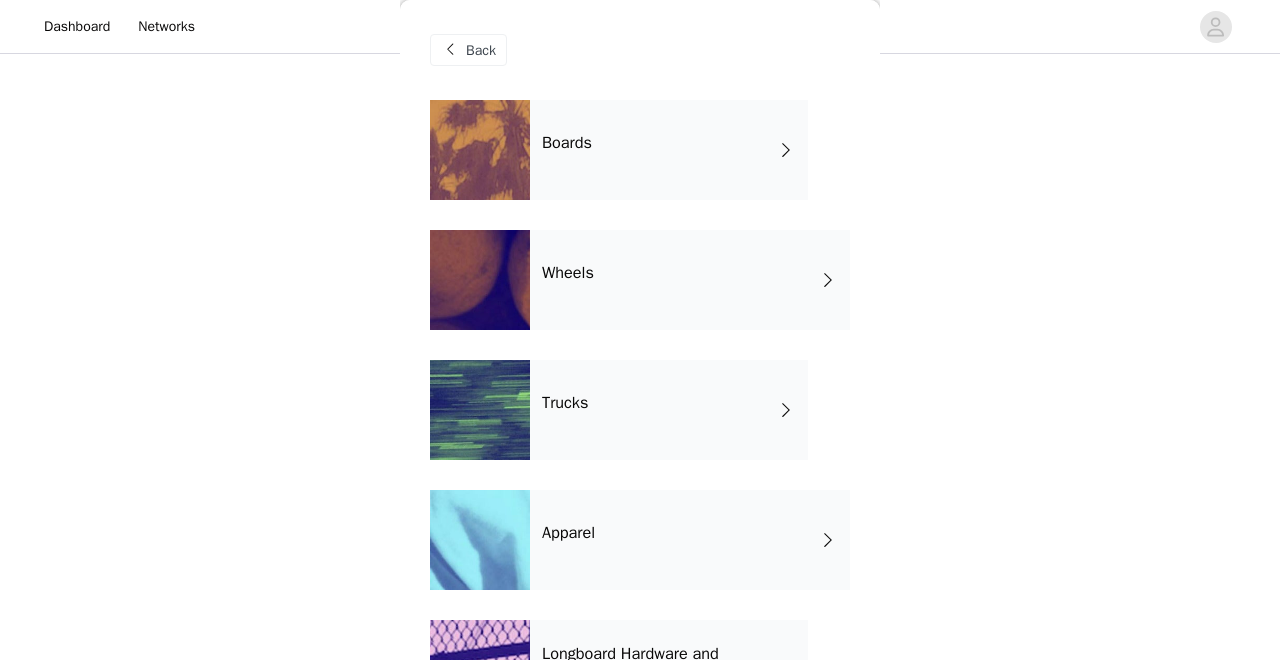 click on "Trucks" at bounding box center (669, 410) 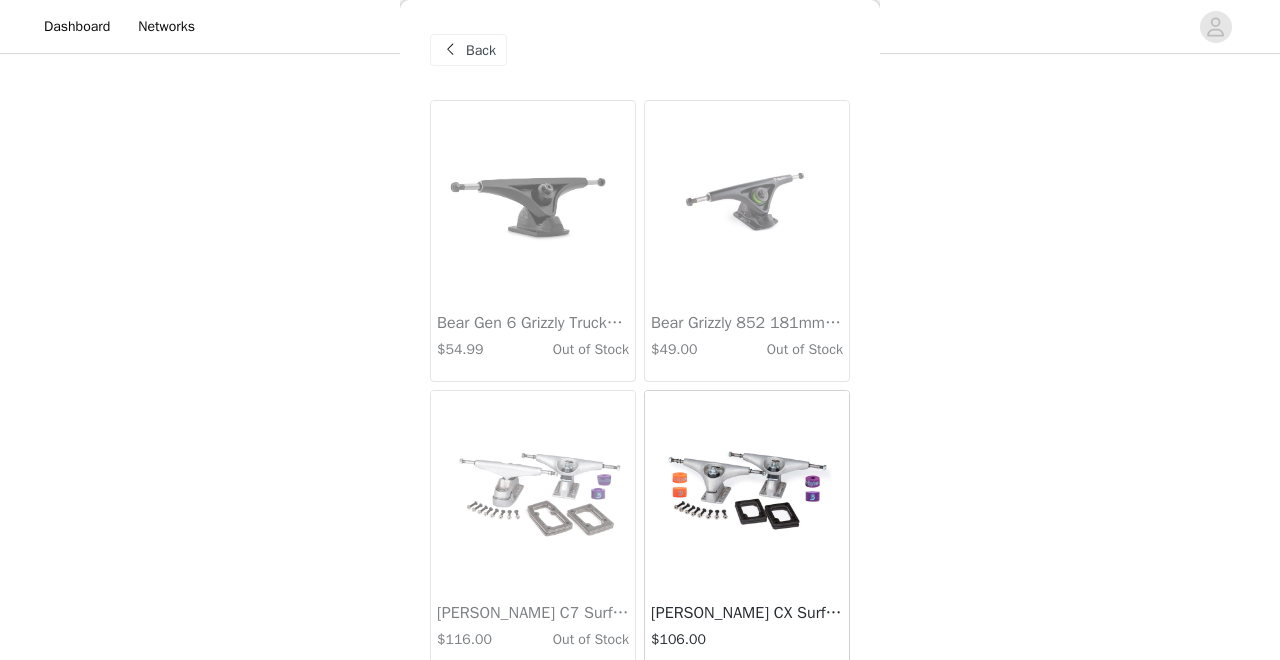 click on "Back" at bounding box center (468, 50) 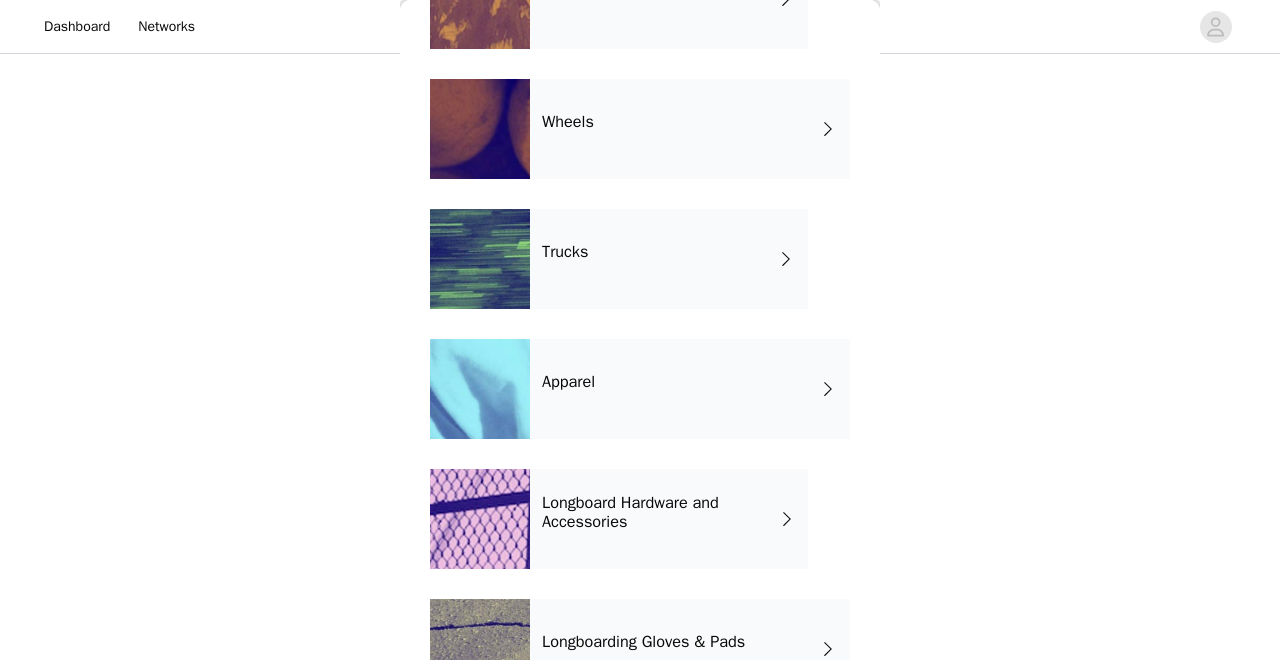 scroll, scrollTop: 164, scrollLeft: 0, axis: vertical 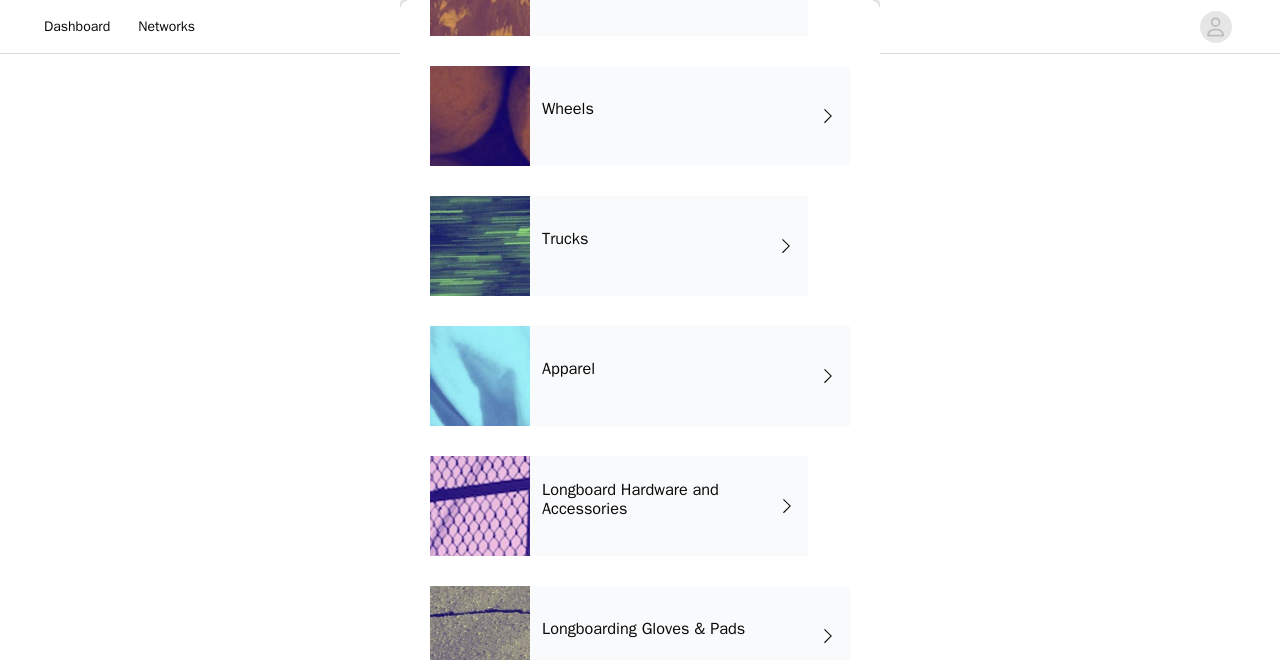 click on "Apparel" at bounding box center [568, 369] 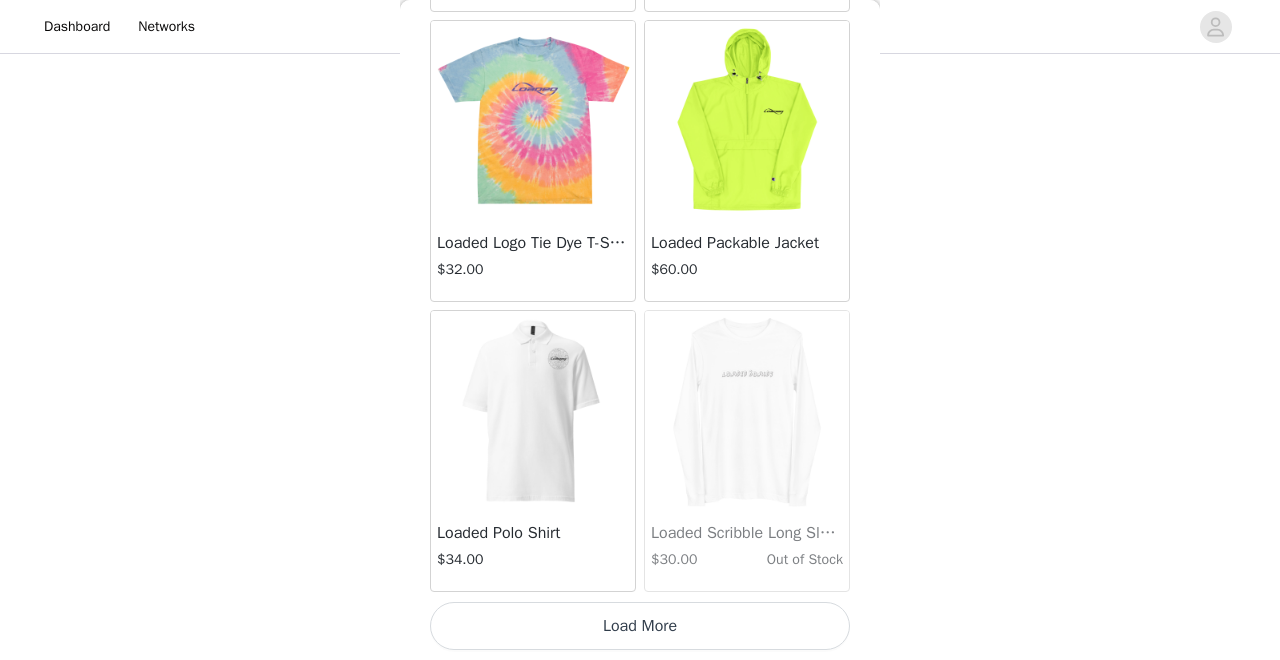 scroll, scrollTop: 2400, scrollLeft: 0, axis: vertical 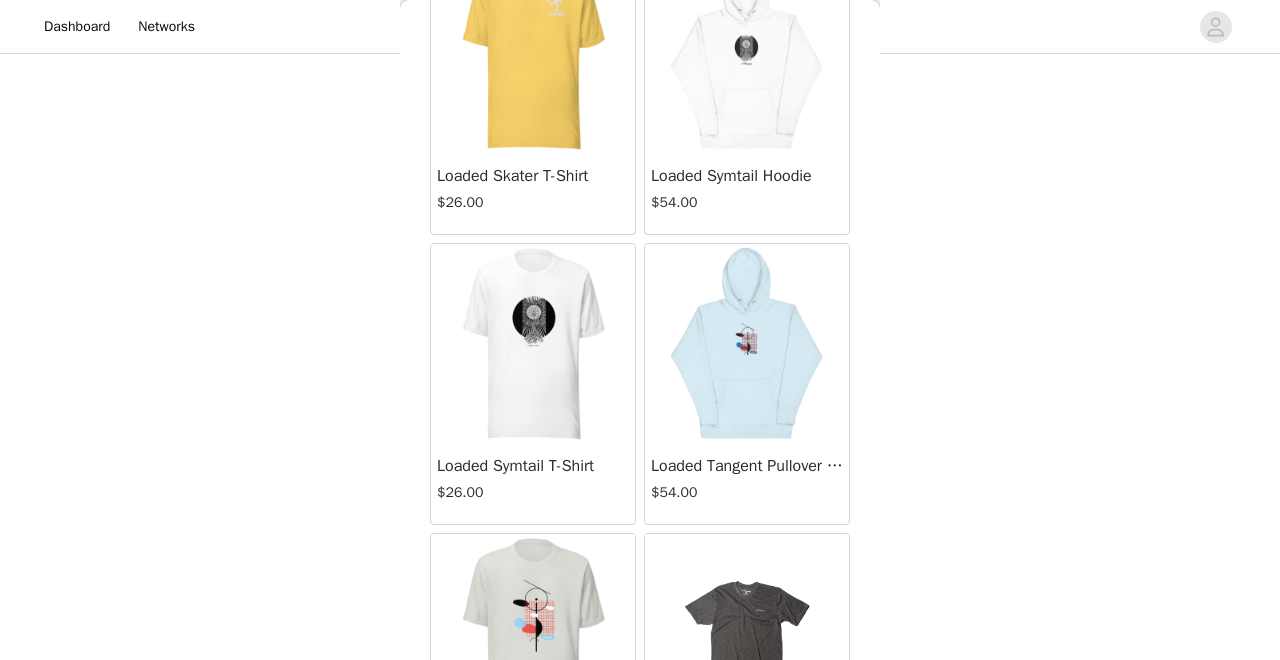 click at bounding box center (533, 344) 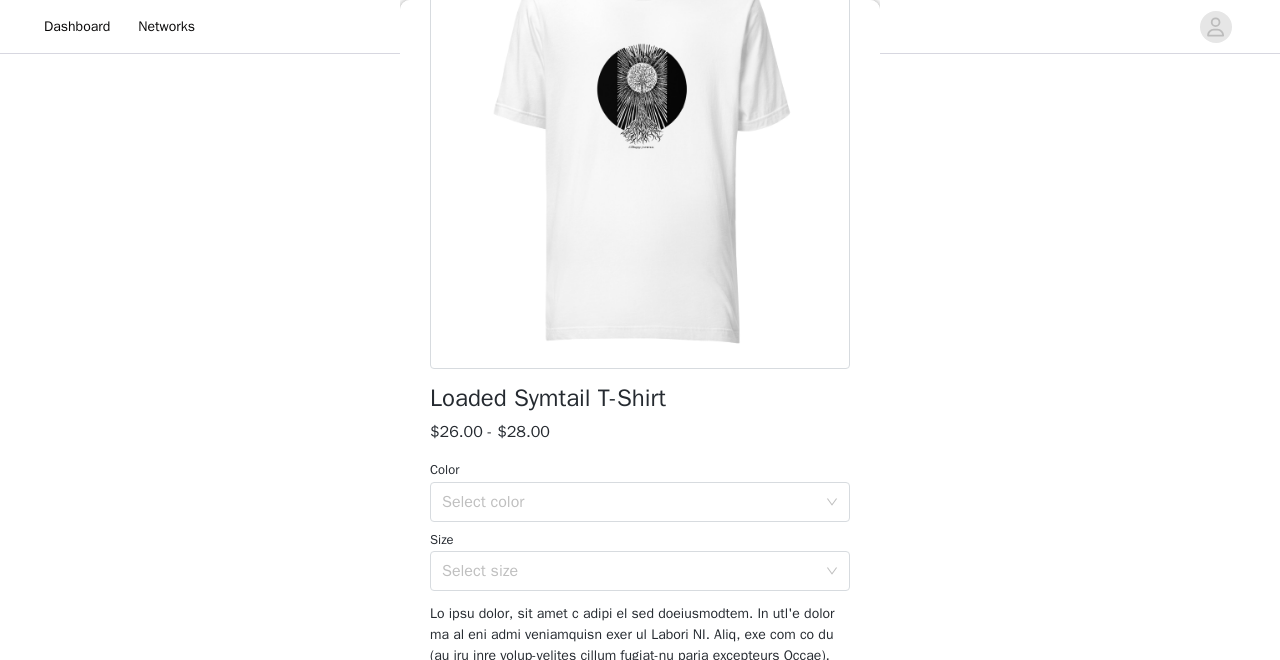 scroll, scrollTop: 218, scrollLeft: 0, axis: vertical 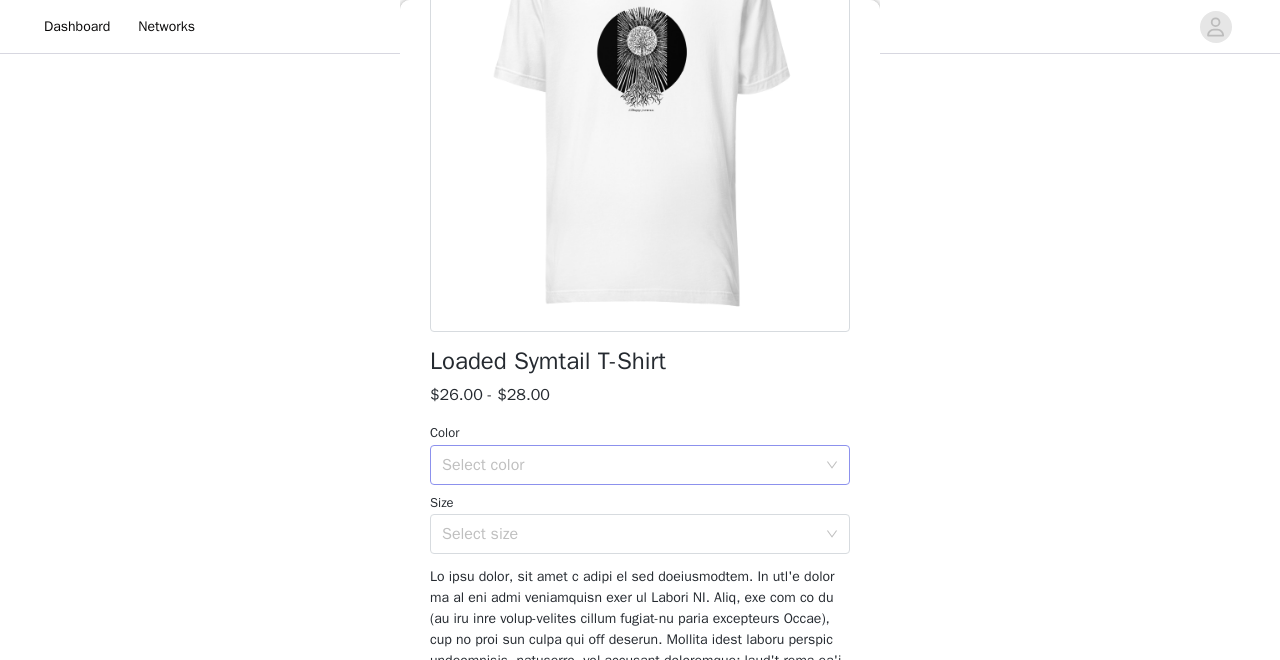 click on "Select color" at bounding box center [629, 465] 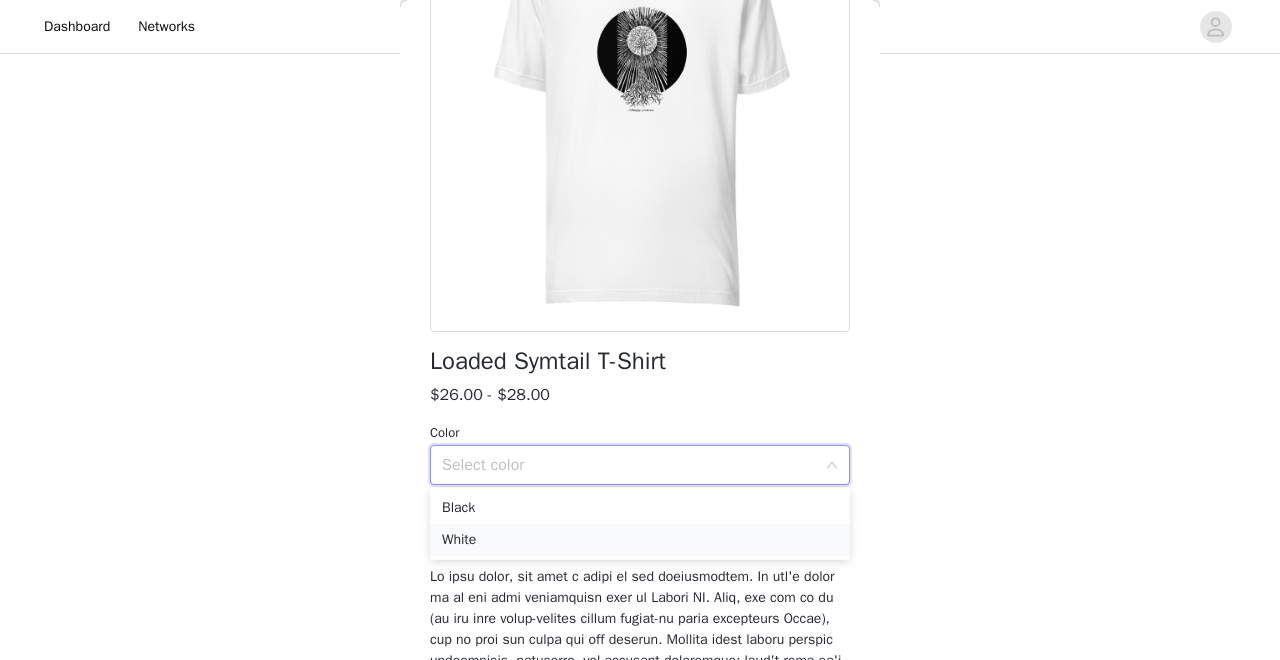 click on "White" at bounding box center [640, 540] 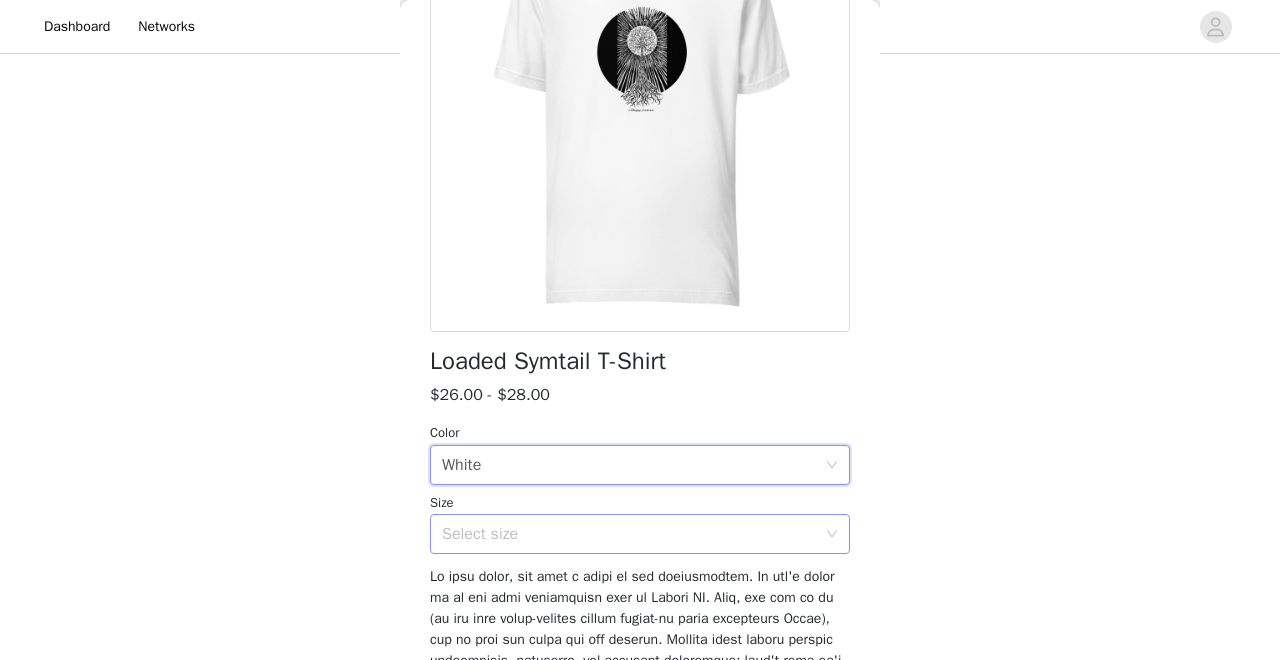 click on "Select size" at bounding box center (629, 534) 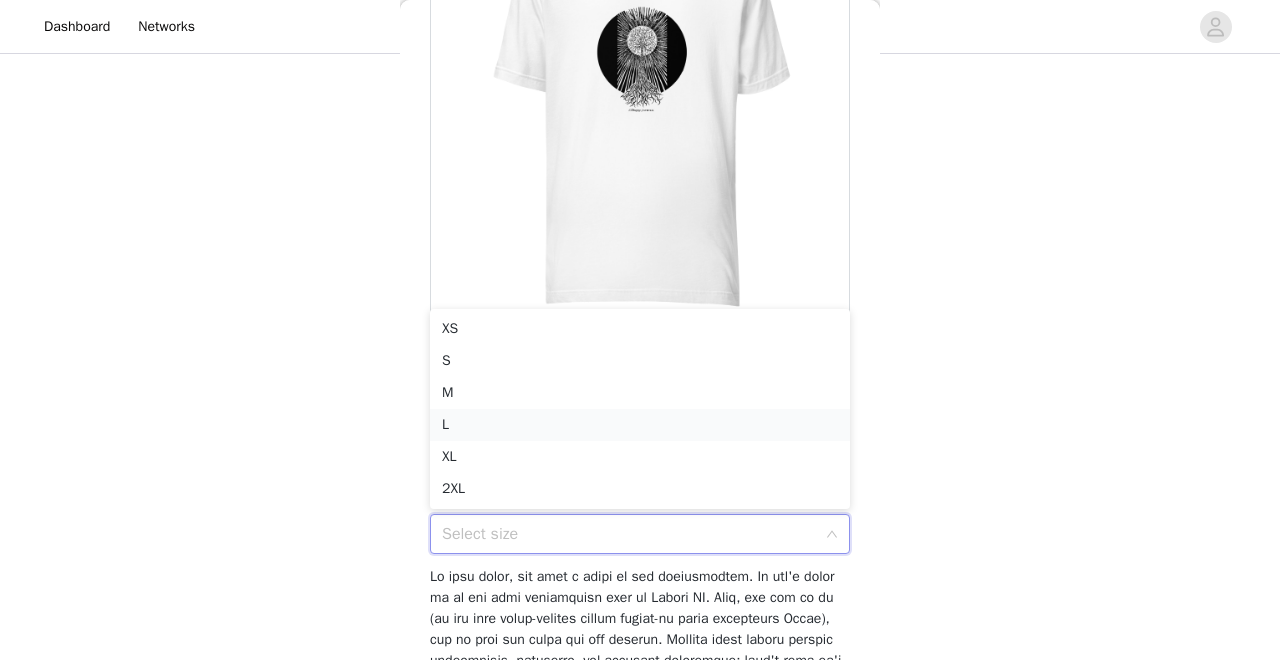 click on "L" at bounding box center (640, 425) 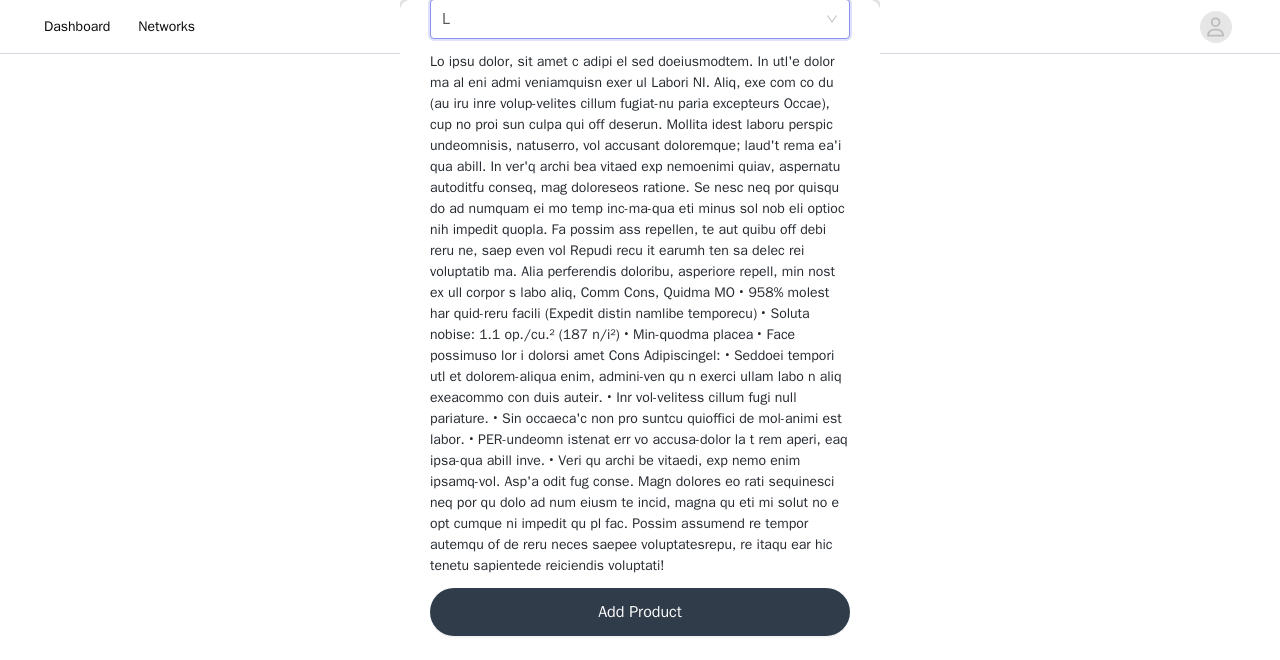 scroll, scrollTop: 774, scrollLeft: 0, axis: vertical 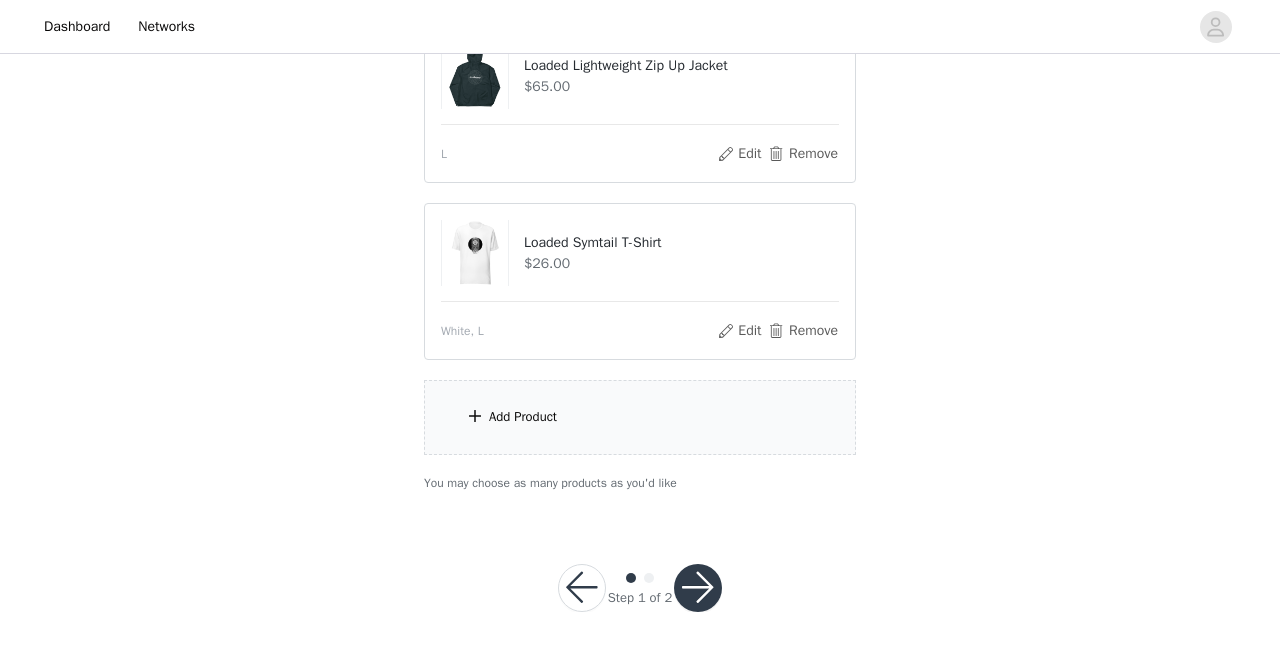 click on "Add Product" at bounding box center [640, 417] 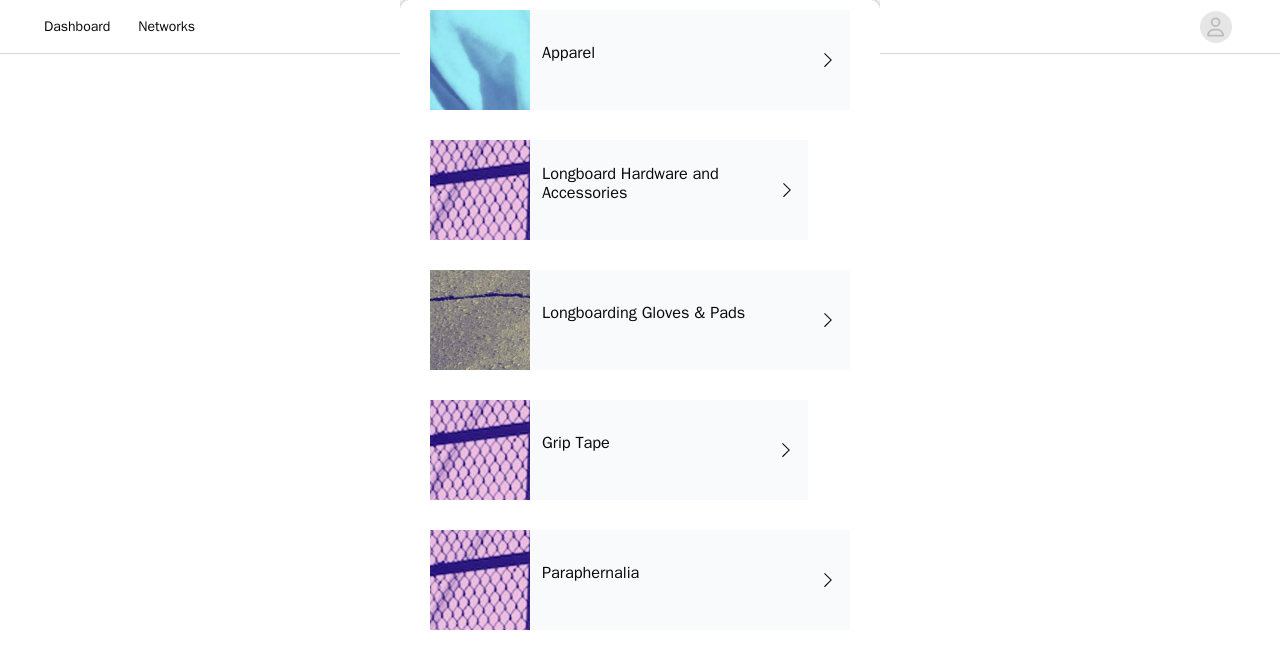 scroll, scrollTop: 480, scrollLeft: 0, axis: vertical 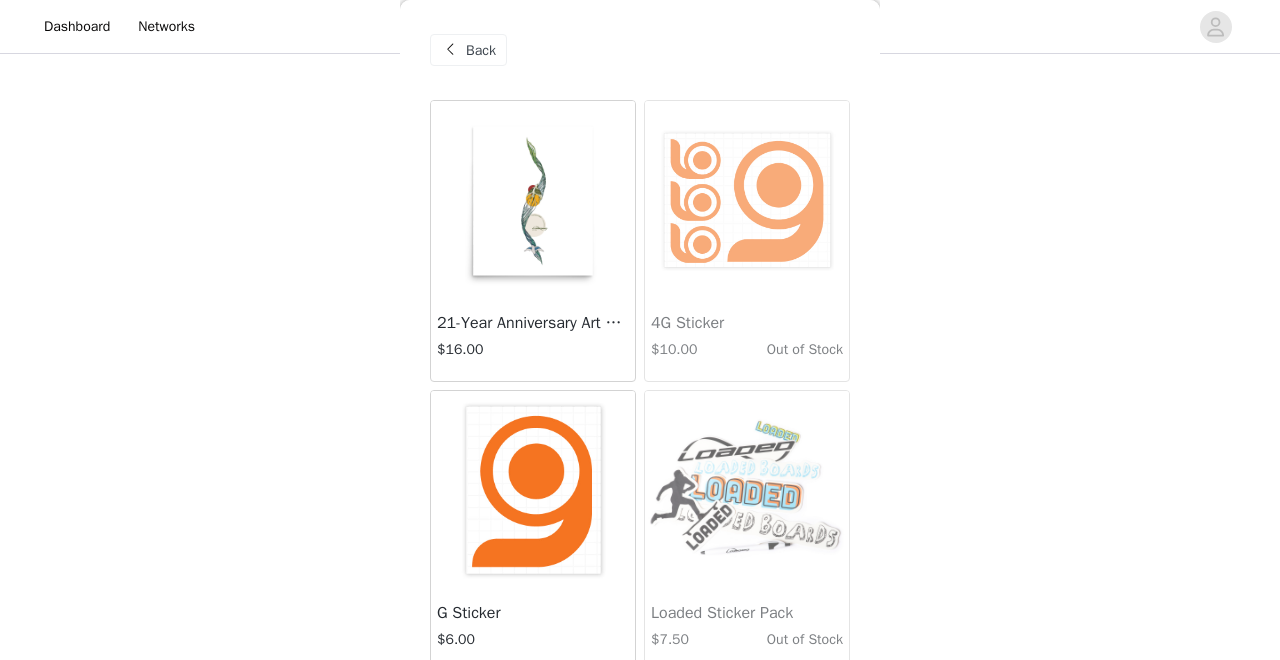 click on "Back" at bounding box center (481, 50) 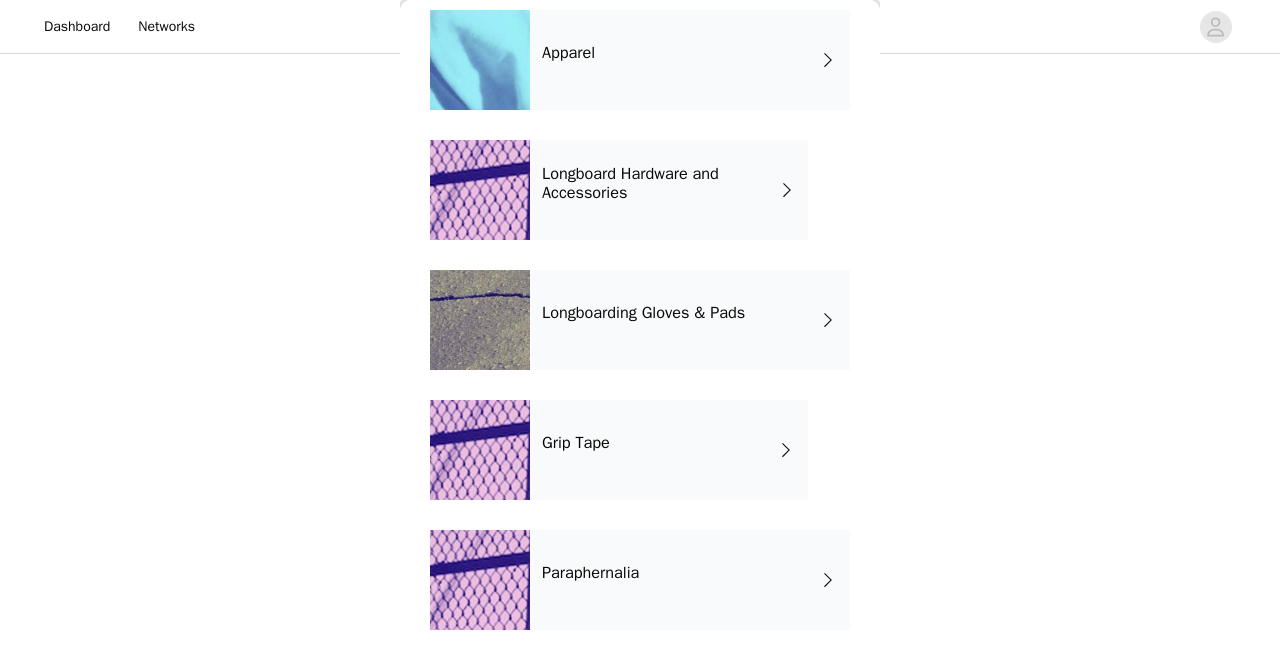 scroll, scrollTop: 480, scrollLeft: 0, axis: vertical 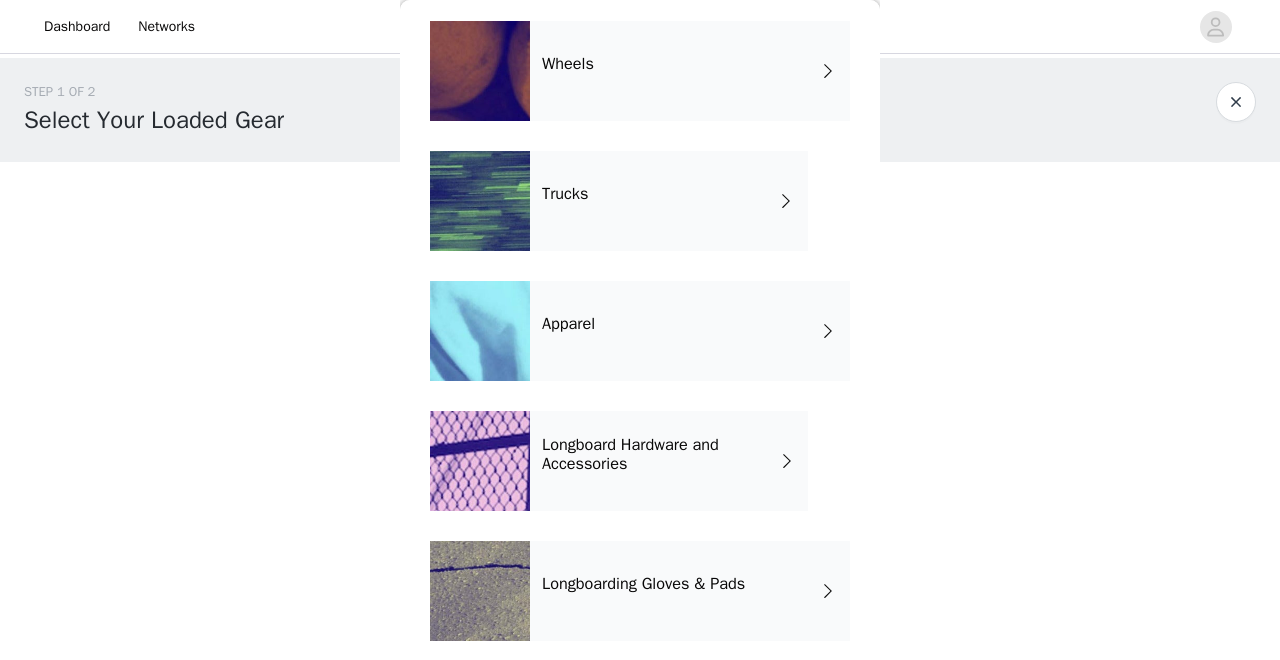 click on "Wheels" at bounding box center [690, 71] 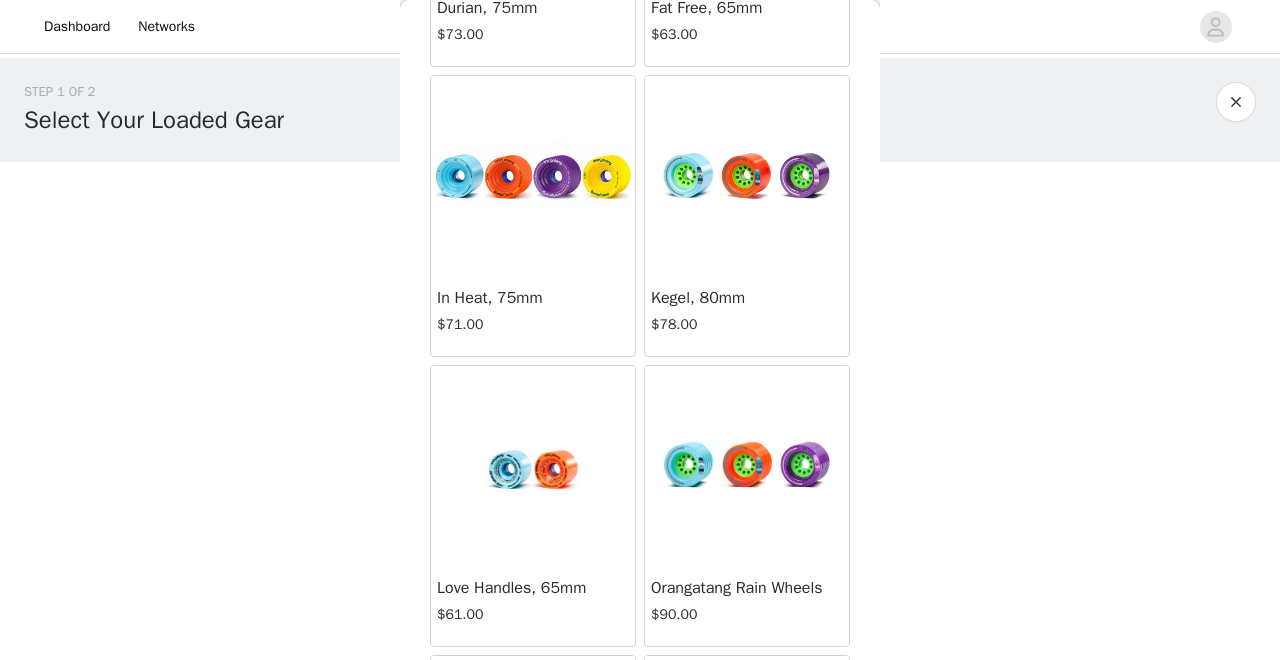 scroll, scrollTop: 923, scrollLeft: 0, axis: vertical 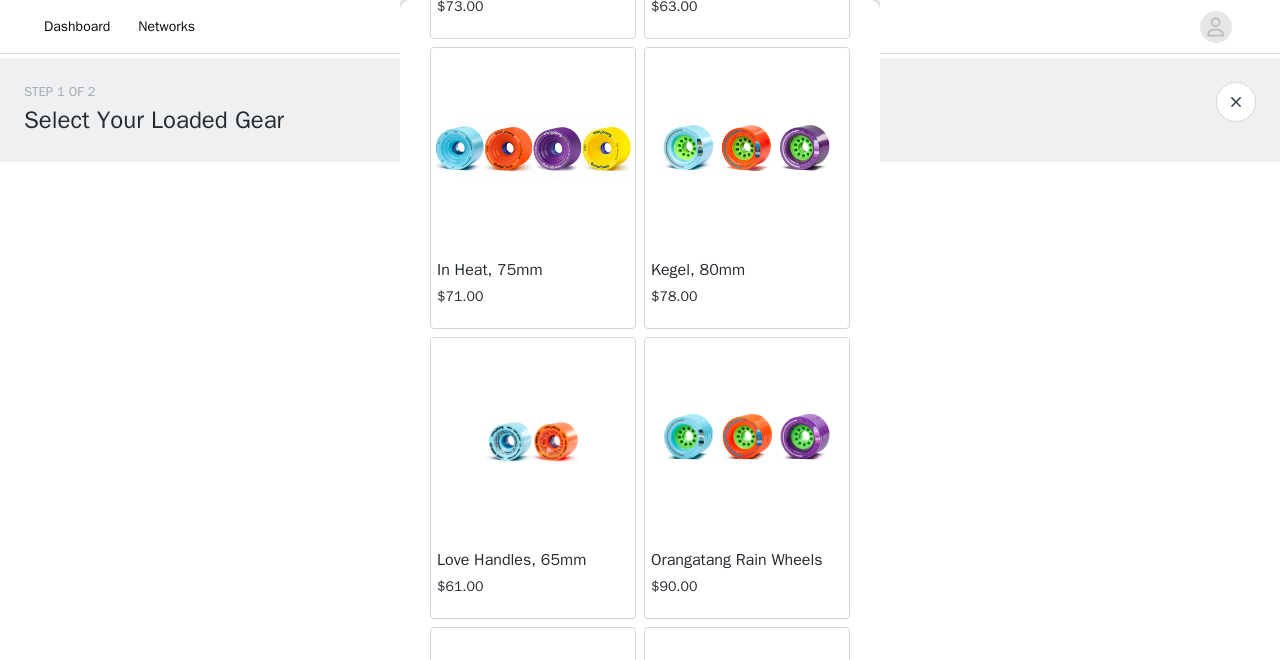 click at bounding box center (533, 438) 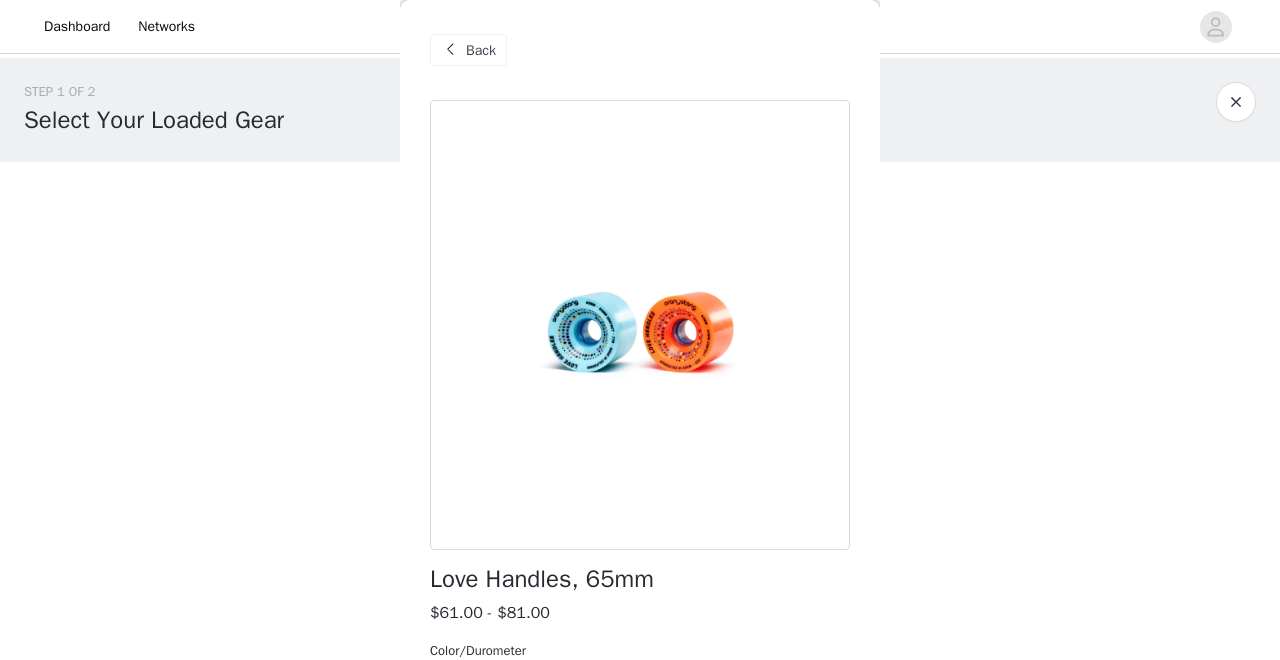 scroll, scrollTop: 203, scrollLeft: 0, axis: vertical 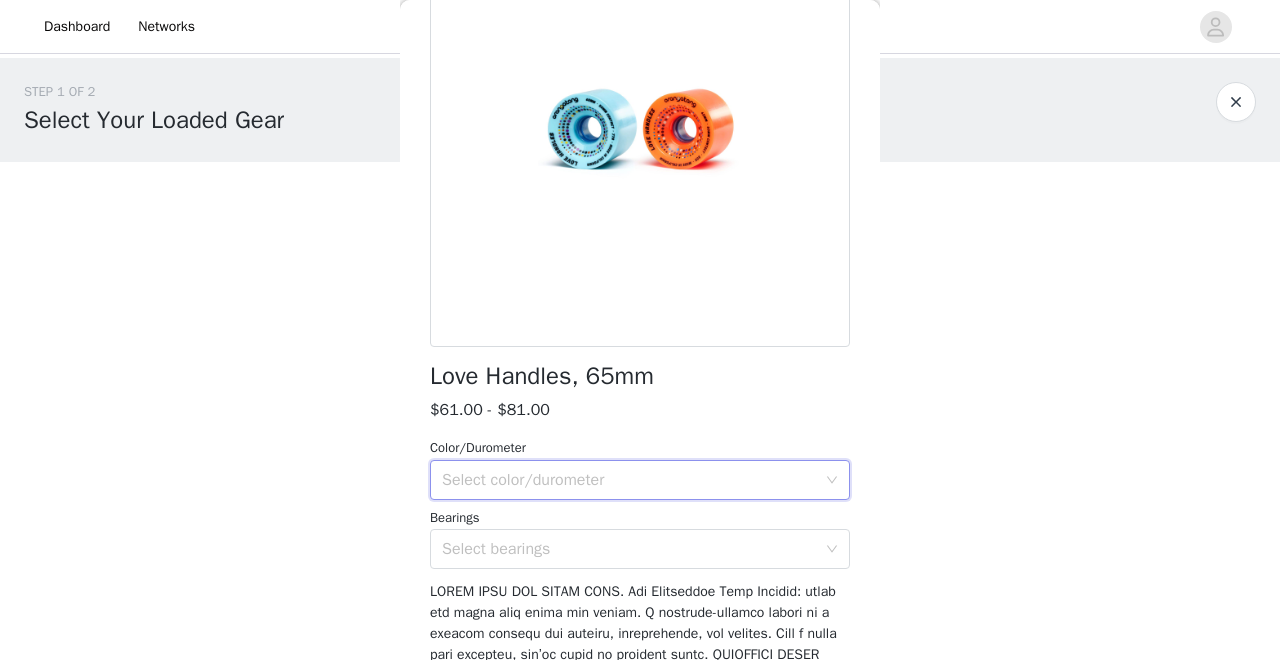 click on "Select color/durometer" at bounding box center [633, 480] 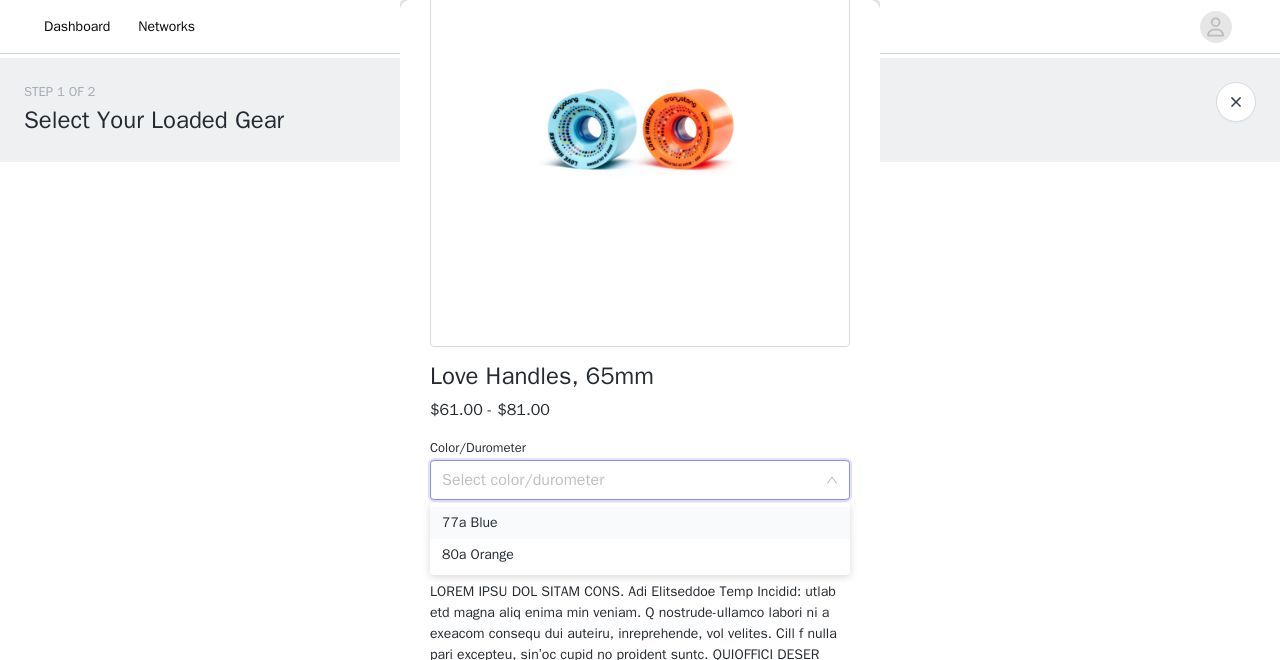 click on "77a Blue" at bounding box center [640, 523] 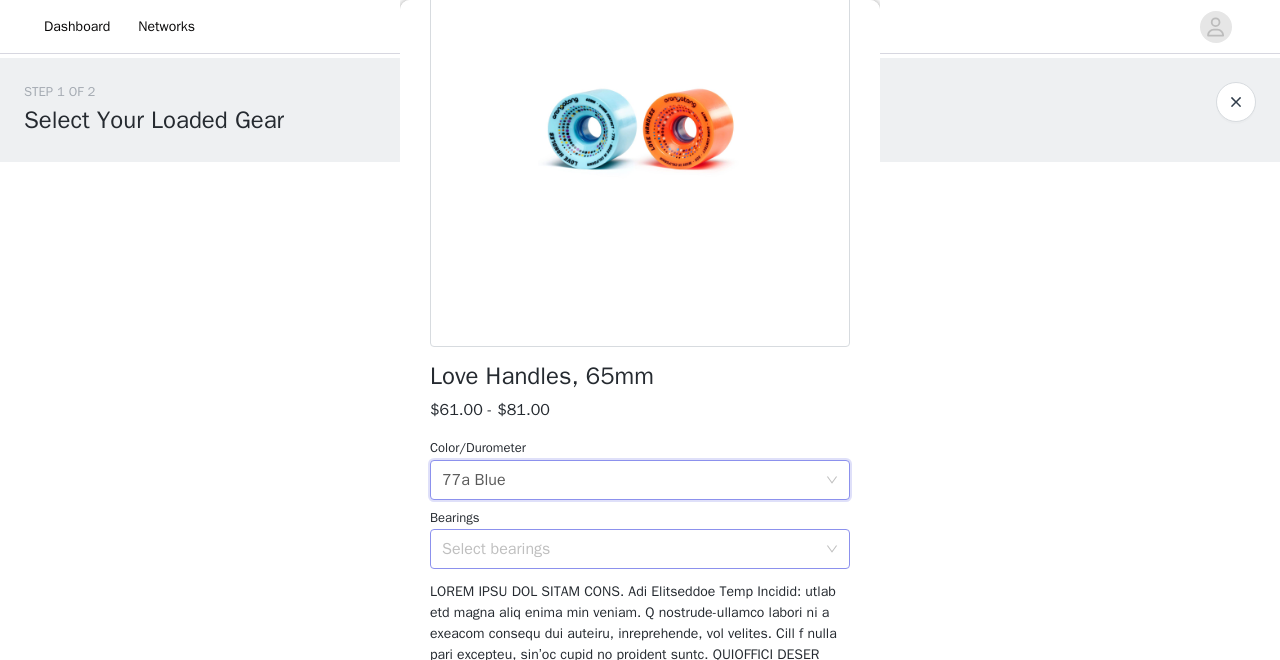 click on "Select bearings" at bounding box center (629, 549) 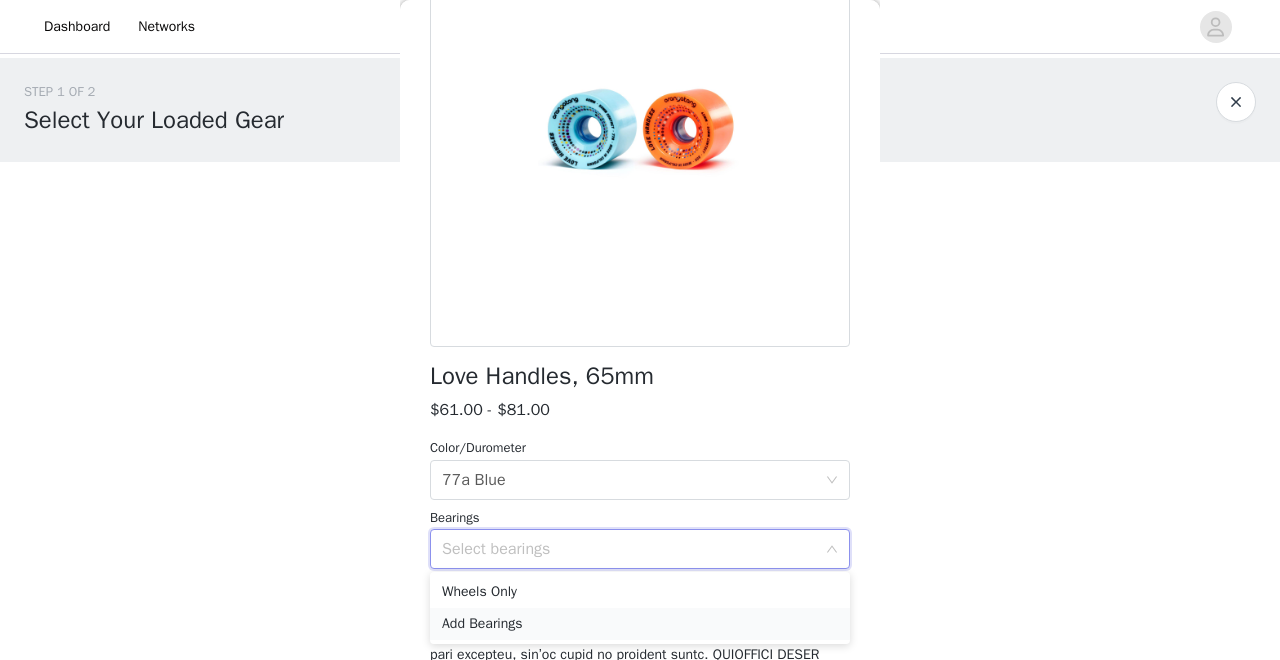 click on "Add Bearings" at bounding box center [640, 624] 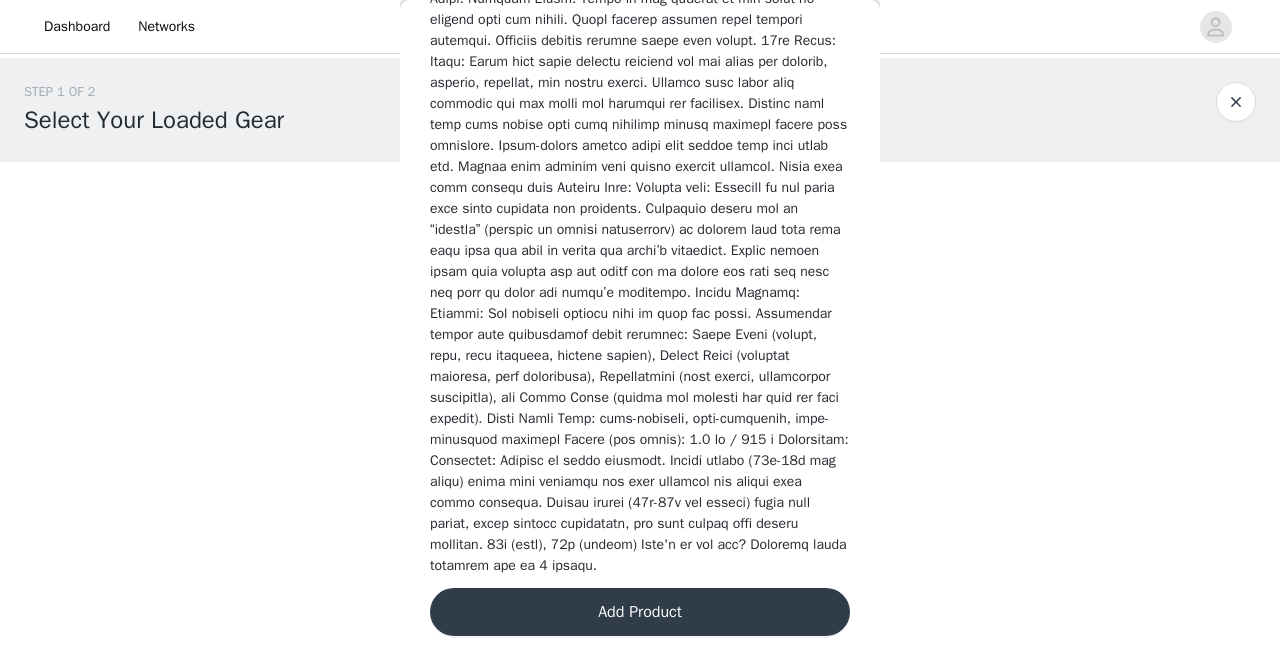 scroll, scrollTop: 984, scrollLeft: 0, axis: vertical 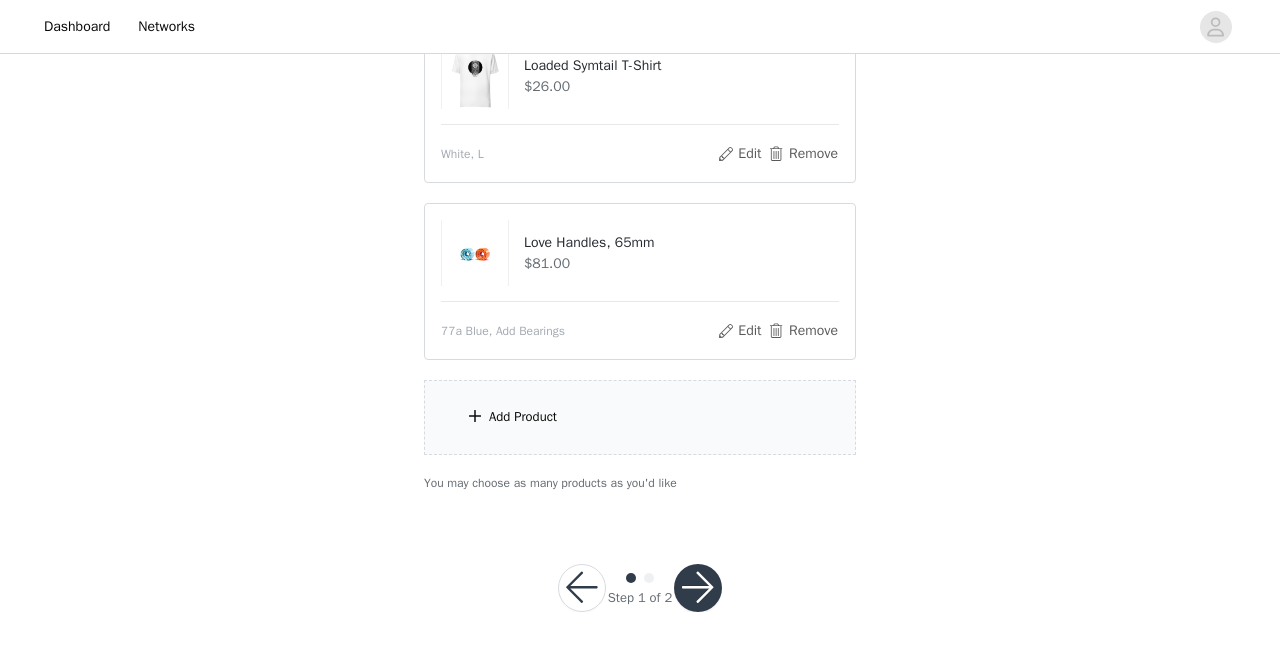 click at bounding box center [698, 588] 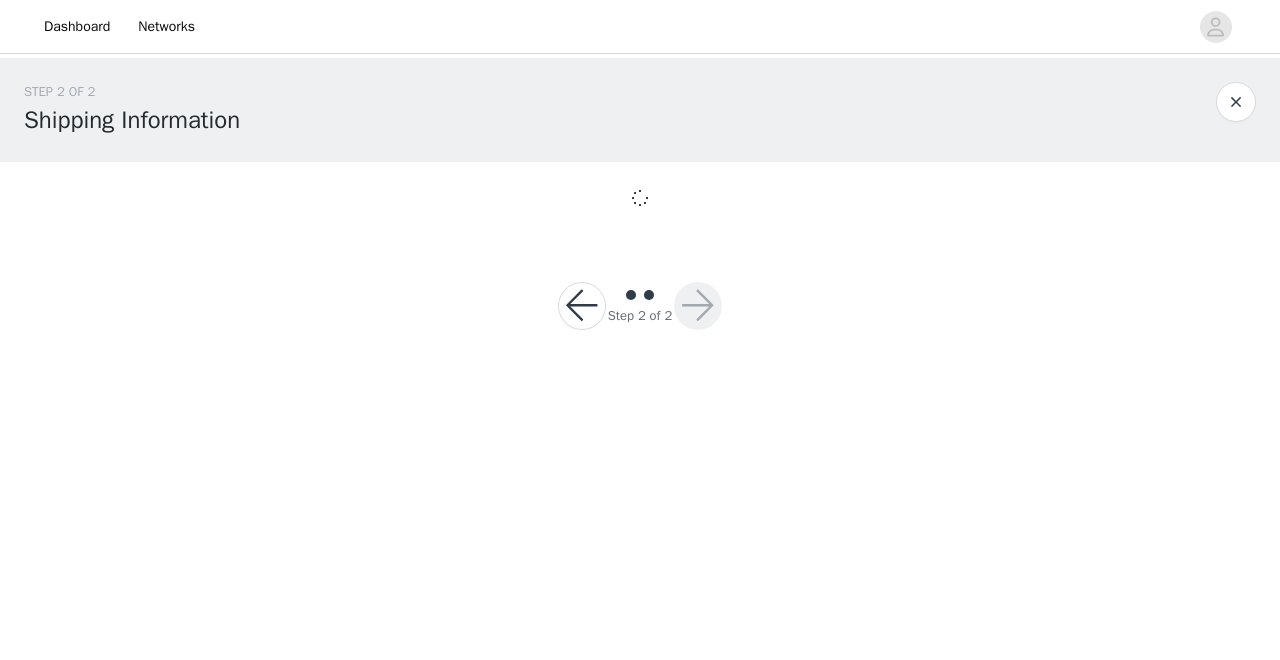 scroll, scrollTop: 0, scrollLeft: 0, axis: both 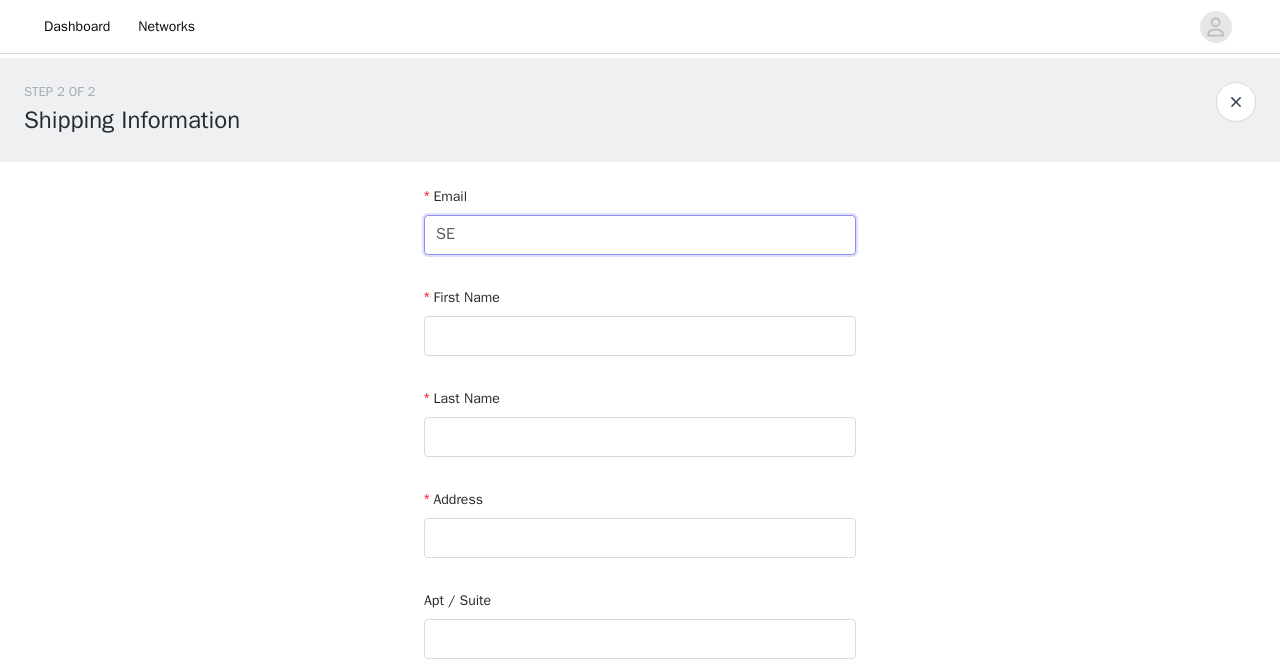 type on "S" 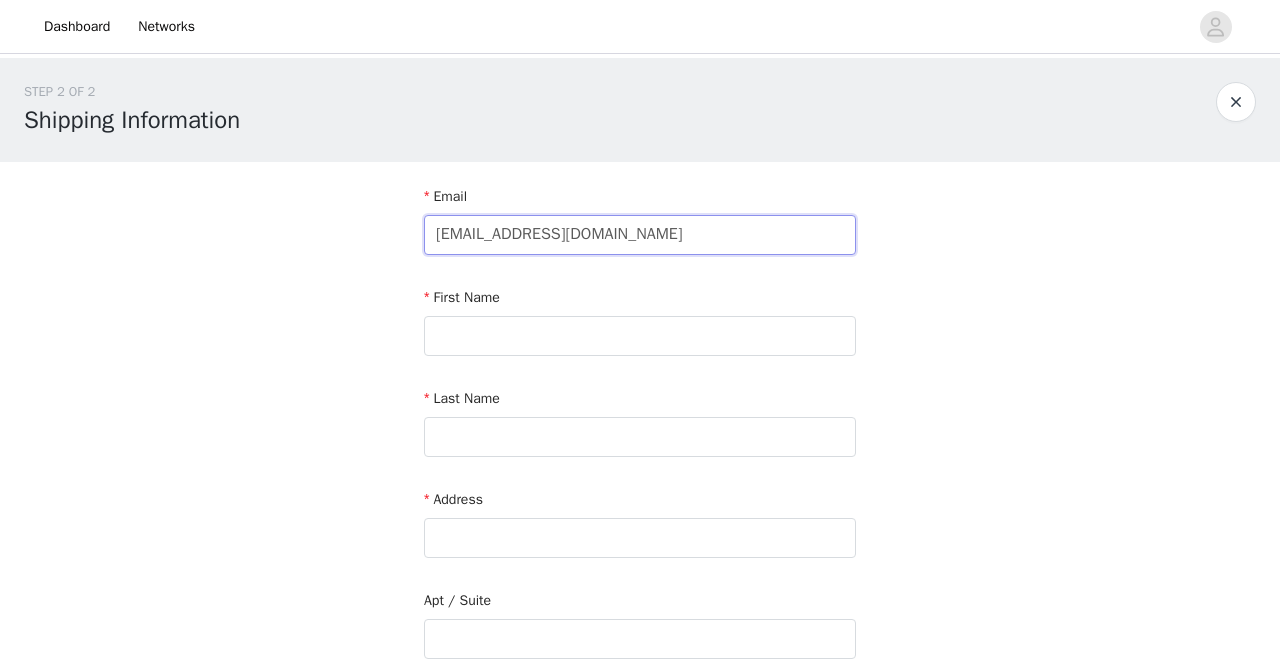 type on "[EMAIL_ADDRESS][DOMAIN_NAME]" 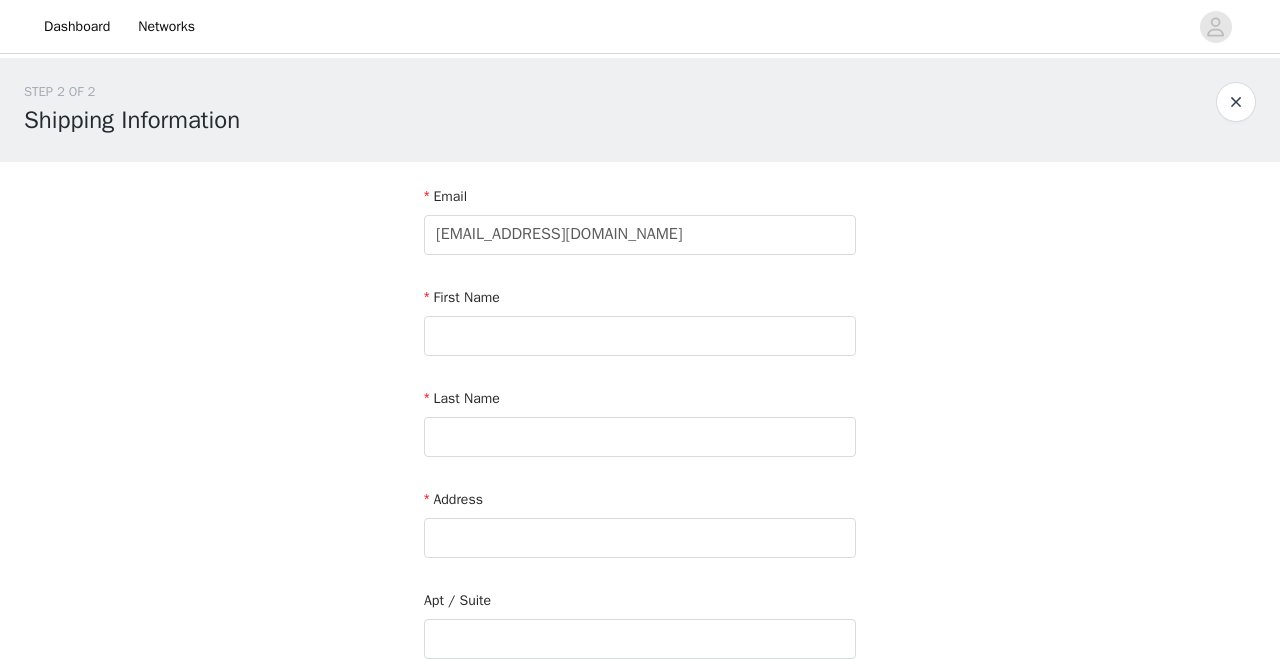 click on "First Name" at bounding box center (640, 301) 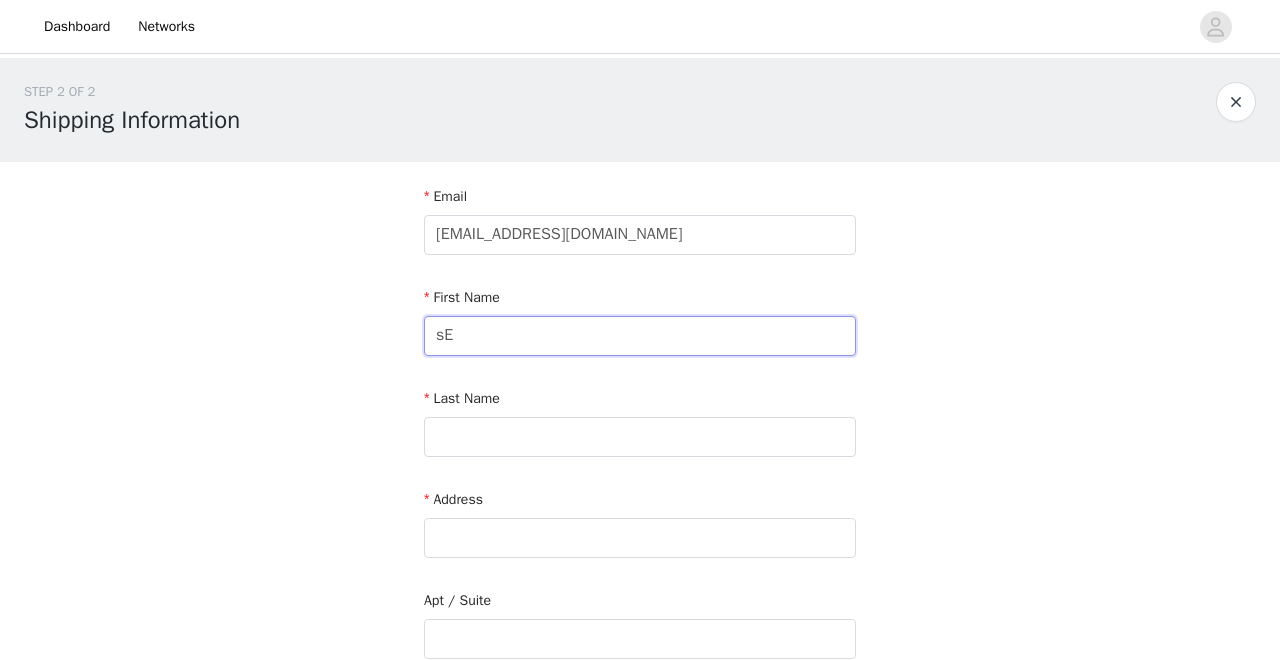 type on "s" 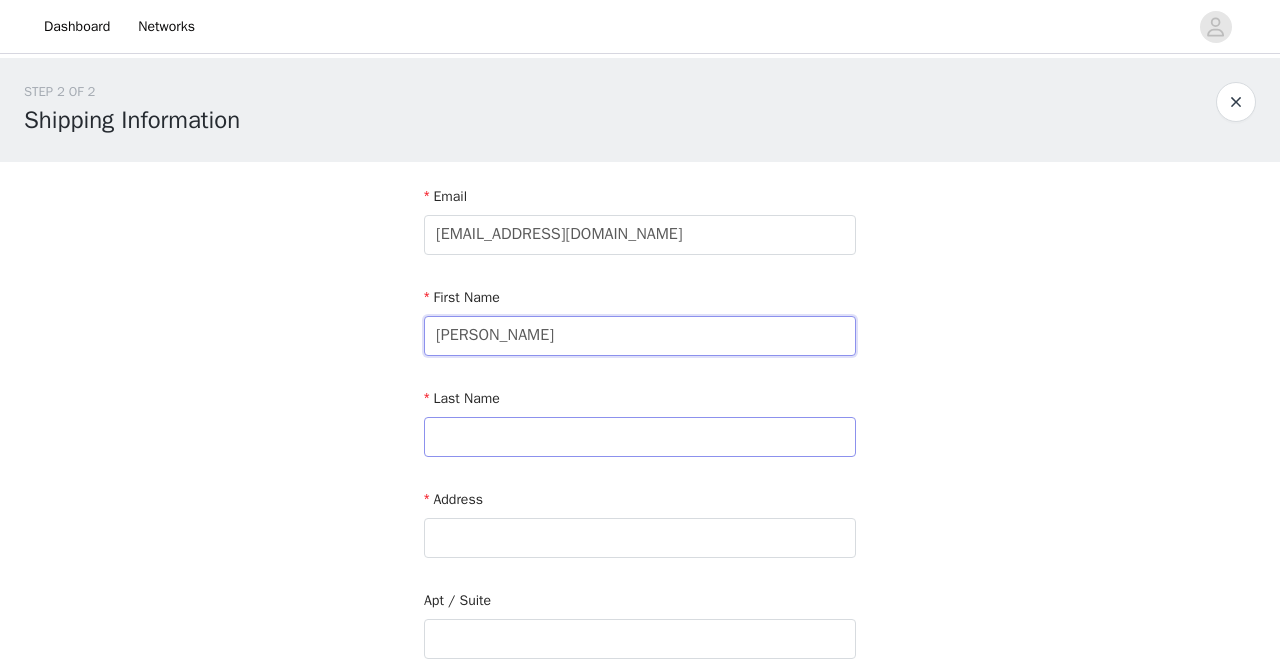 type on "[PERSON_NAME]" 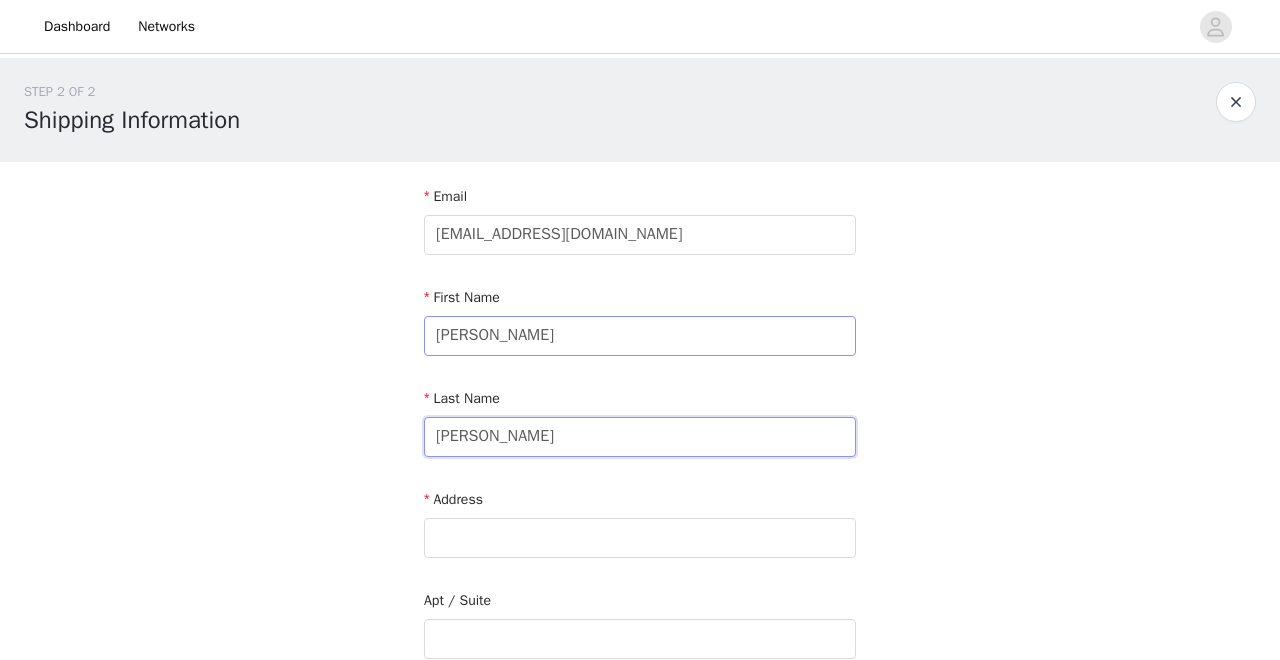 type on "[PERSON_NAME]" 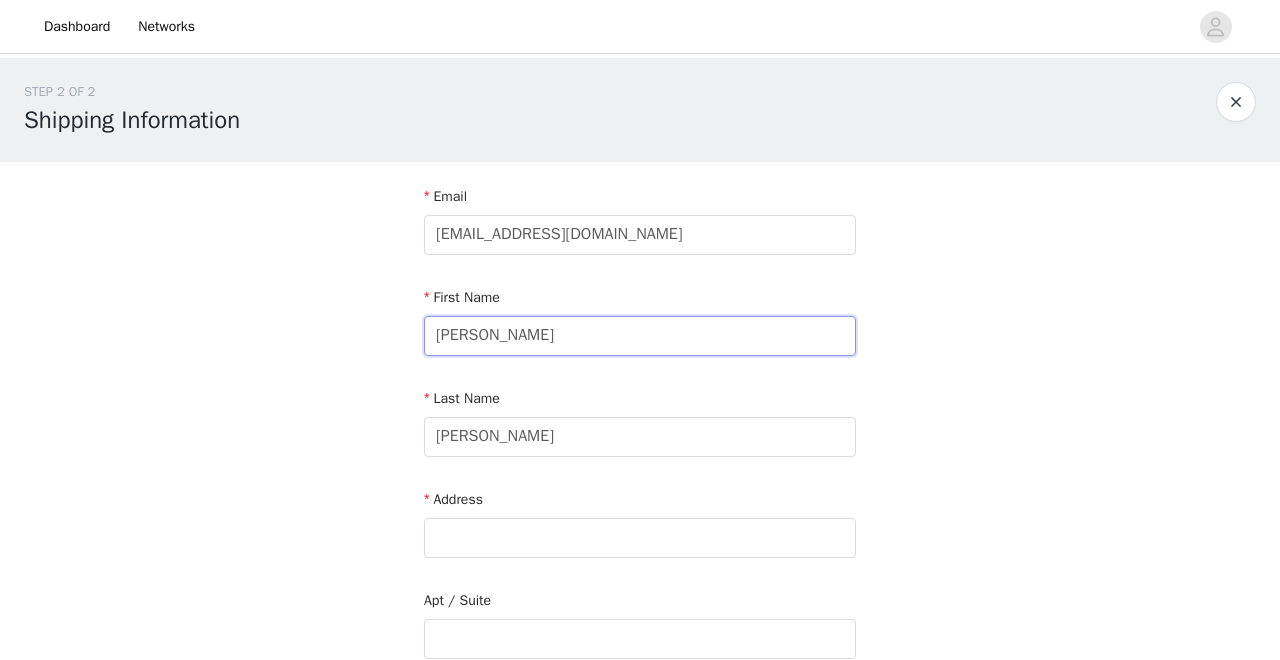 click on "[PERSON_NAME]" at bounding box center (640, 336) 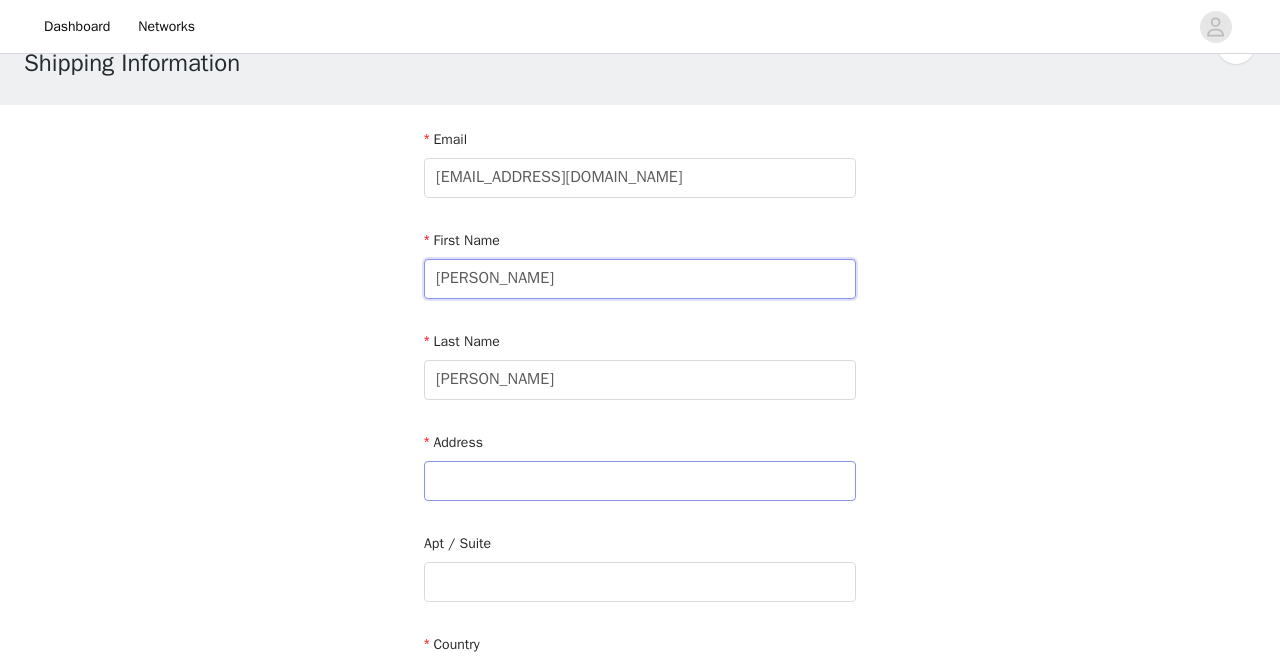 type on "[PERSON_NAME]" 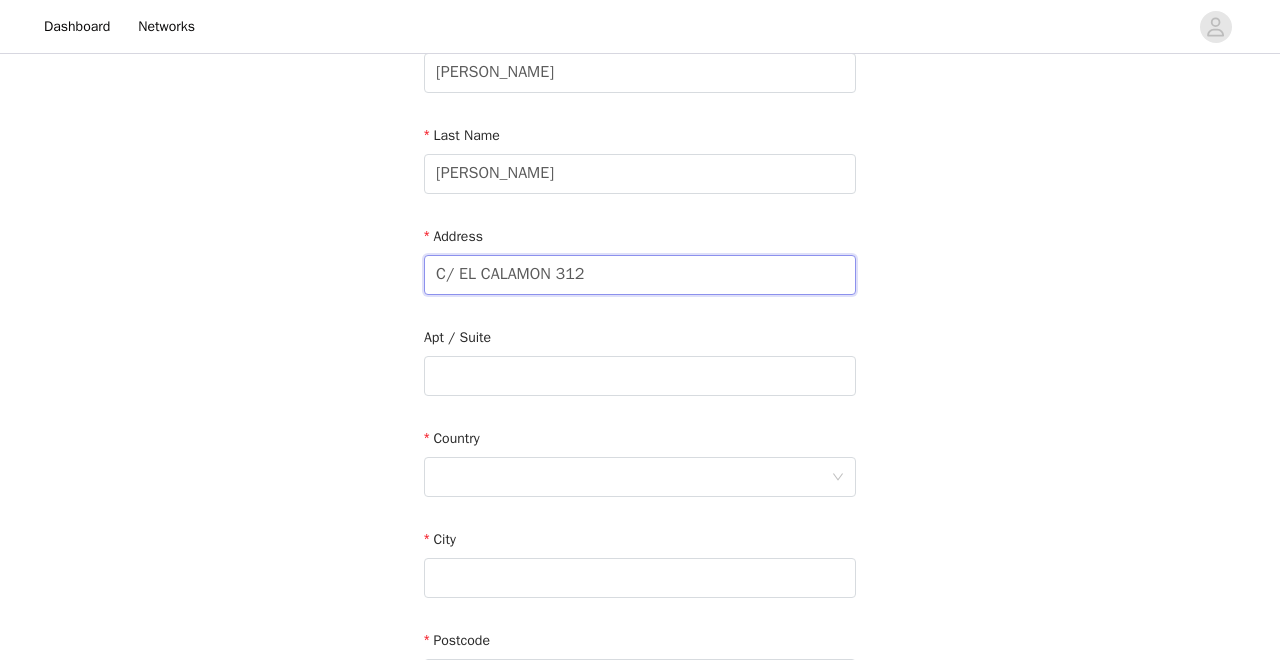 scroll, scrollTop: 265, scrollLeft: 0, axis: vertical 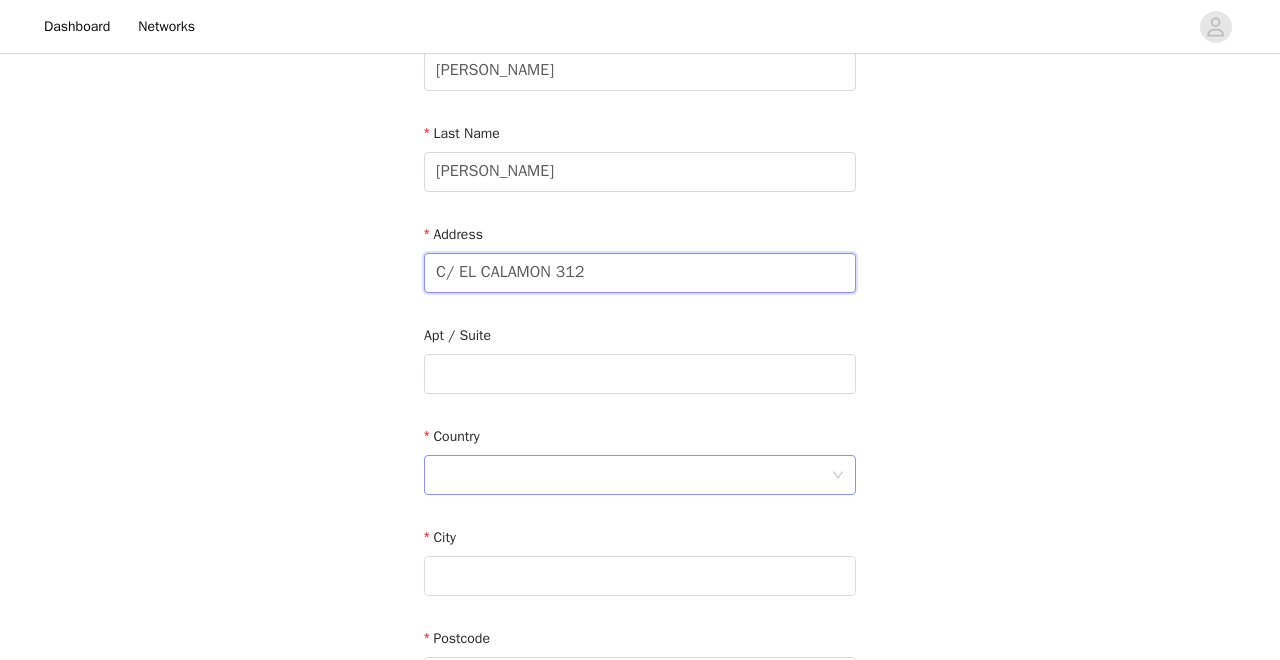 type on "C/ EL CALAMON 312" 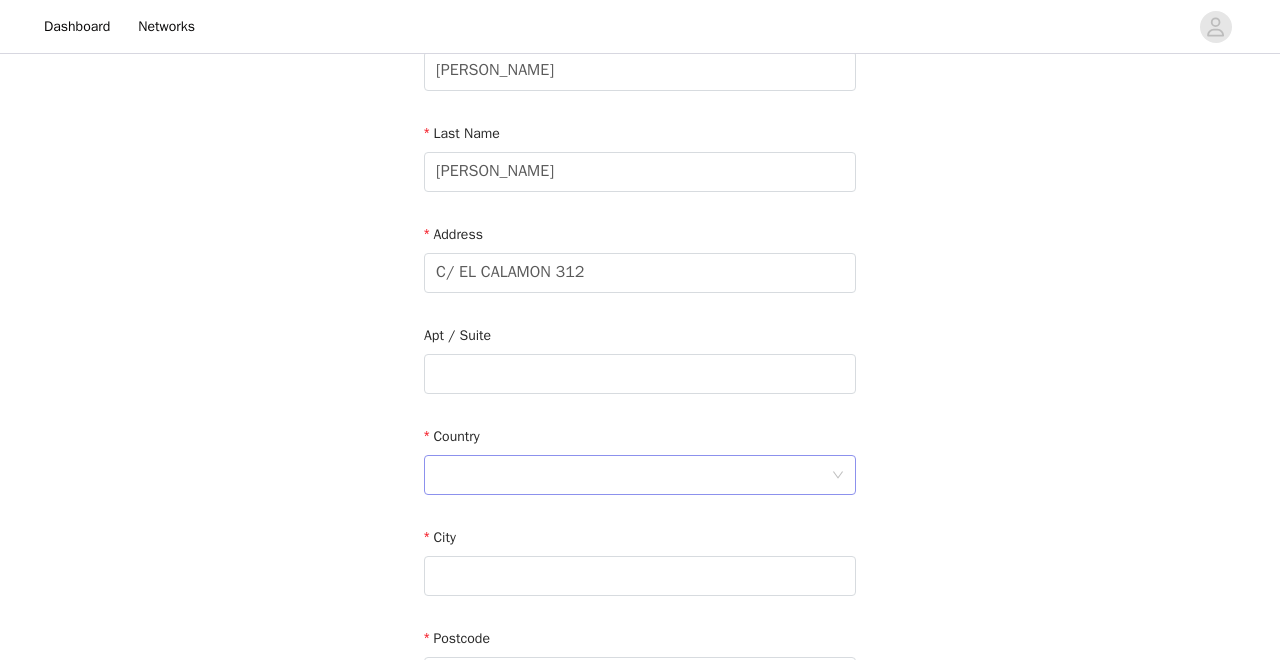 click at bounding box center (633, 475) 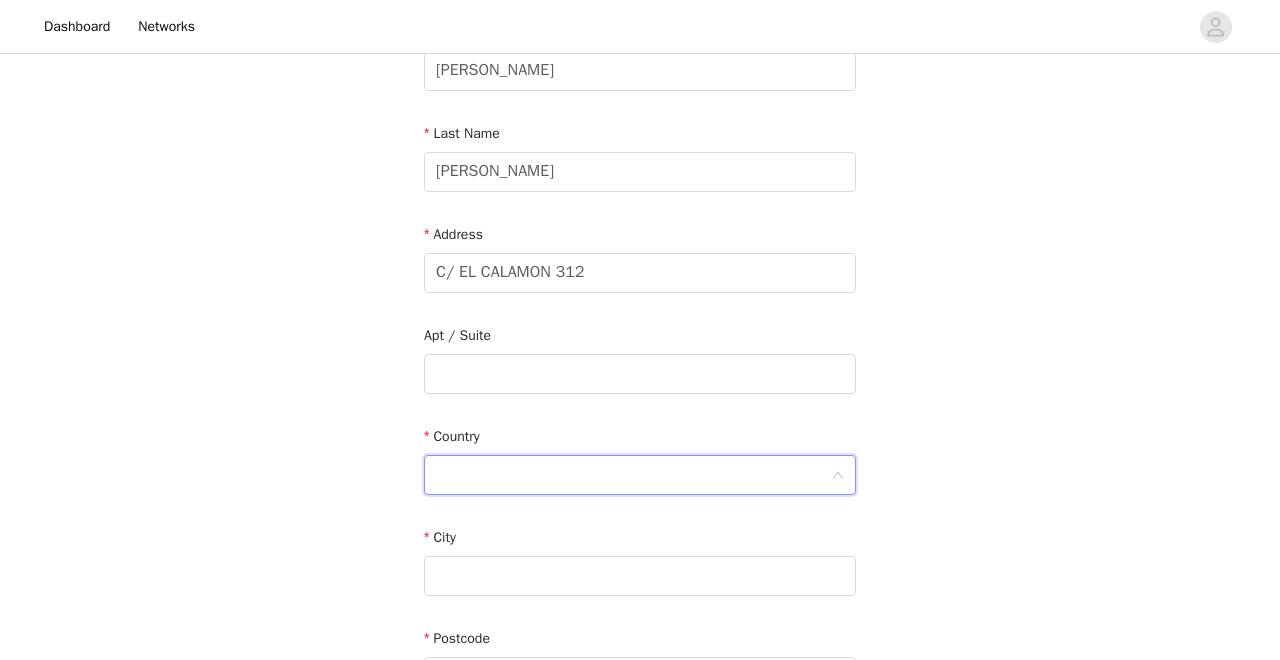 click at bounding box center [633, 475] 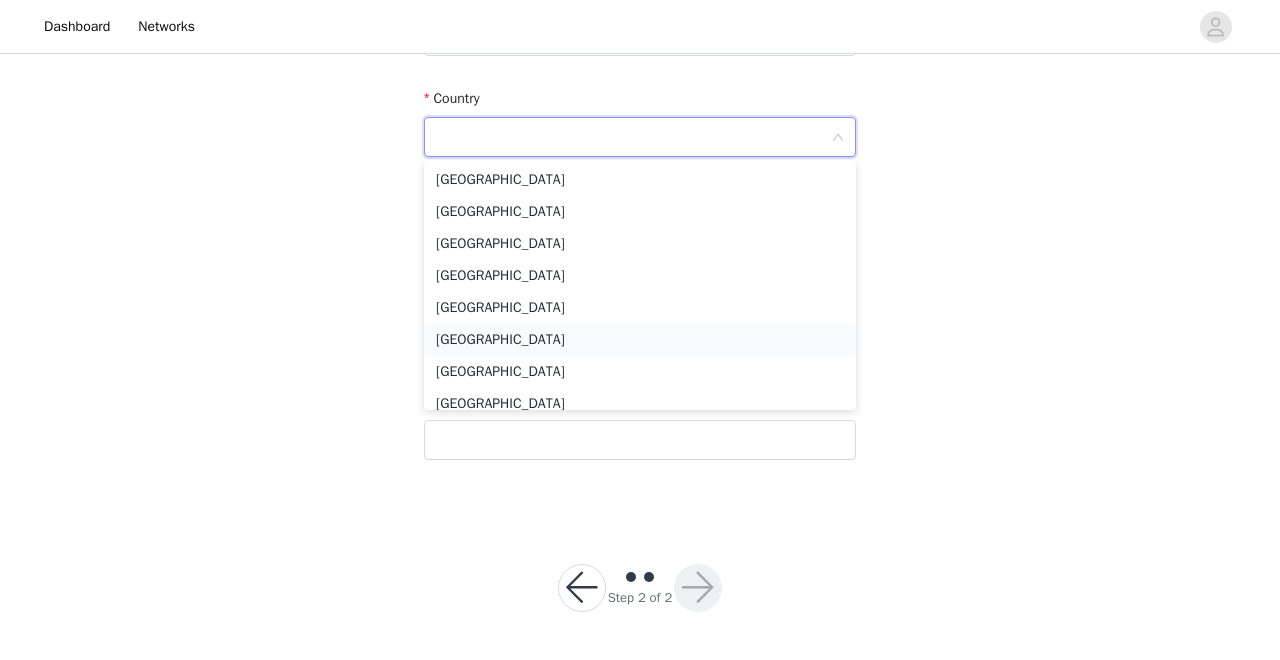 scroll, scrollTop: 602, scrollLeft: 0, axis: vertical 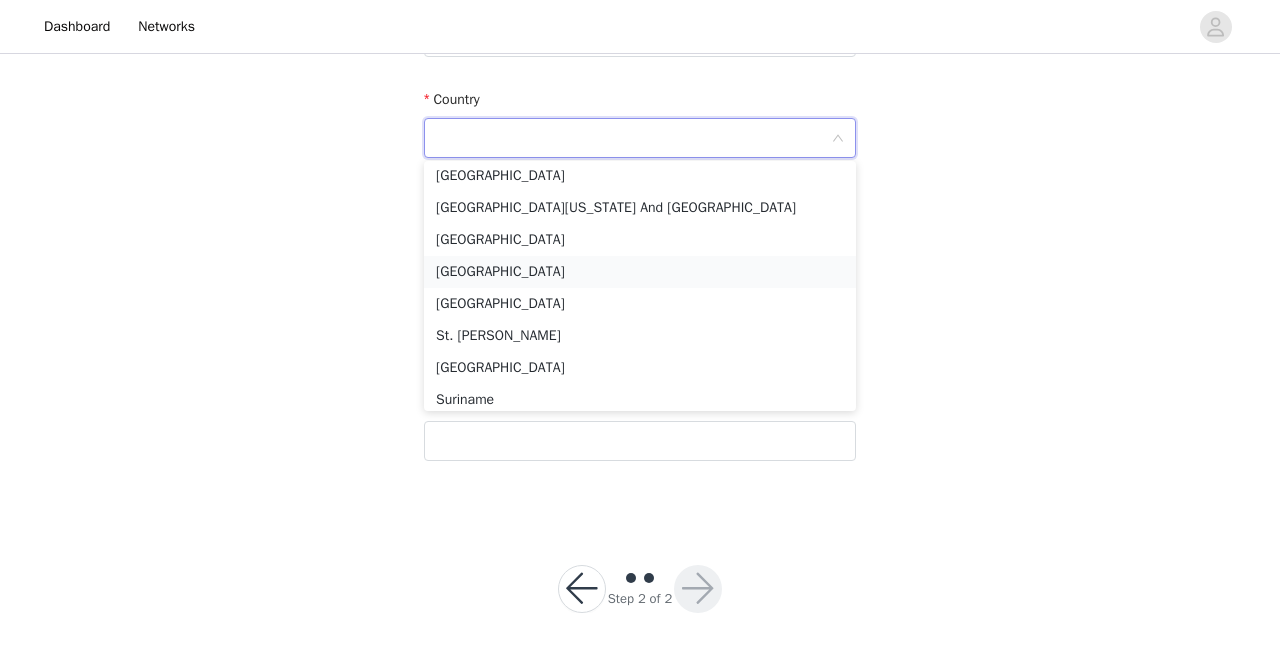 click on "[GEOGRAPHIC_DATA]" at bounding box center [640, 272] 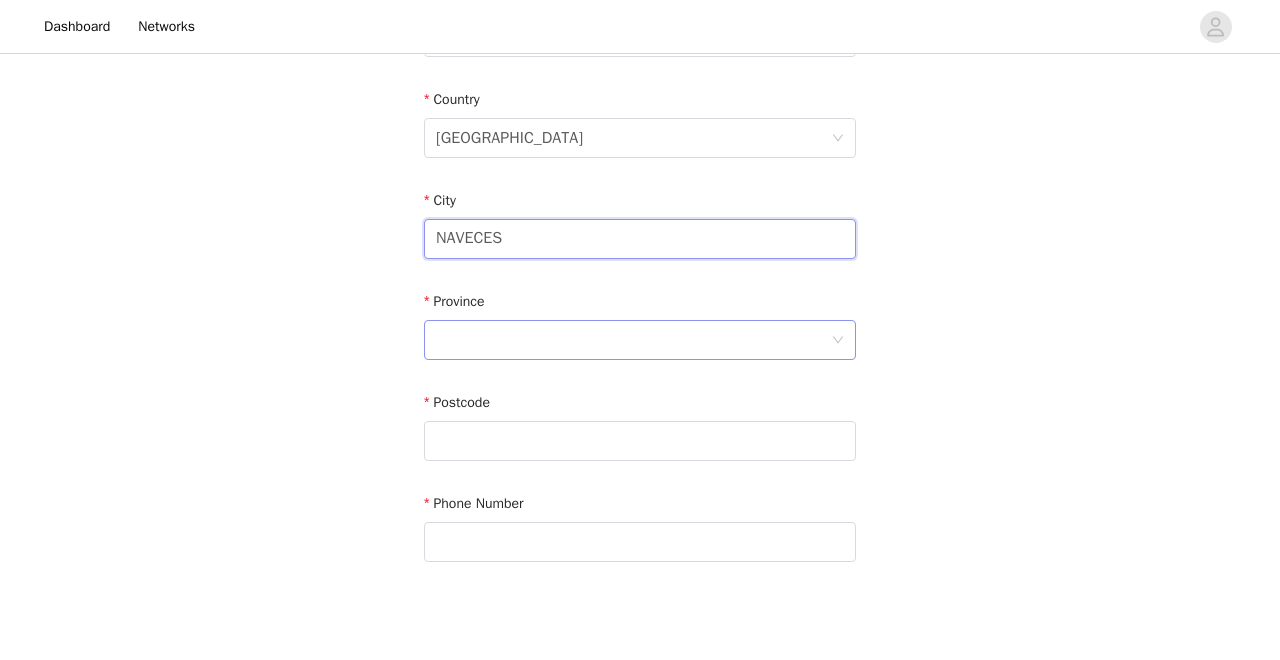 type on "NAVECES" 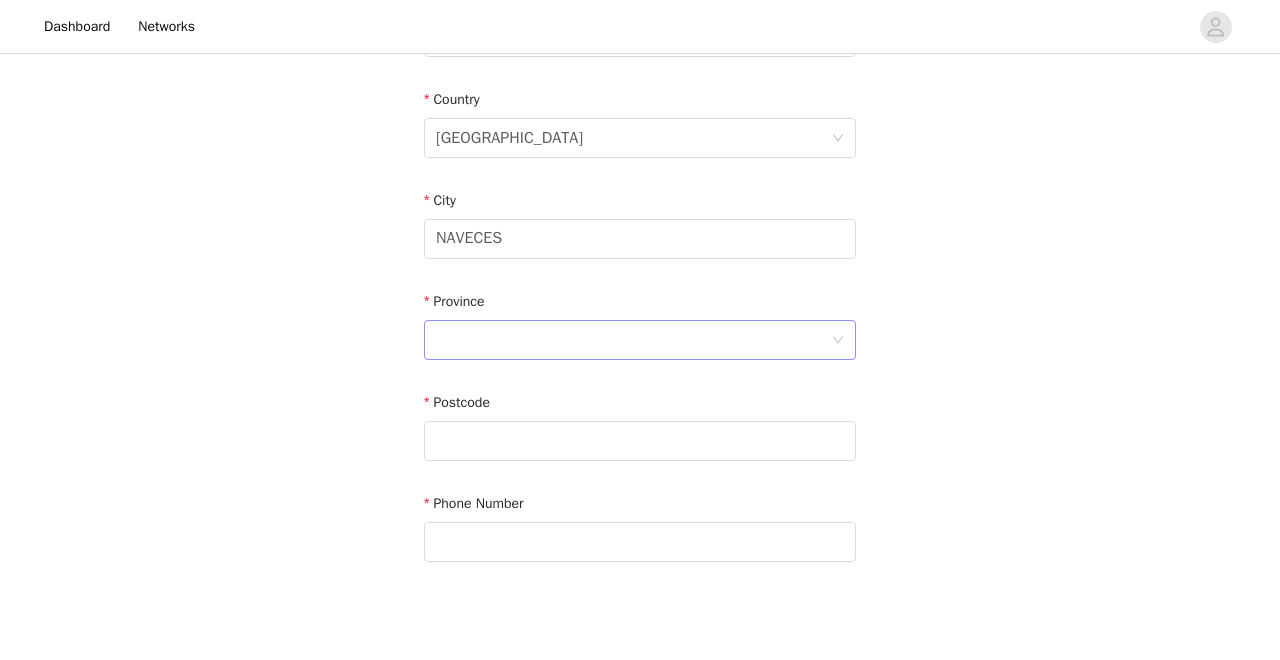 click at bounding box center [633, 340] 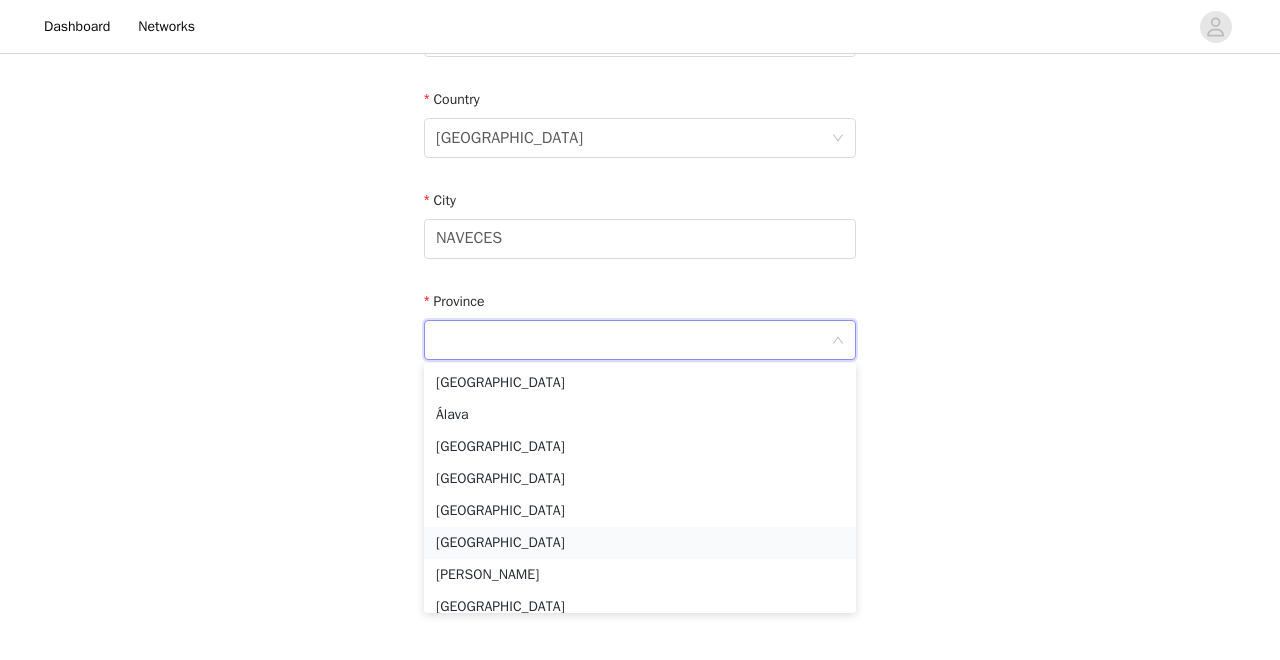 click on "[GEOGRAPHIC_DATA]" at bounding box center (640, 543) 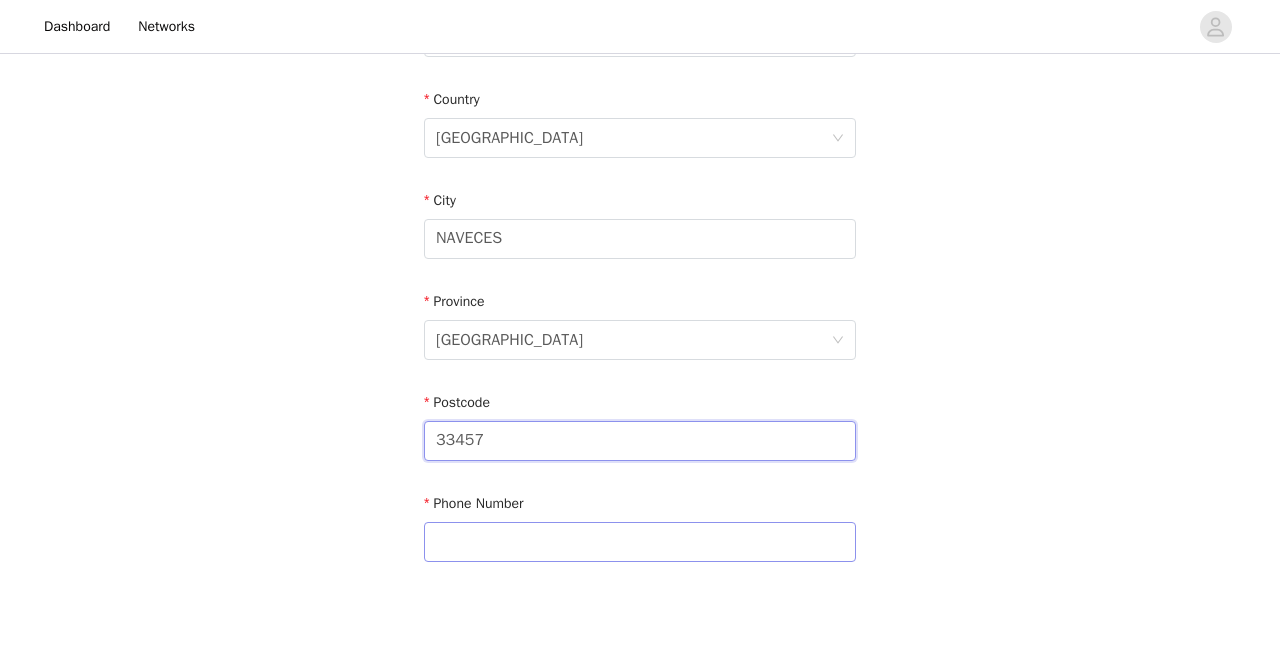 type on "33457" 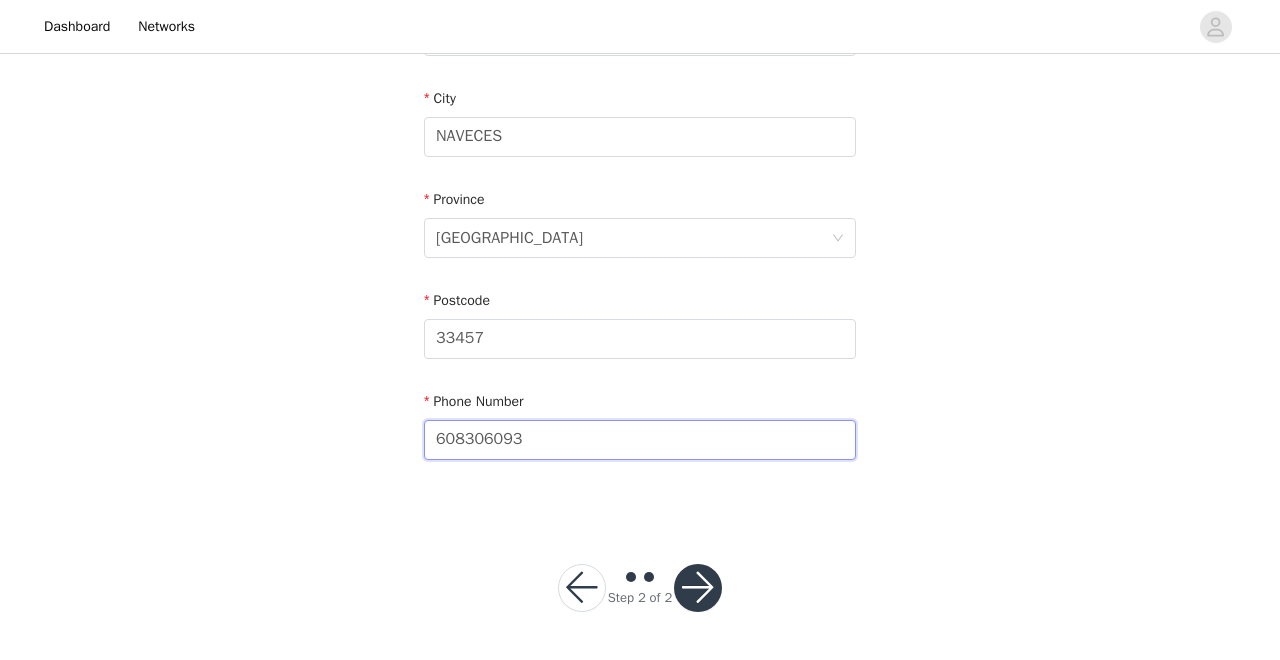 scroll, scrollTop: 703, scrollLeft: 0, axis: vertical 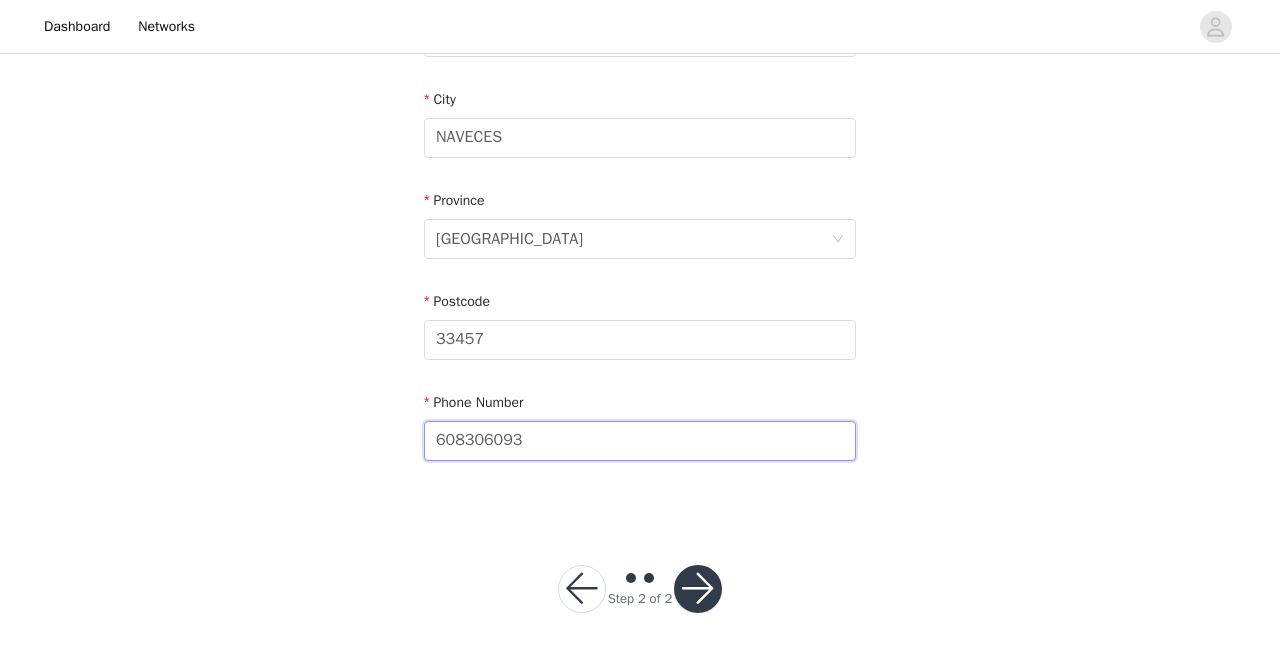 type on "608306093" 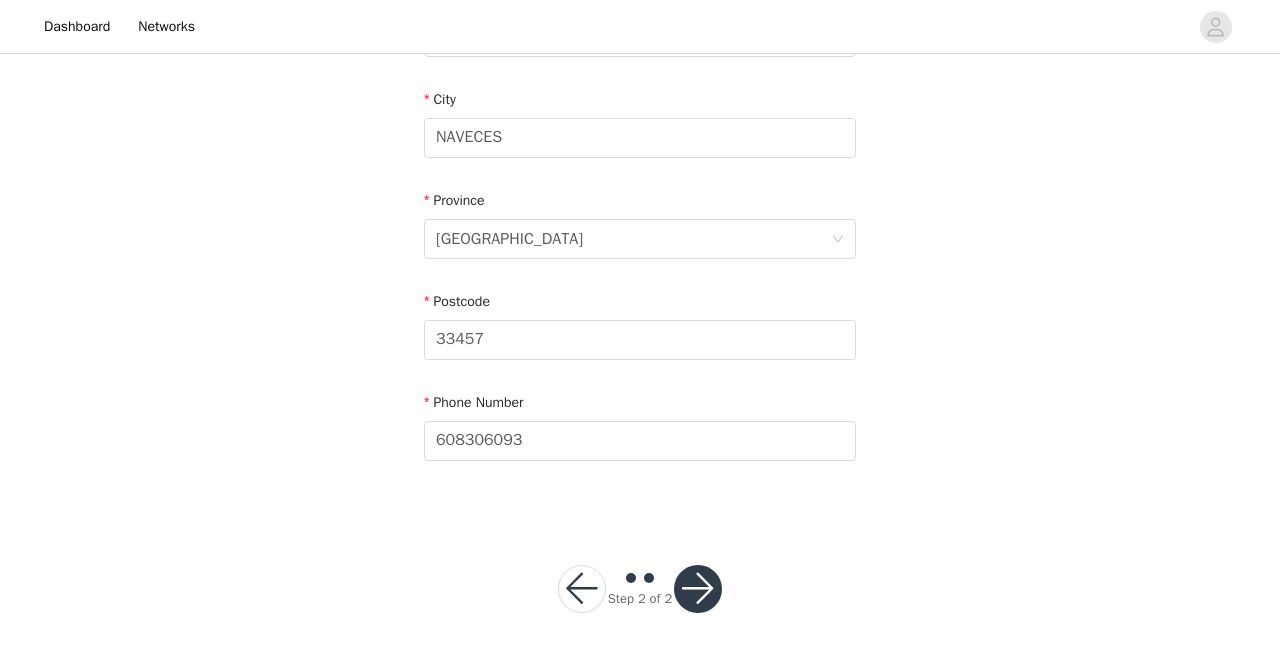 click at bounding box center [698, 589] 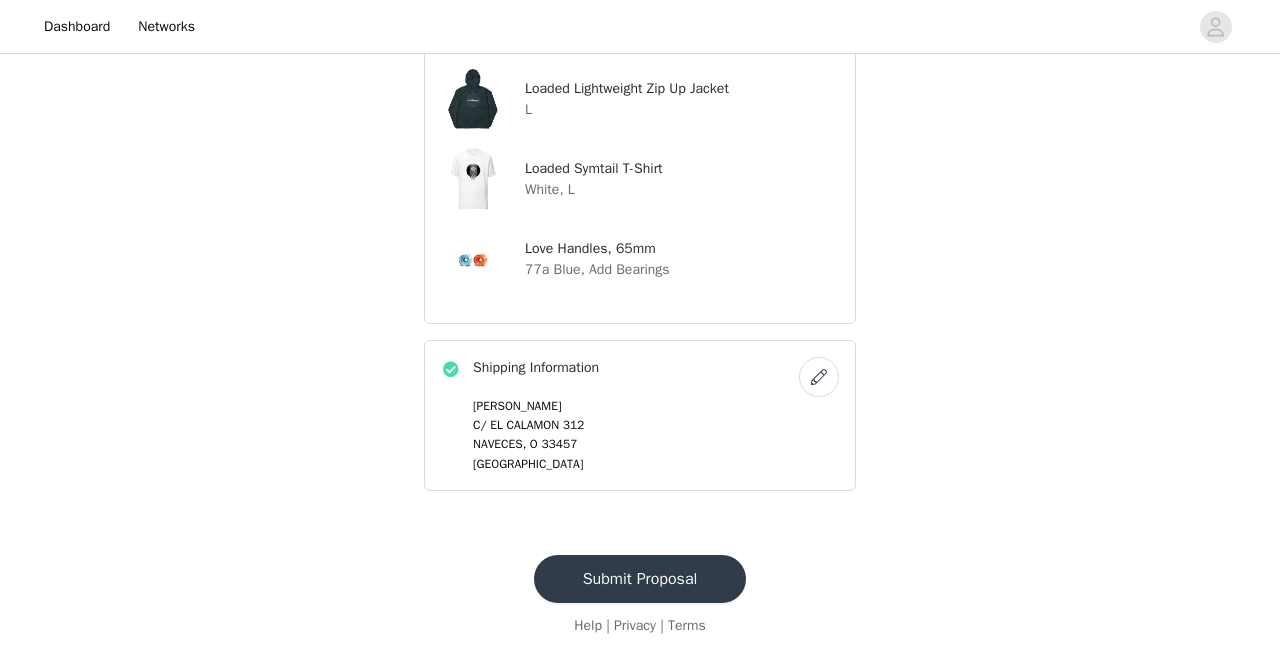 scroll, scrollTop: 1205, scrollLeft: 0, axis: vertical 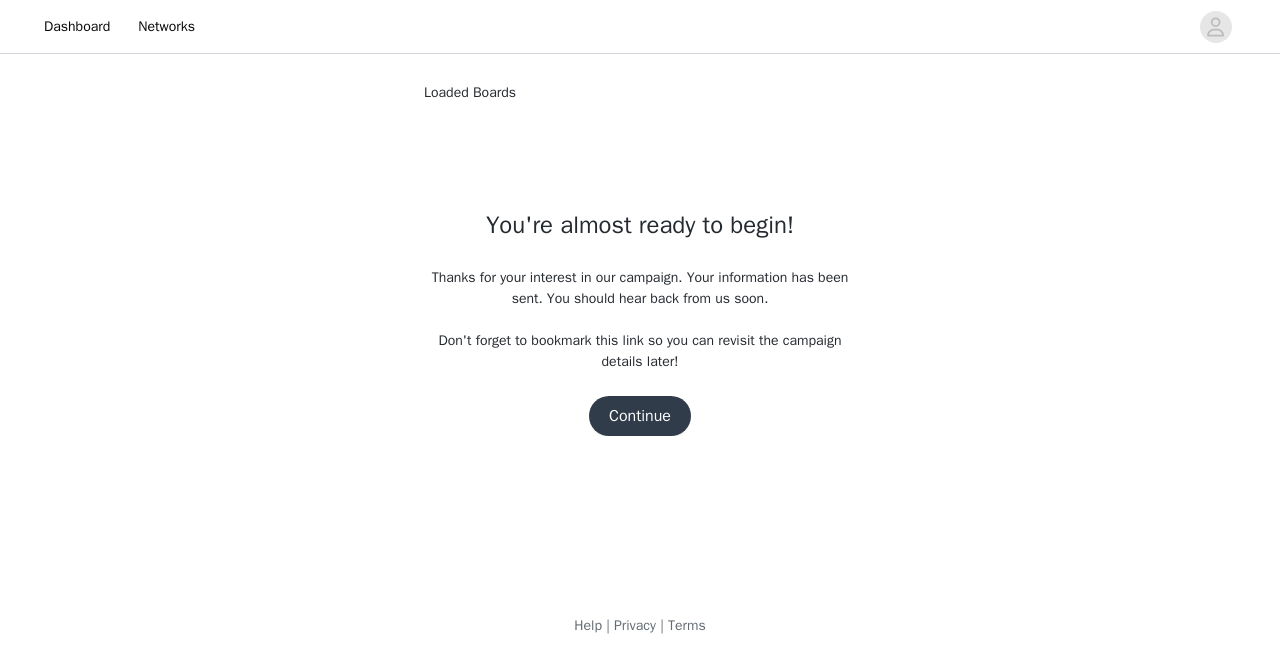 click on "Continue" at bounding box center [640, 416] 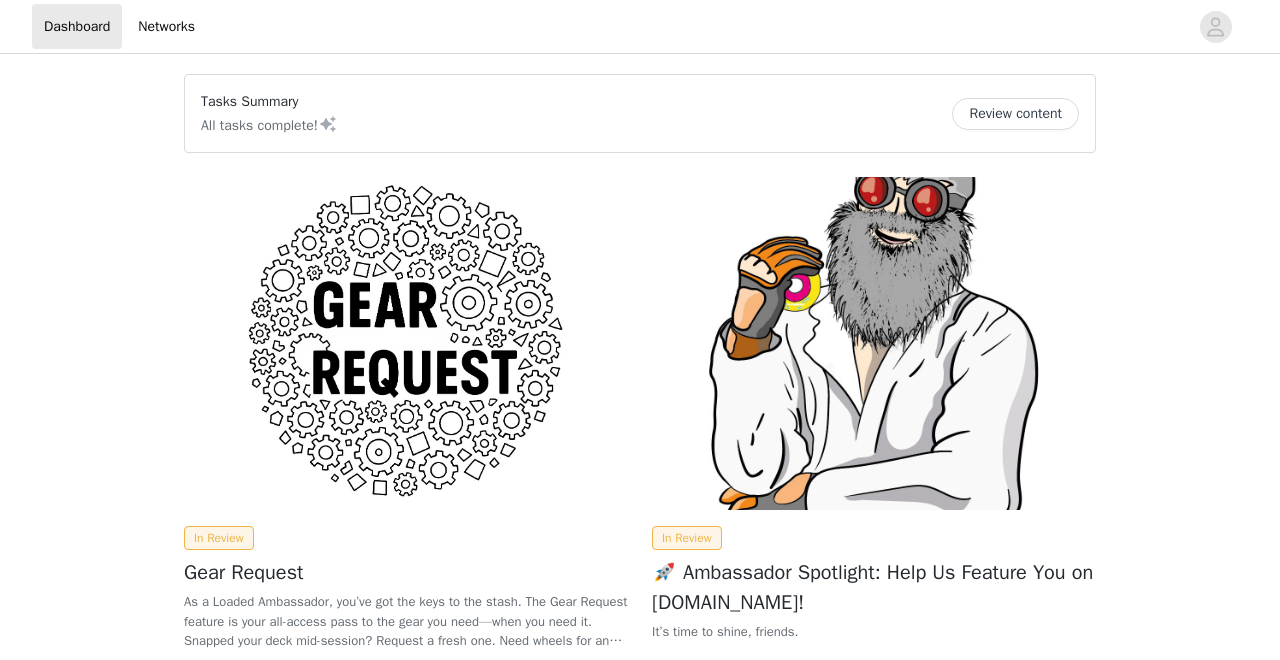 scroll, scrollTop: 0, scrollLeft: 0, axis: both 